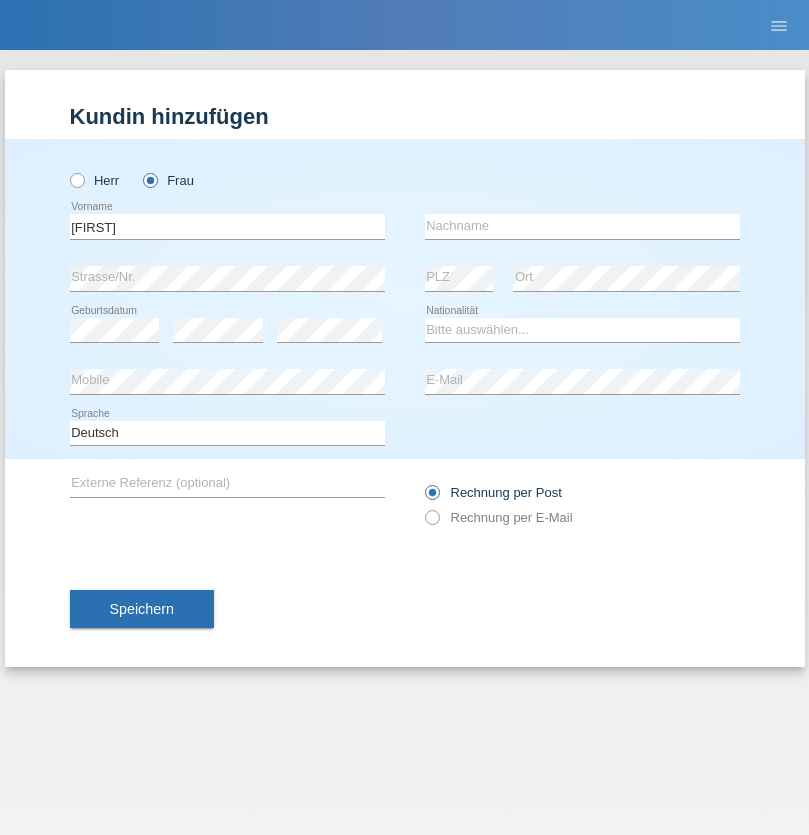 scroll, scrollTop: 0, scrollLeft: 0, axis: both 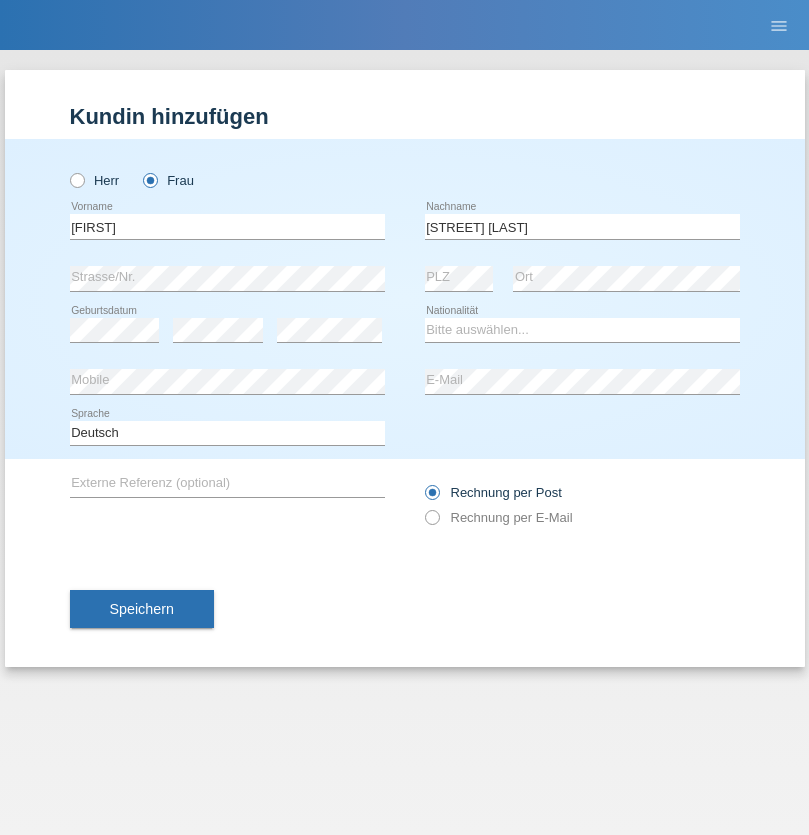 type on "[STREET] [LAST]" 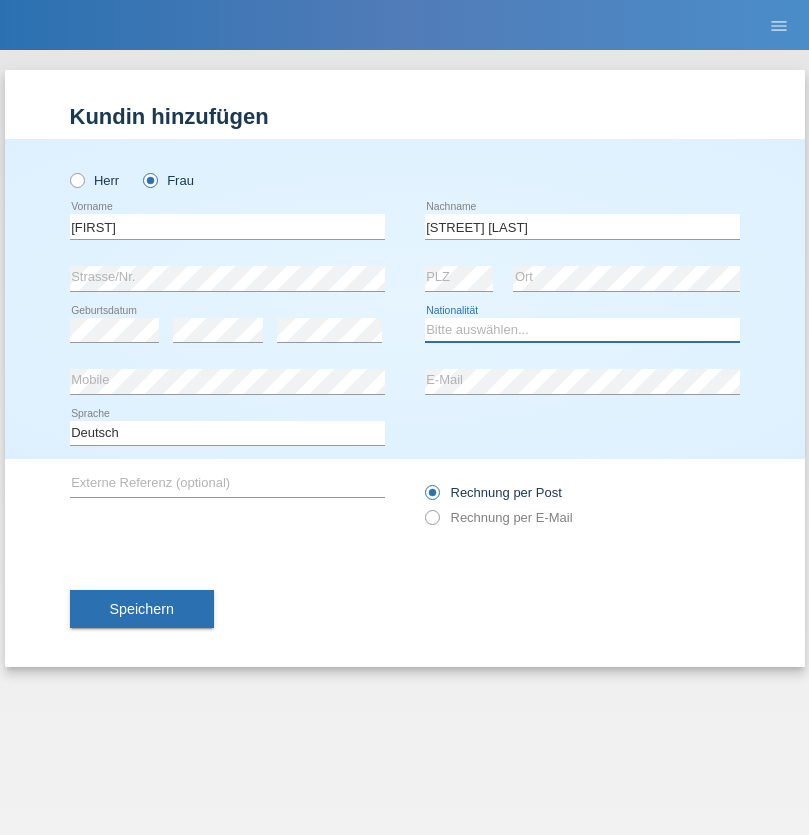 select on "CH" 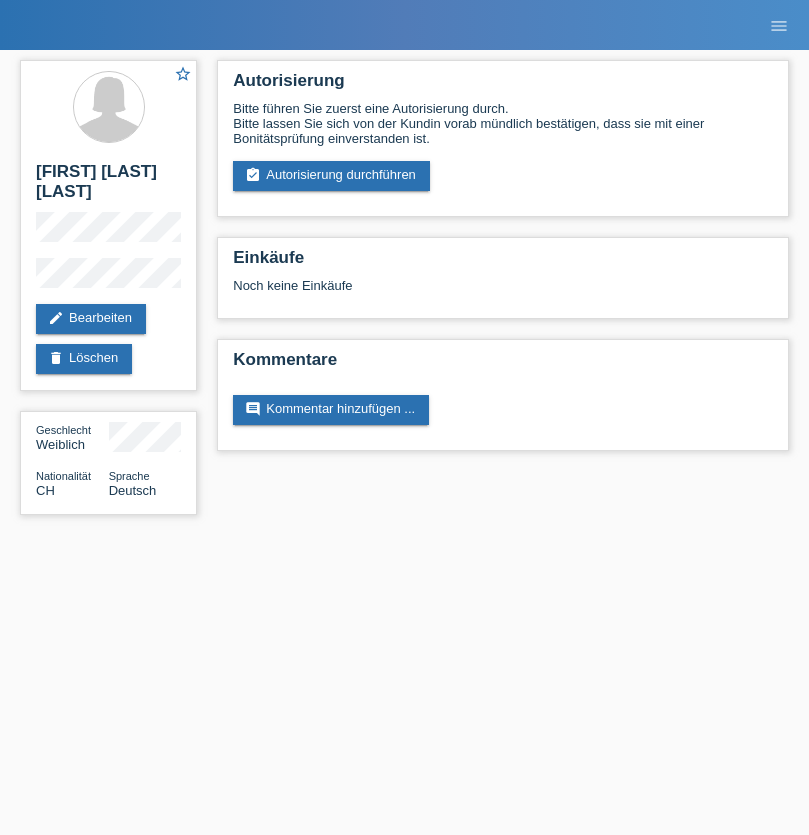 scroll, scrollTop: 0, scrollLeft: 0, axis: both 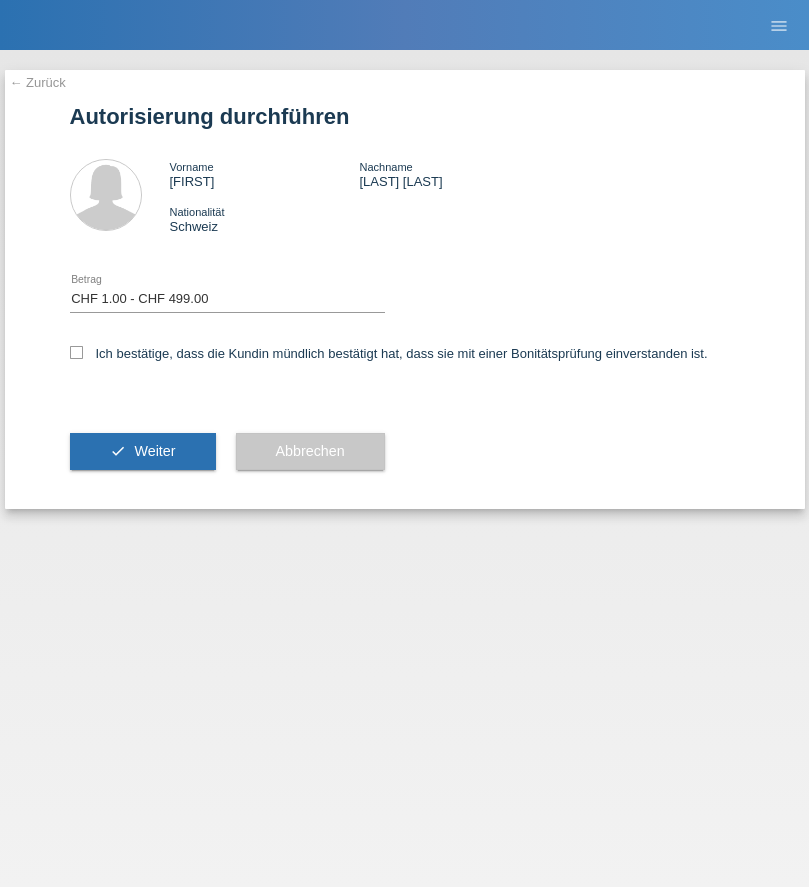 select on "1" 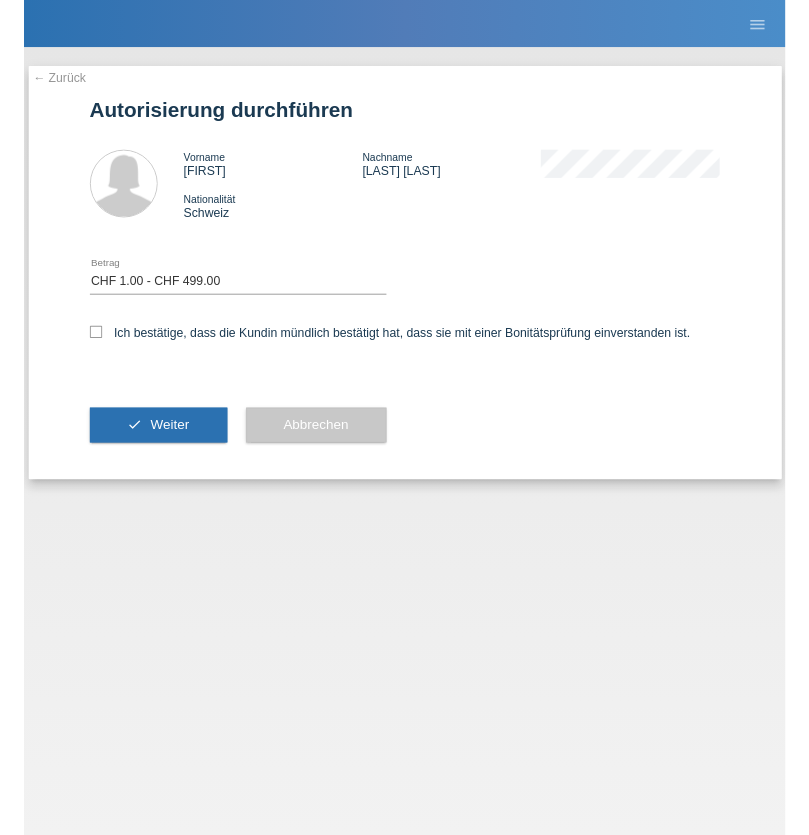 scroll, scrollTop: 0, scrollLeft: 0, axis: both 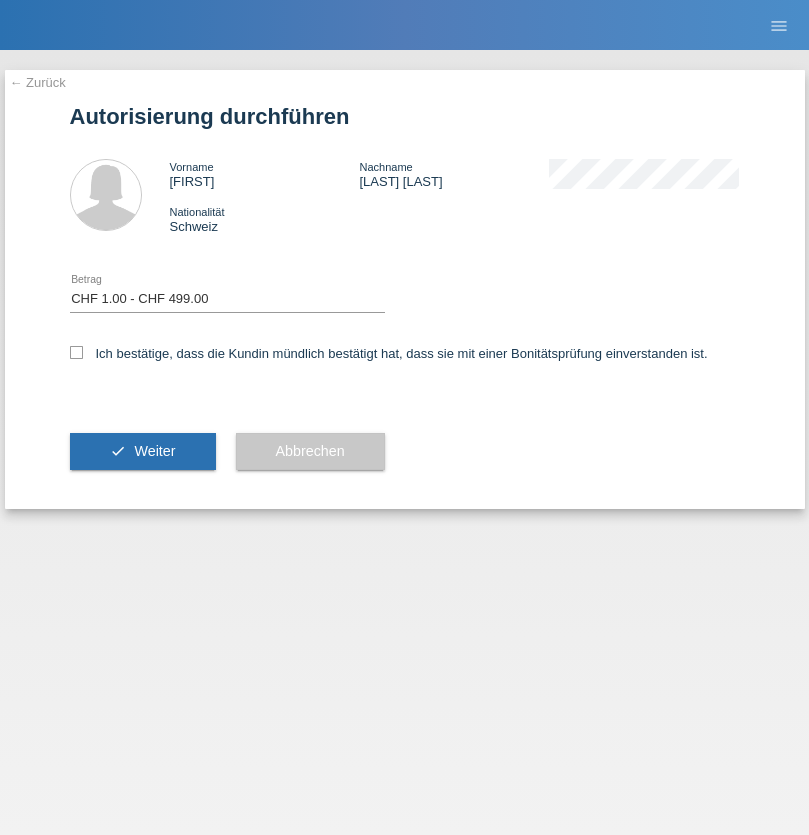 checkbox on "true" 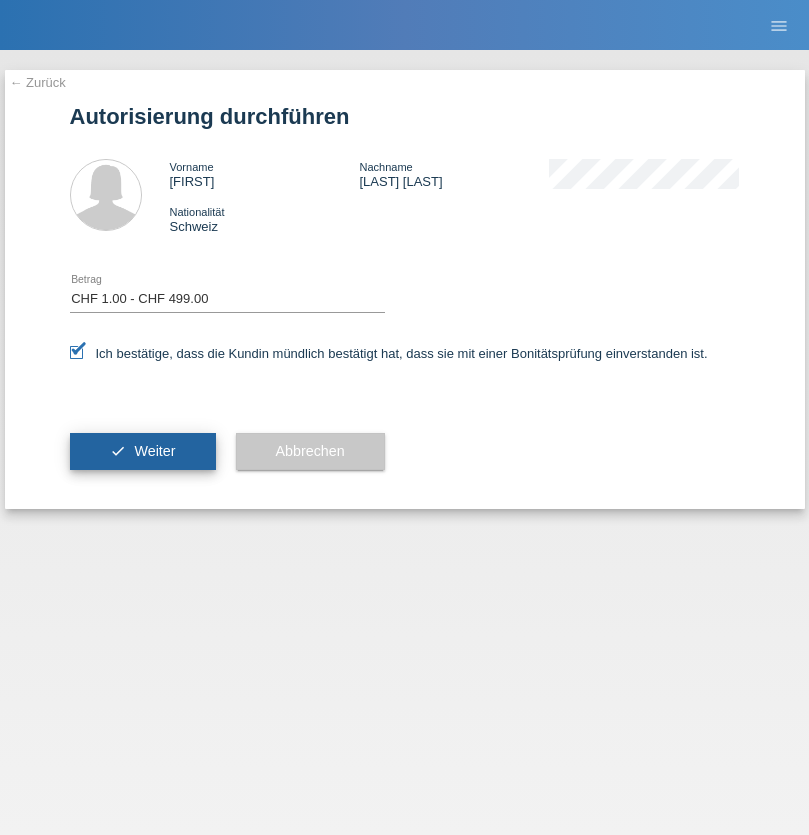 click on "Weiter" at bounding box center [154, 451] 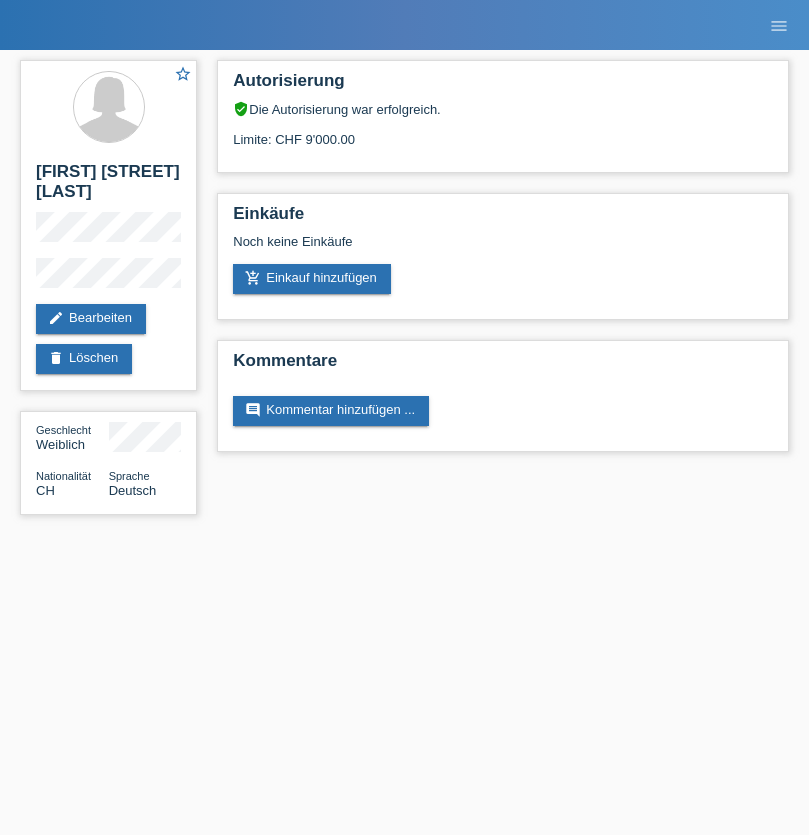 scroll, scrollTop: 0, scrollLeft: 0, axis: both 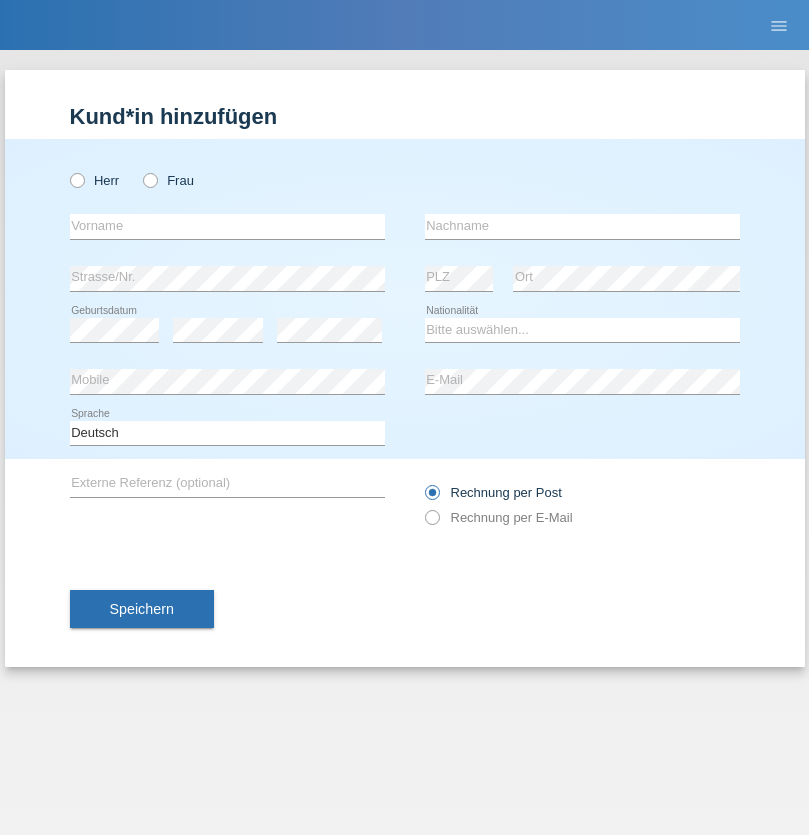 radio on "true" 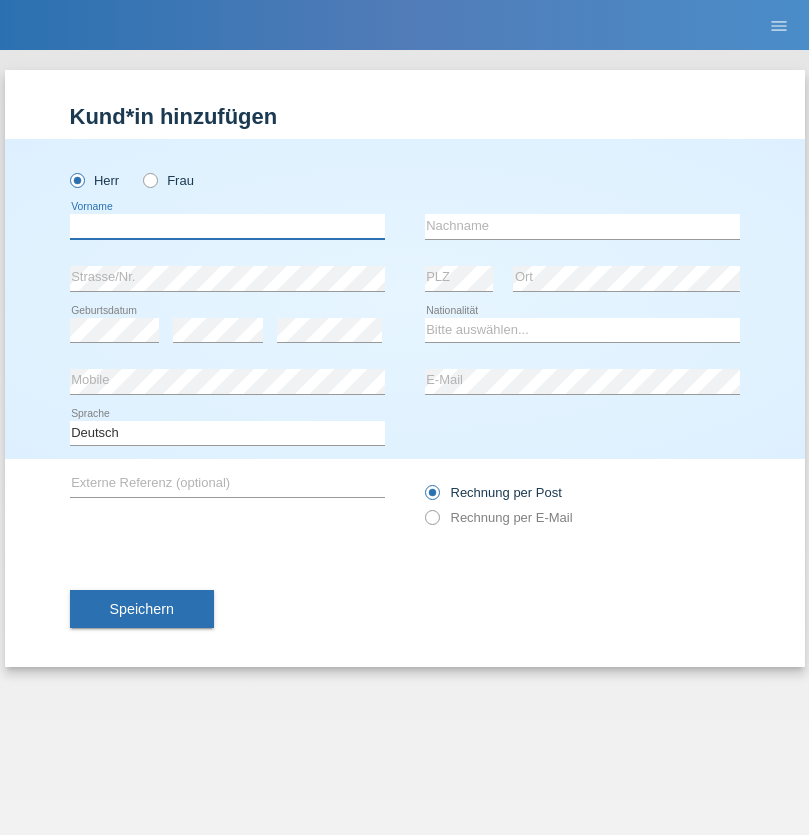 click at bounding box center (227, 226) 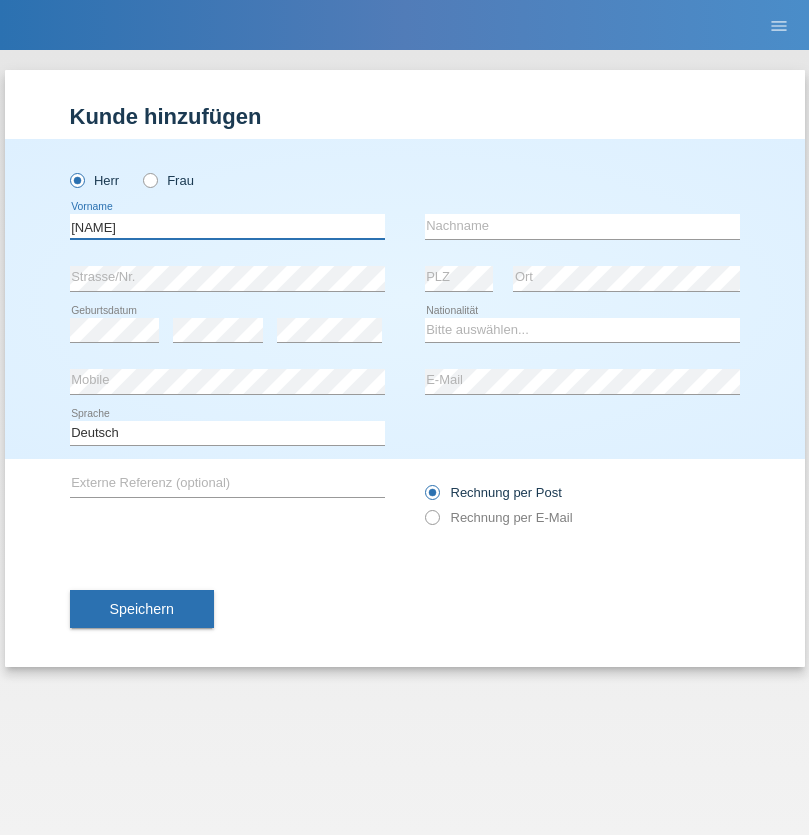 type on "[FIRST]" 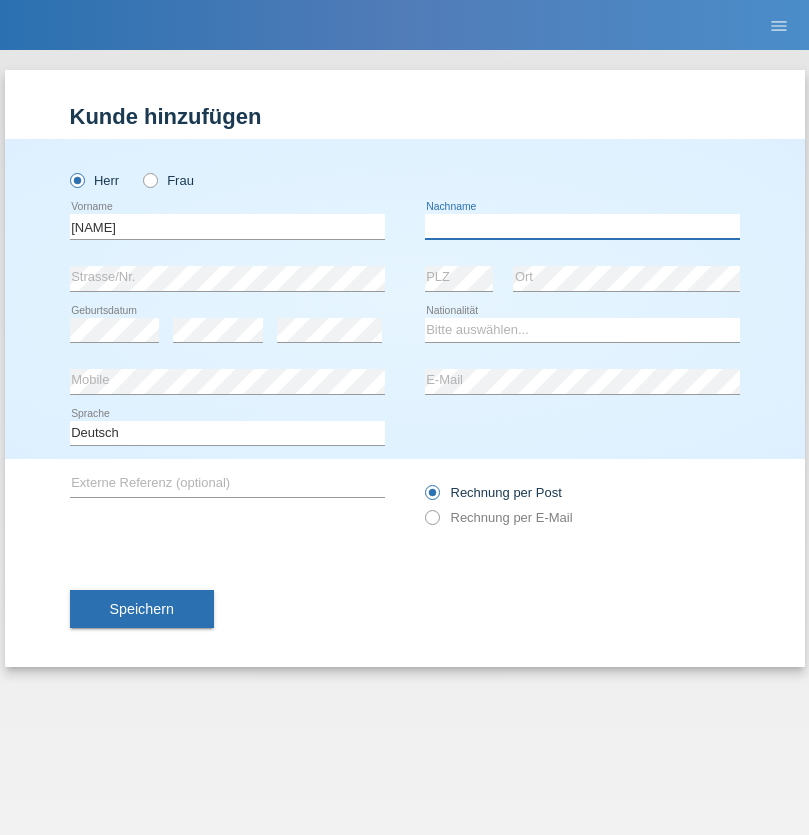 click at bounding box center [582, 226] 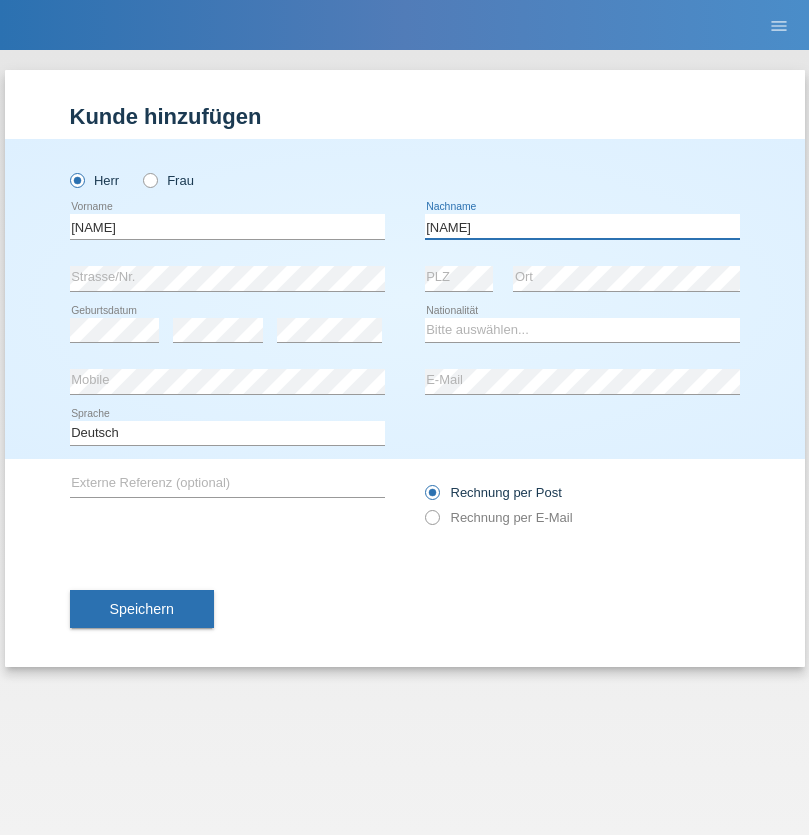 type on "[LAST]" 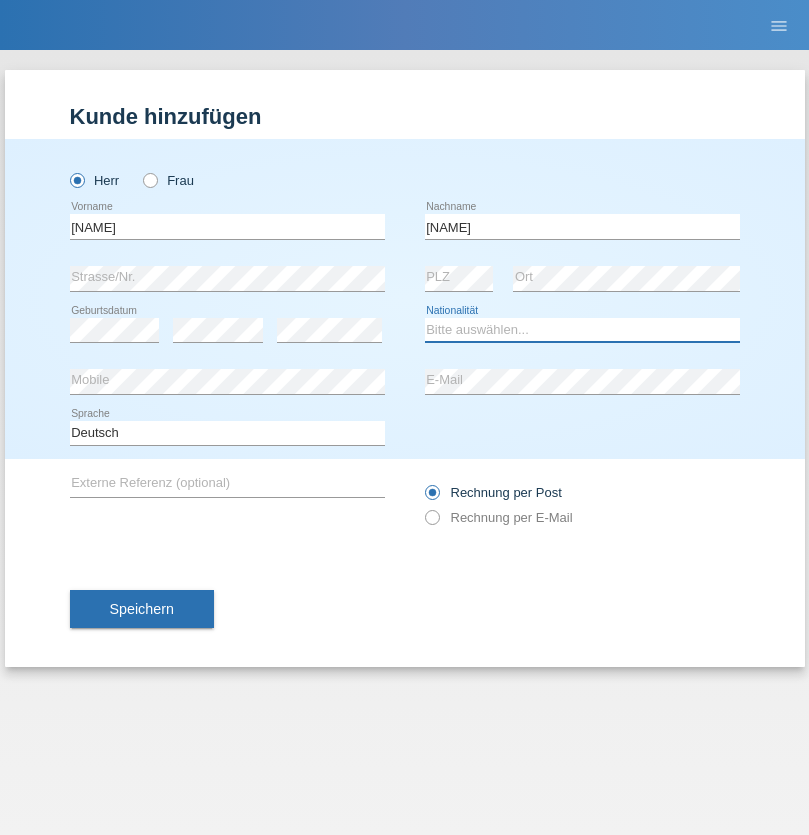 select on "HU" 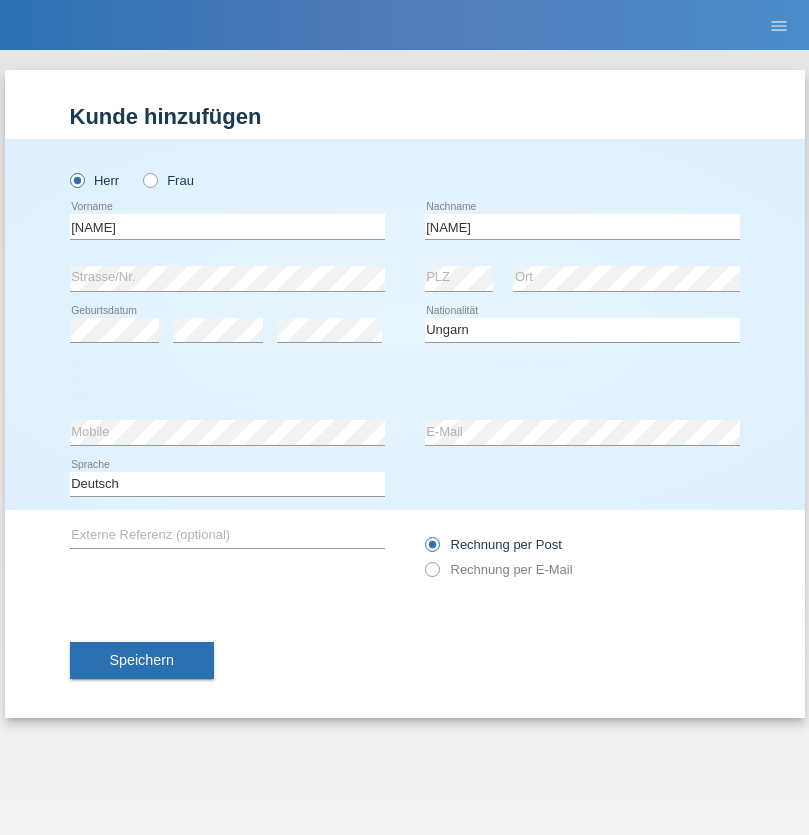 select on "C" 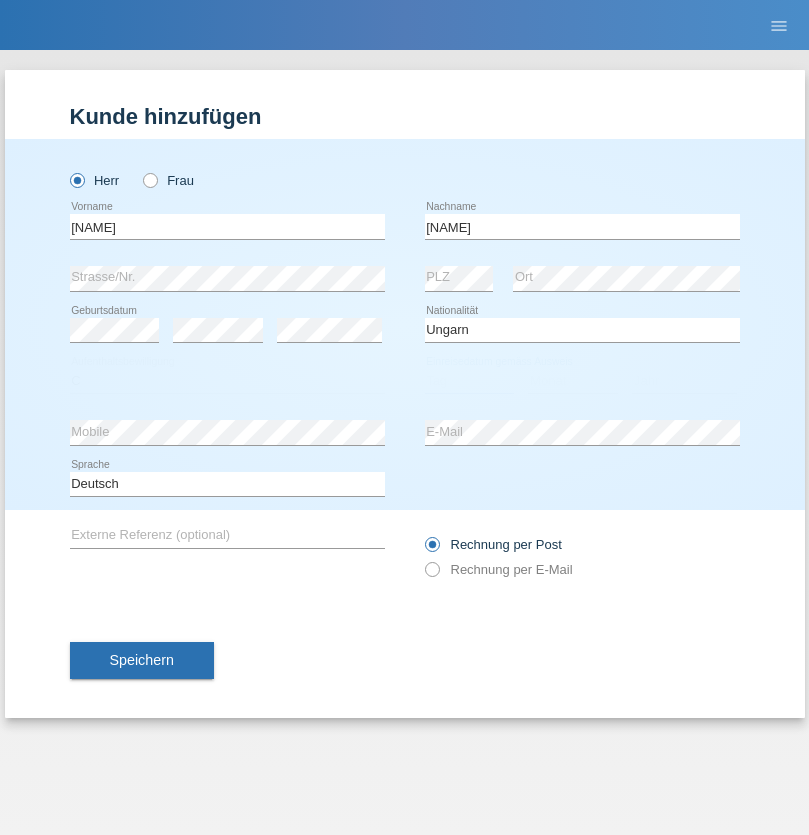 select on "01" 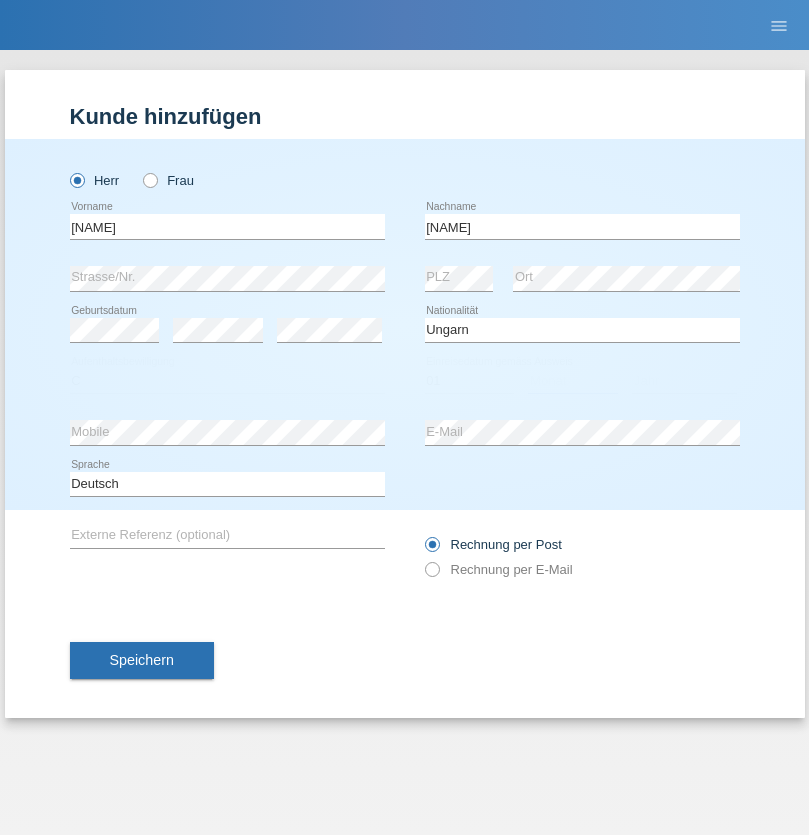 select on "05" 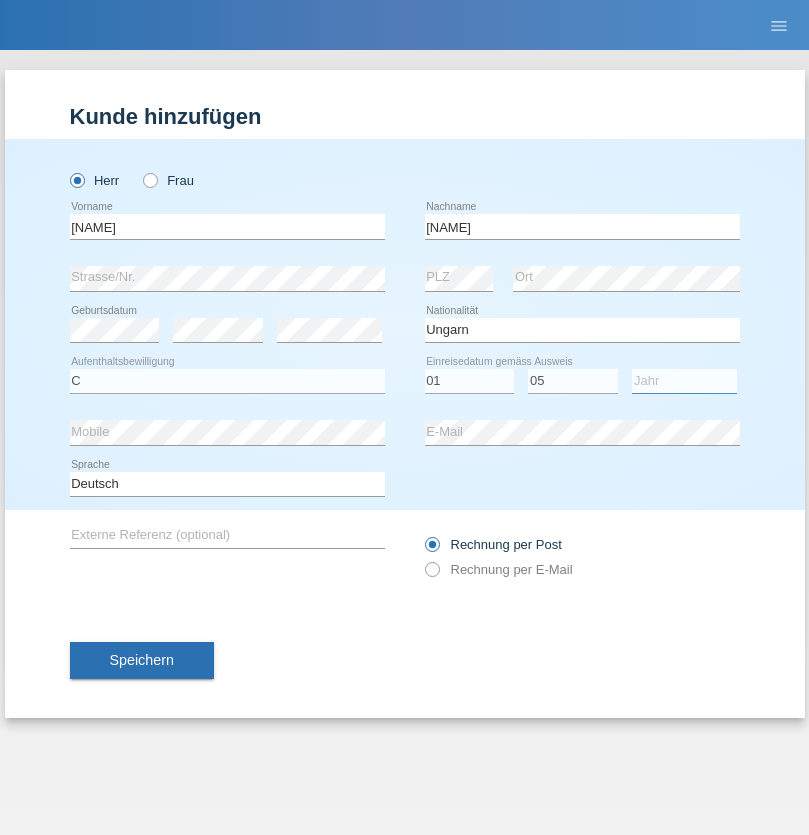 select on "2021" 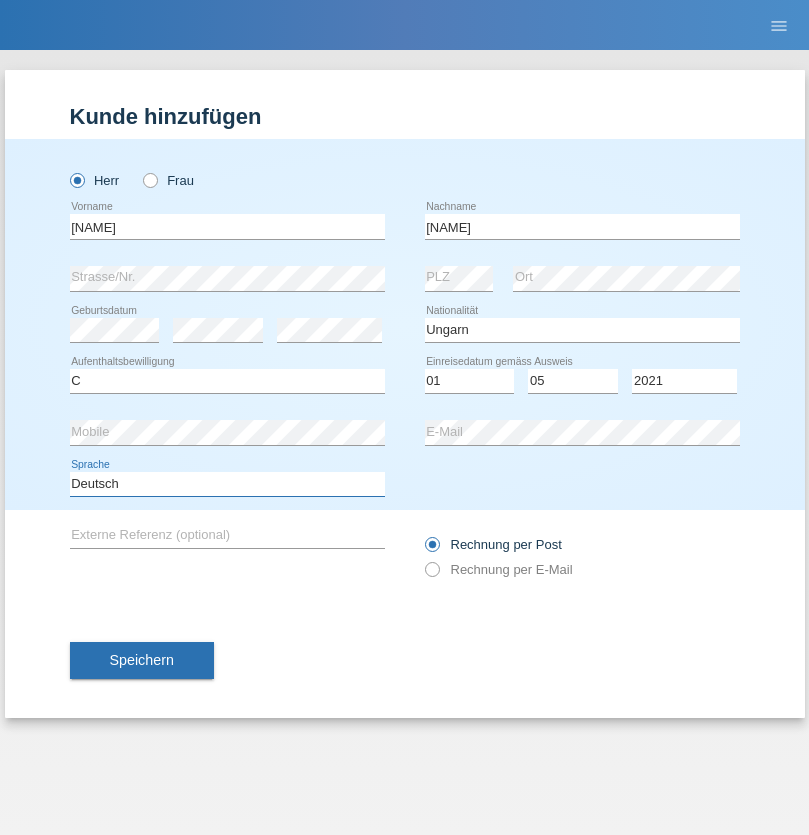 select on "en" 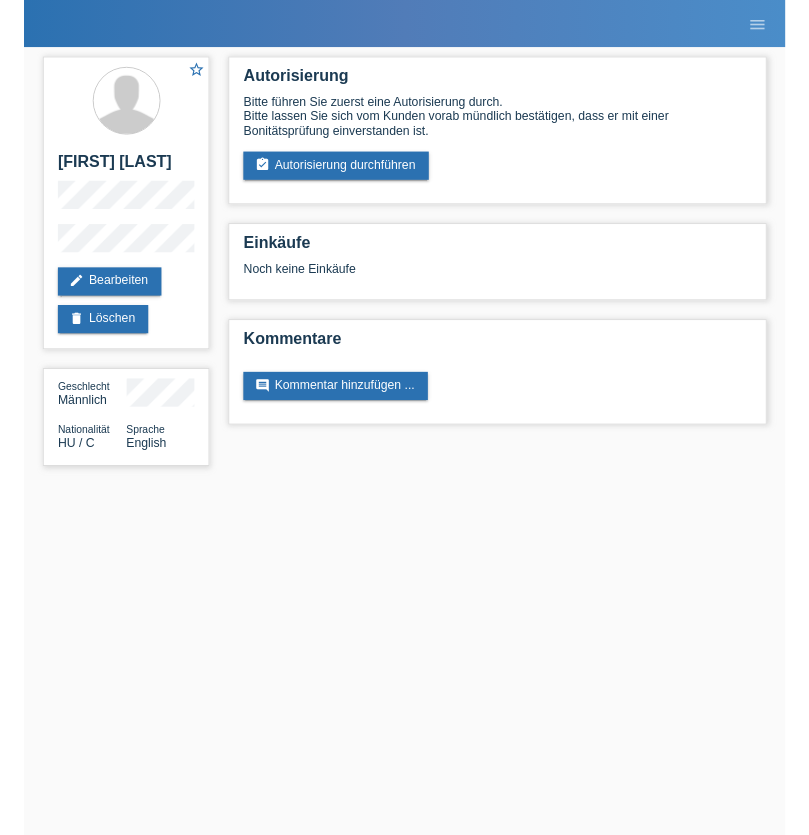 scroll, scrollTop: 0, scrollLeft: 0, axis: both 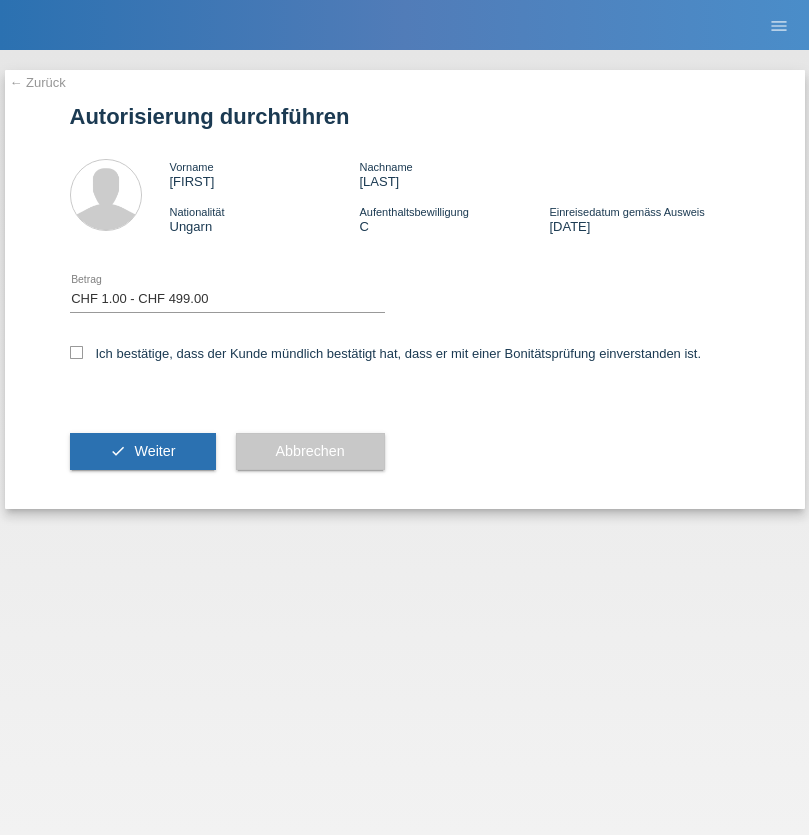 select on "1" 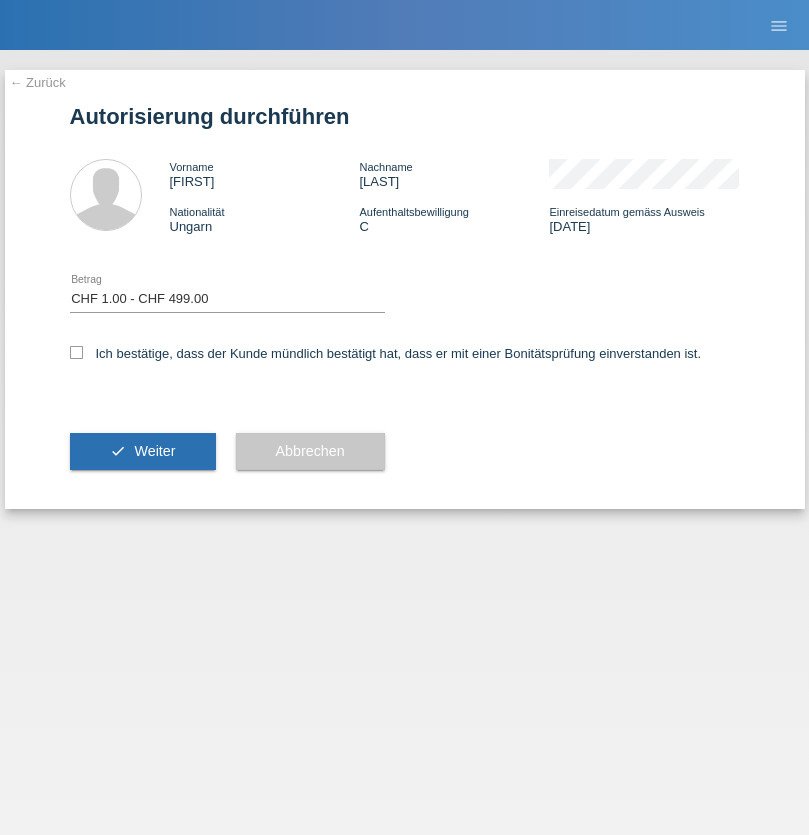 checkbox on "true" 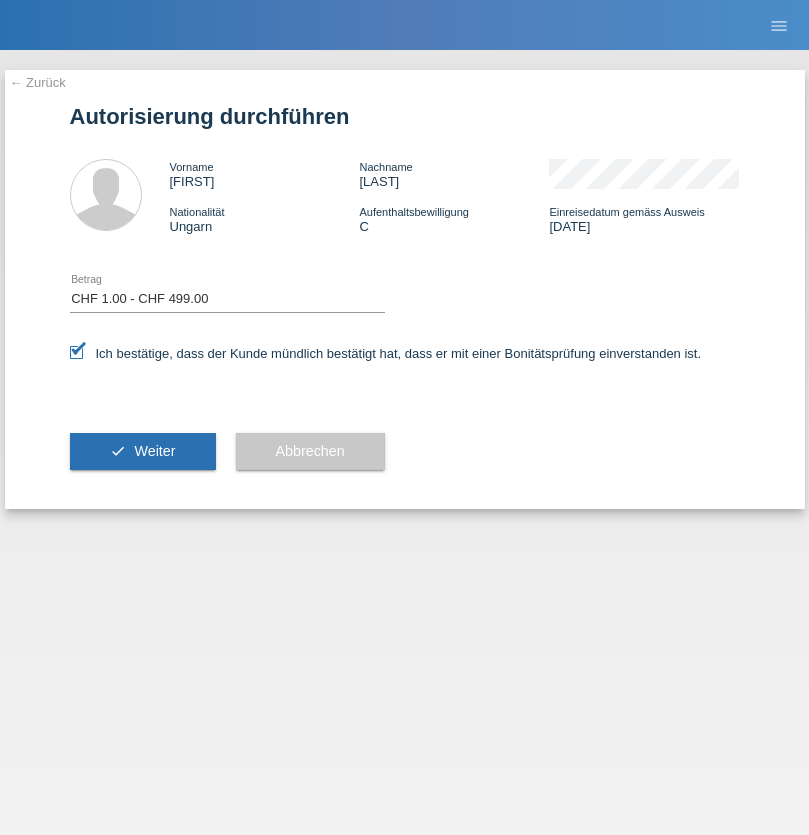 scroll, scrollTop: 0, scrollLeft: 0, axis: both 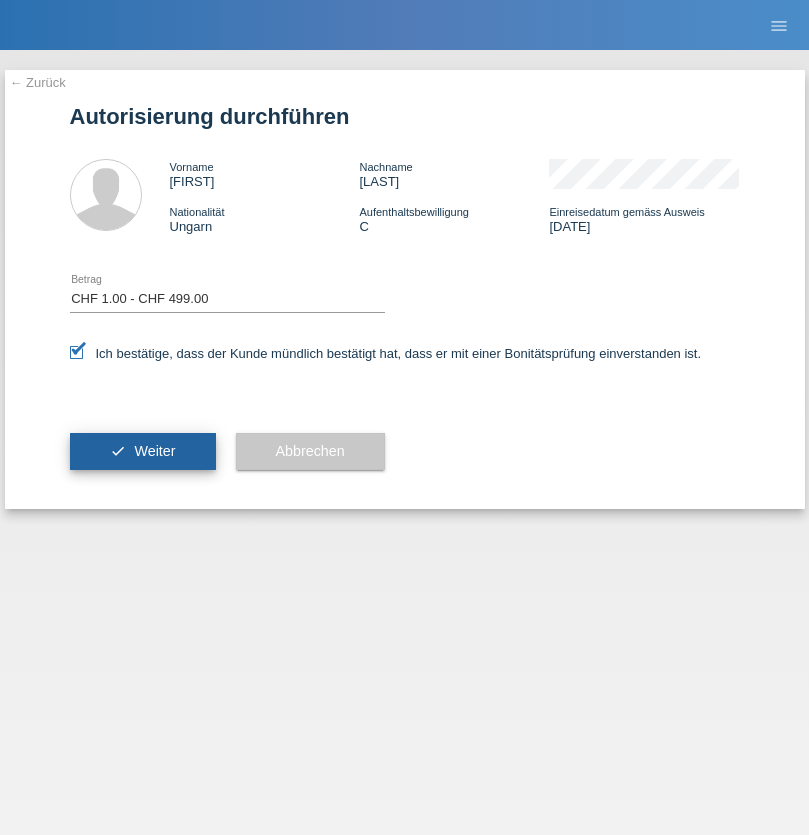 click on "Weiter" at bounding box center [154, 451] 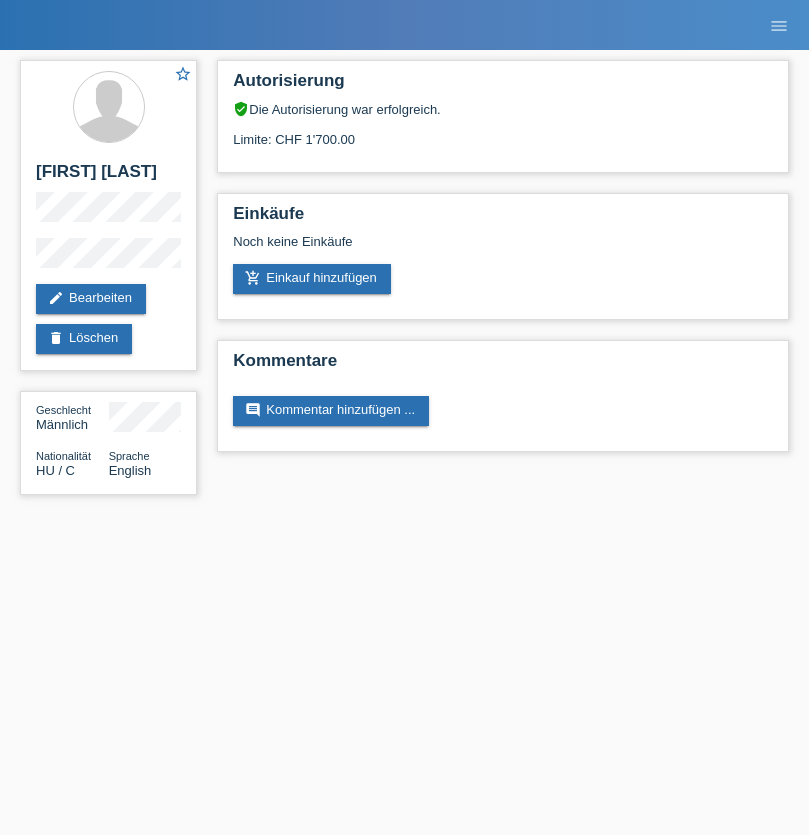 scroll, scrollTop: 0, scrollLeft: 0, axis: both 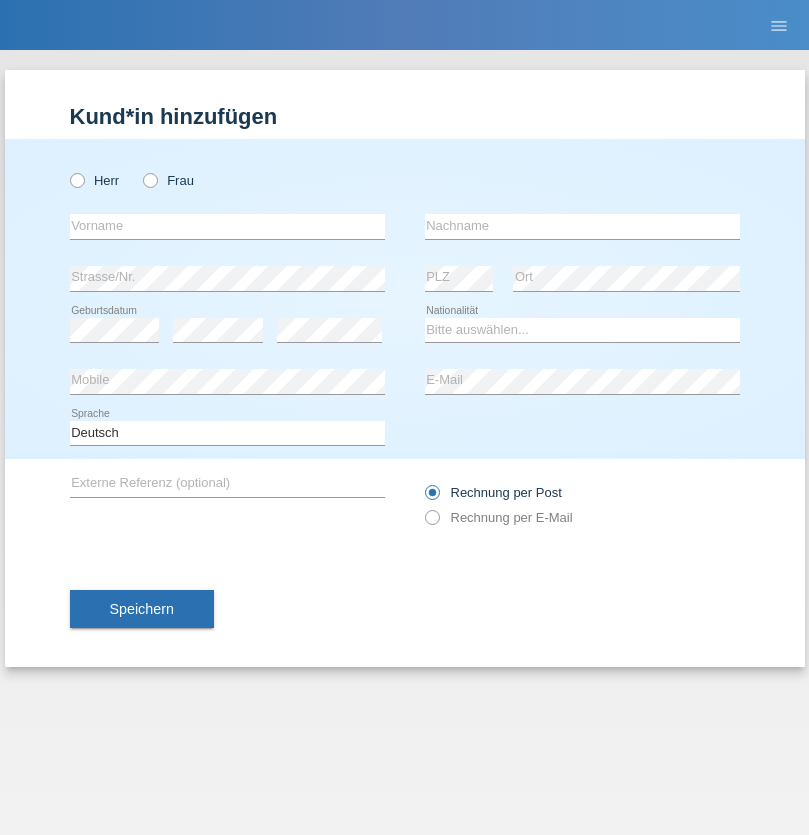 radio on "true" 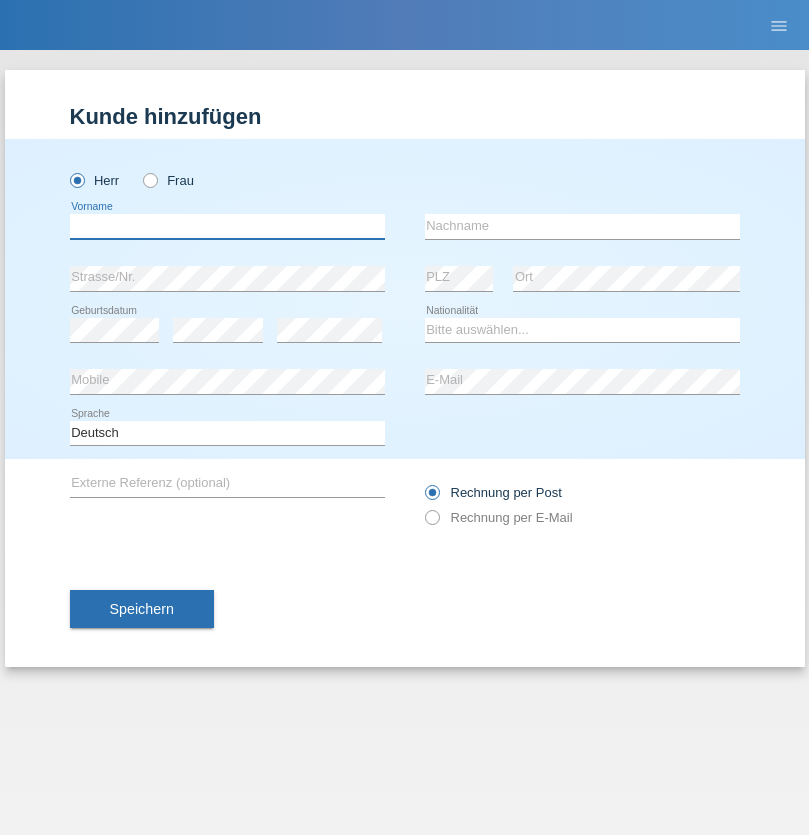 click at bounding box center (227, 226) 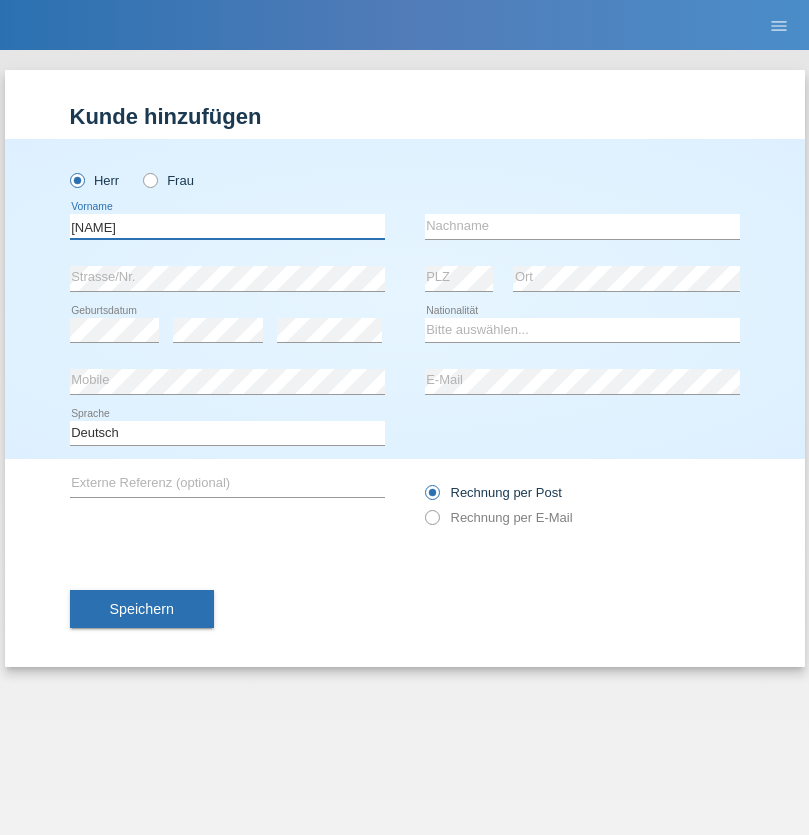 type on "Hugo" 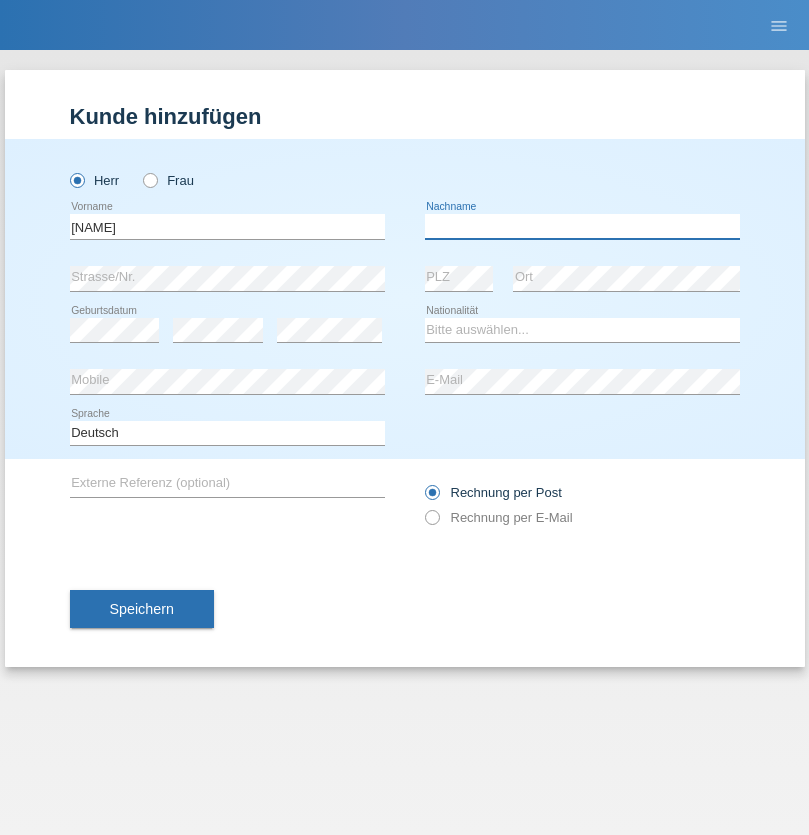 click at bounding box center [582, 226] 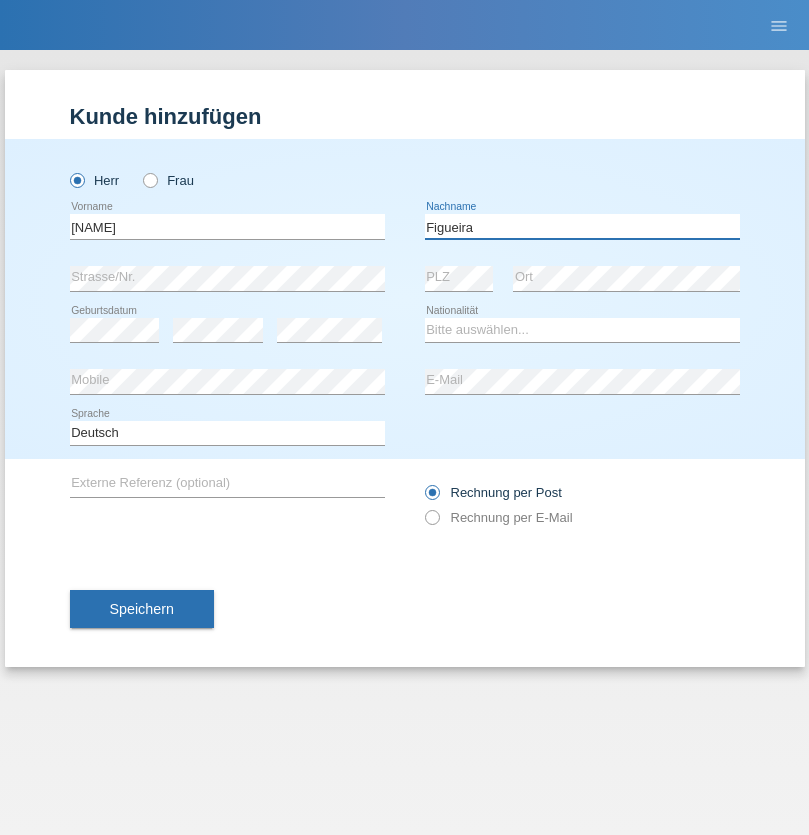 type on "Figueira" 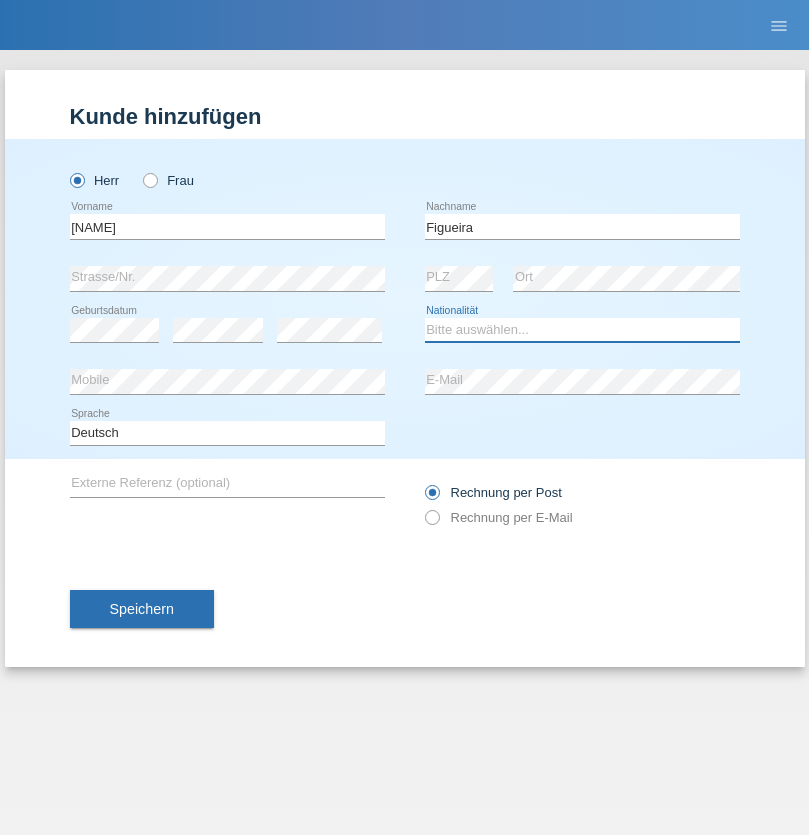 select on "PT" 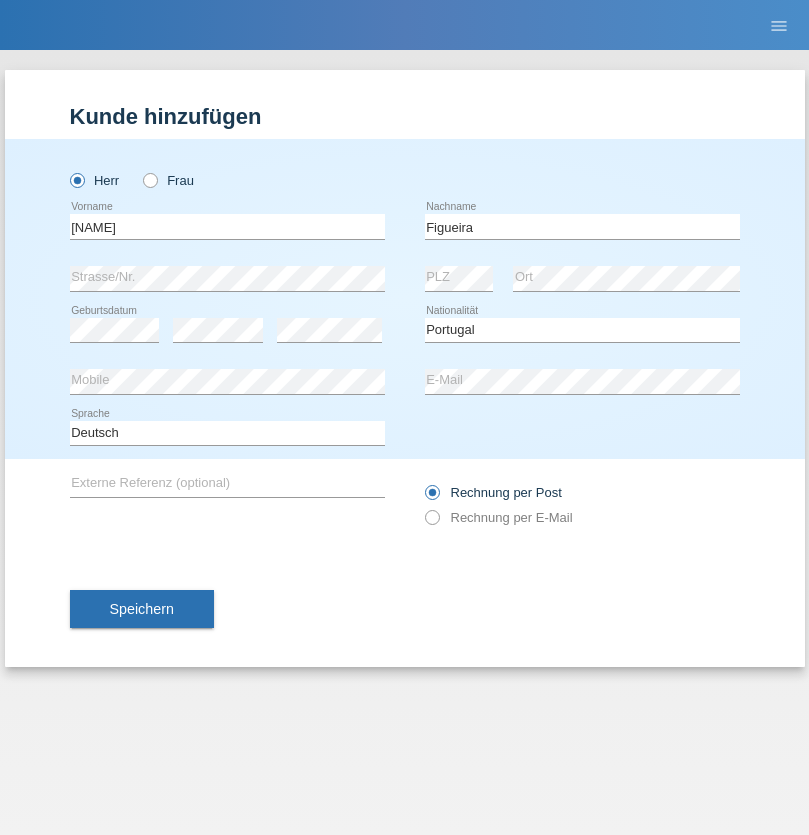 select on "C" 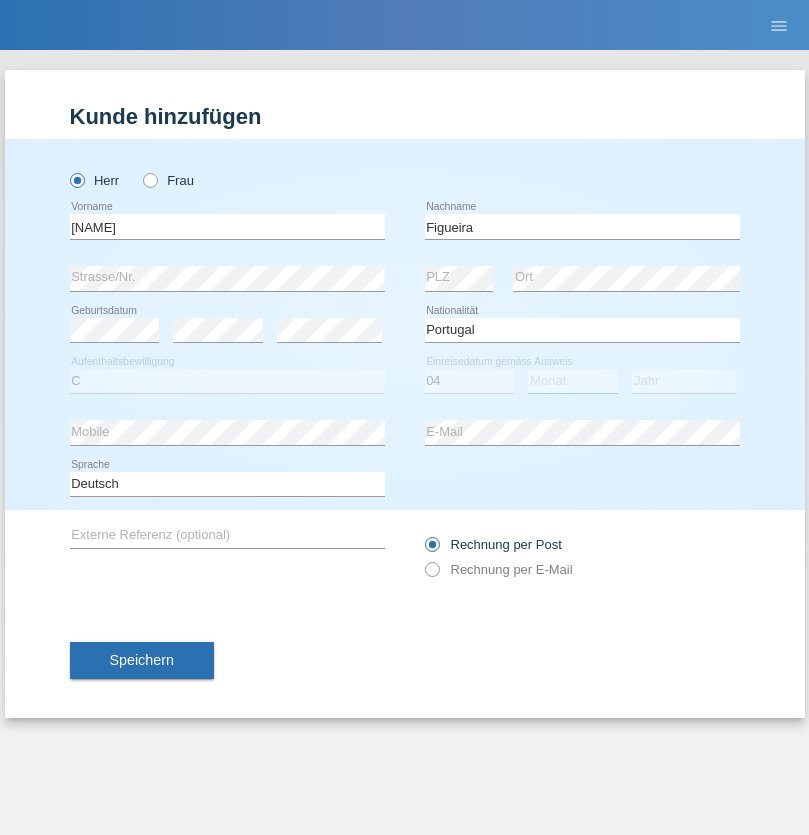 select on "02" 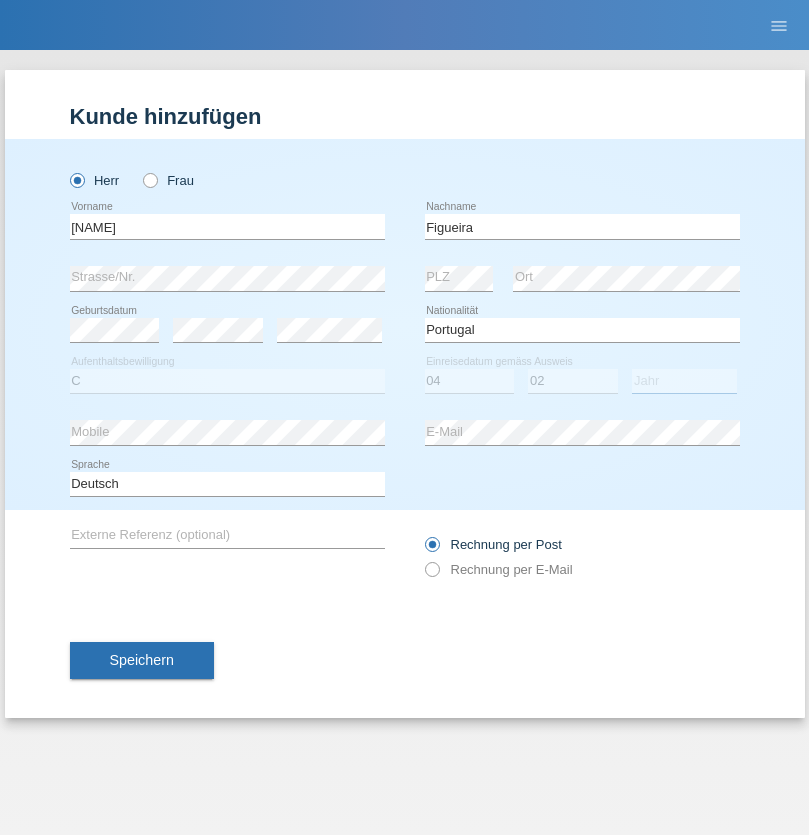 select on "2012" 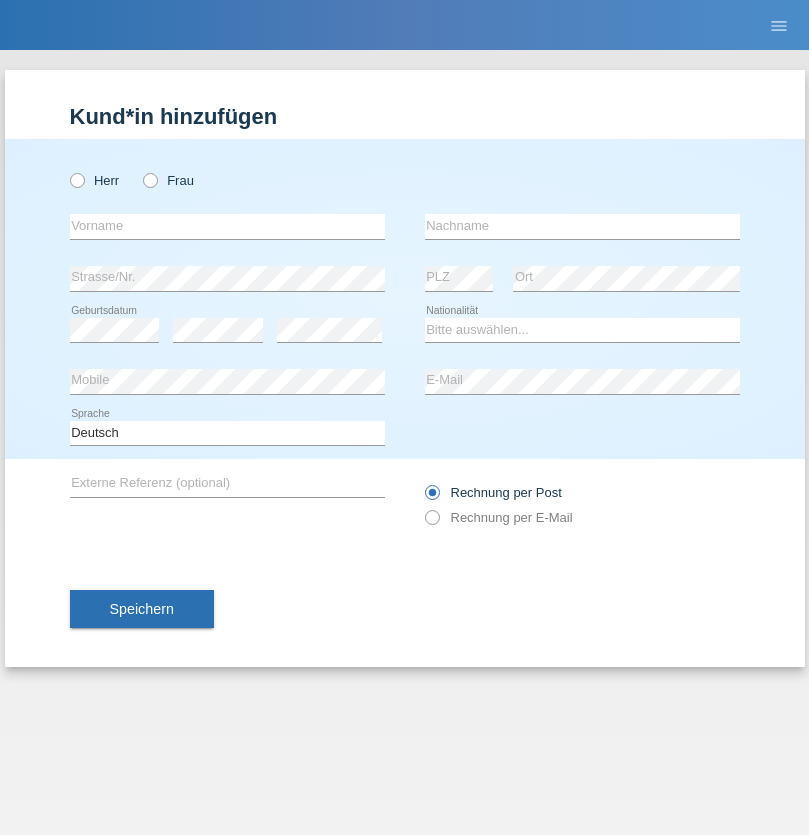 scroll, scrollTop: 0, scrollLeft: 0, axis: both 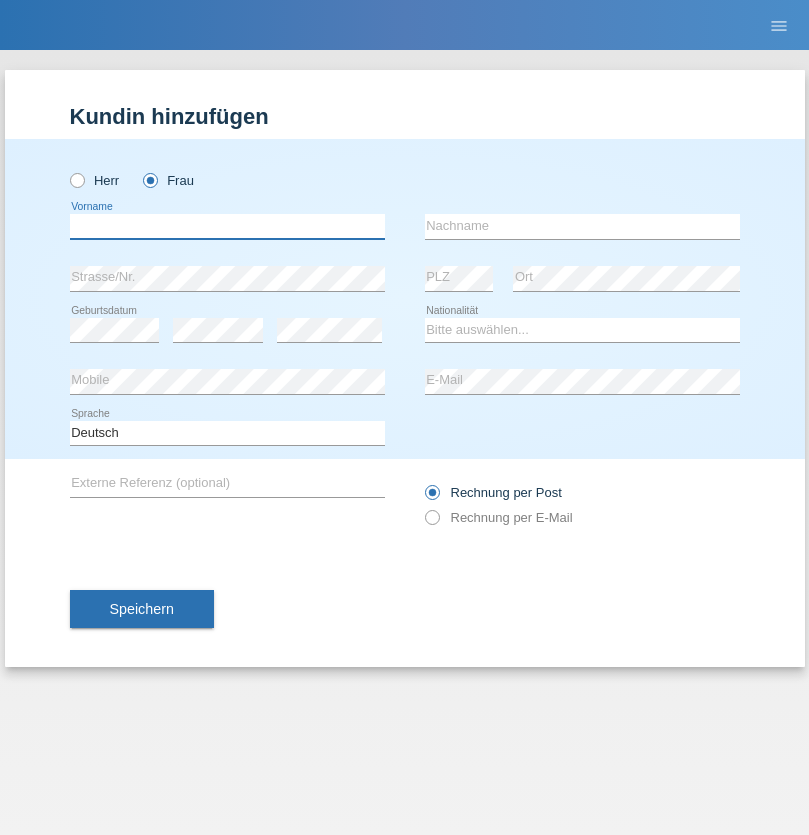click at bounding box center (227, 226) 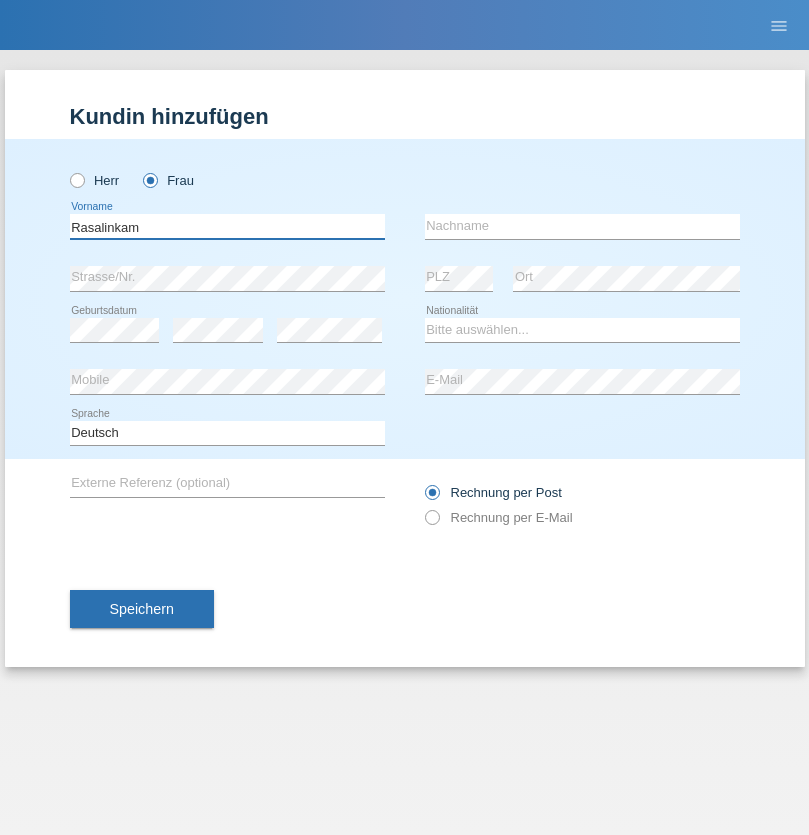 type on "Rasalinkam" 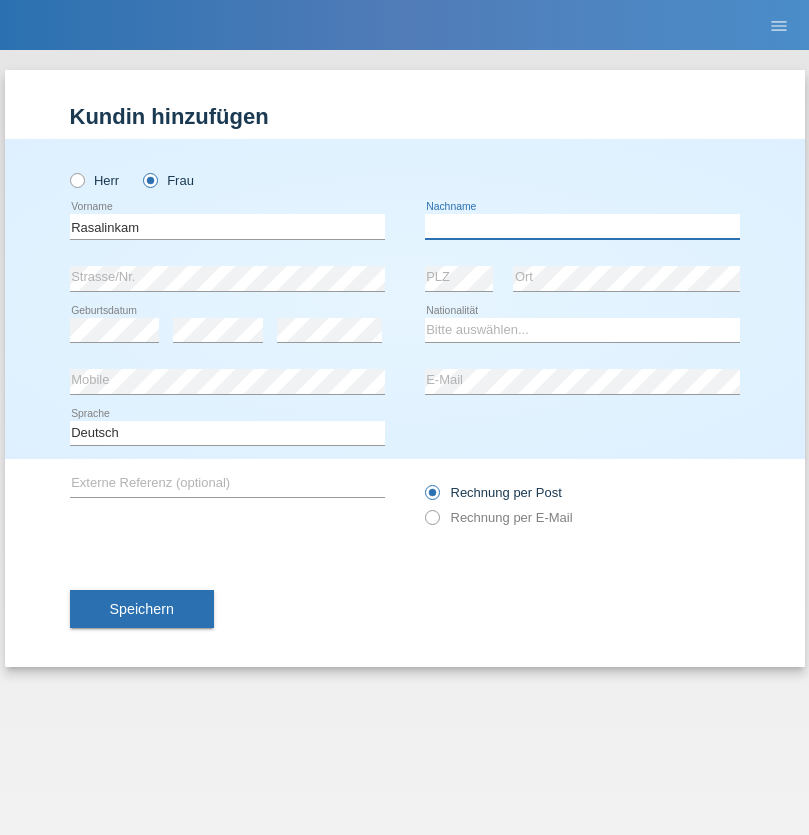 click at bounding box center [582, 226] 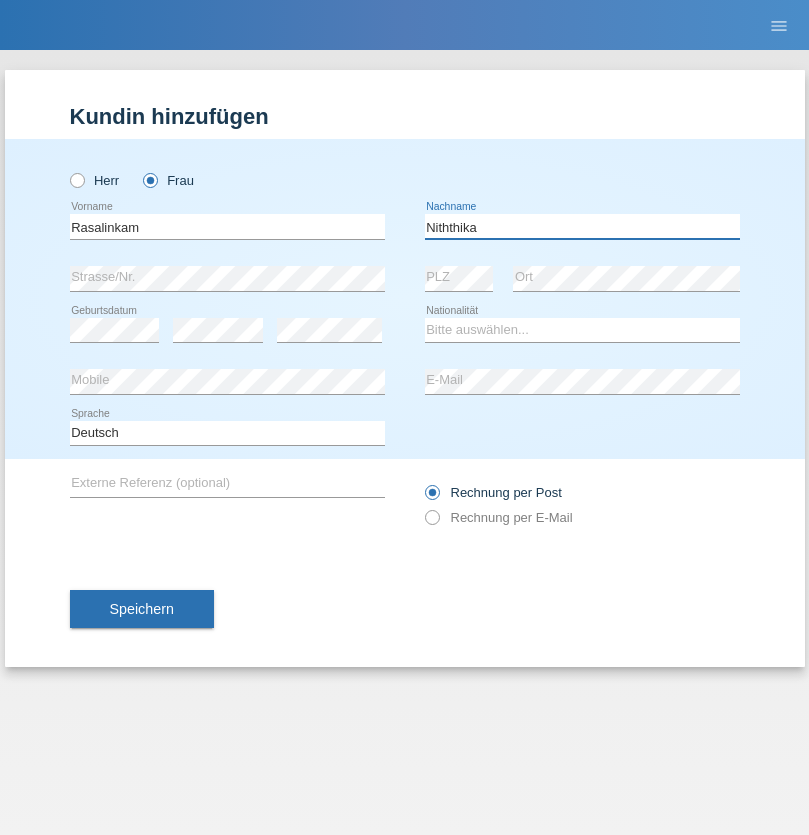 type on "Niththika" 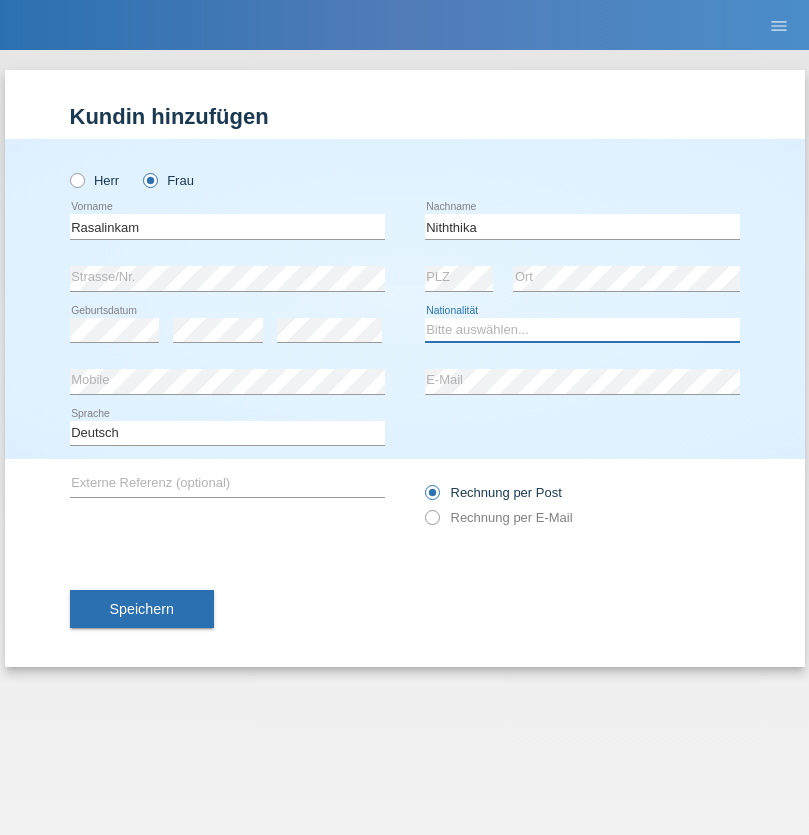 select on "LK" 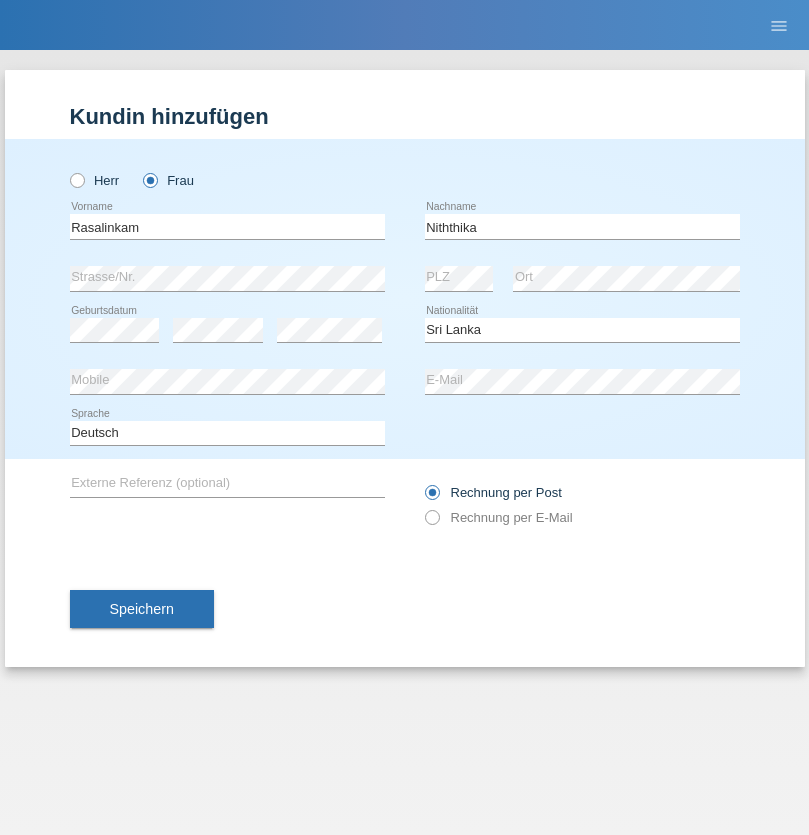 select on "C" 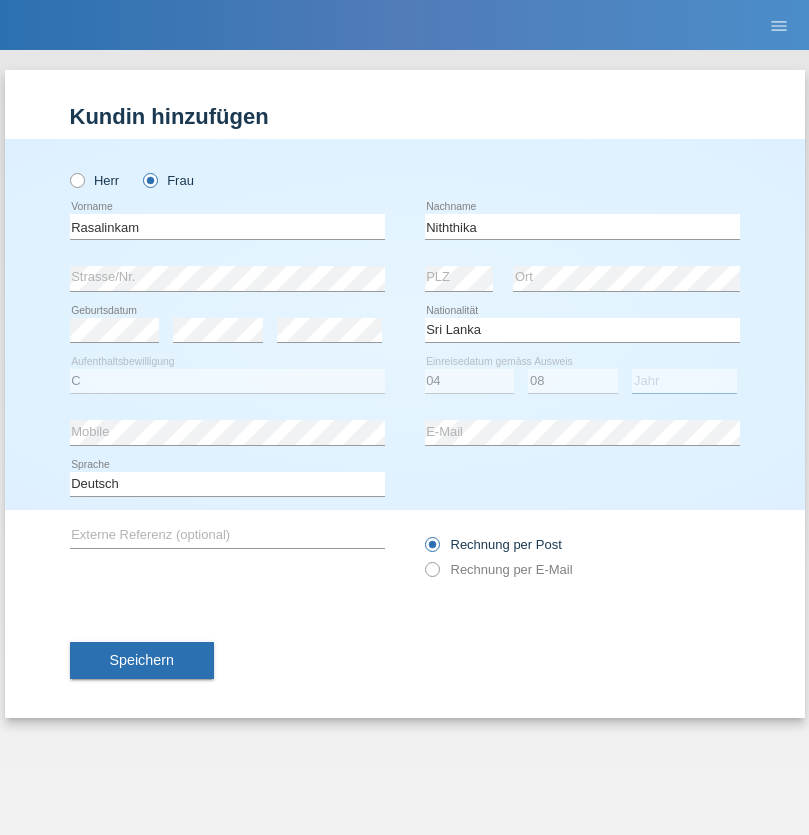 select on "2021" 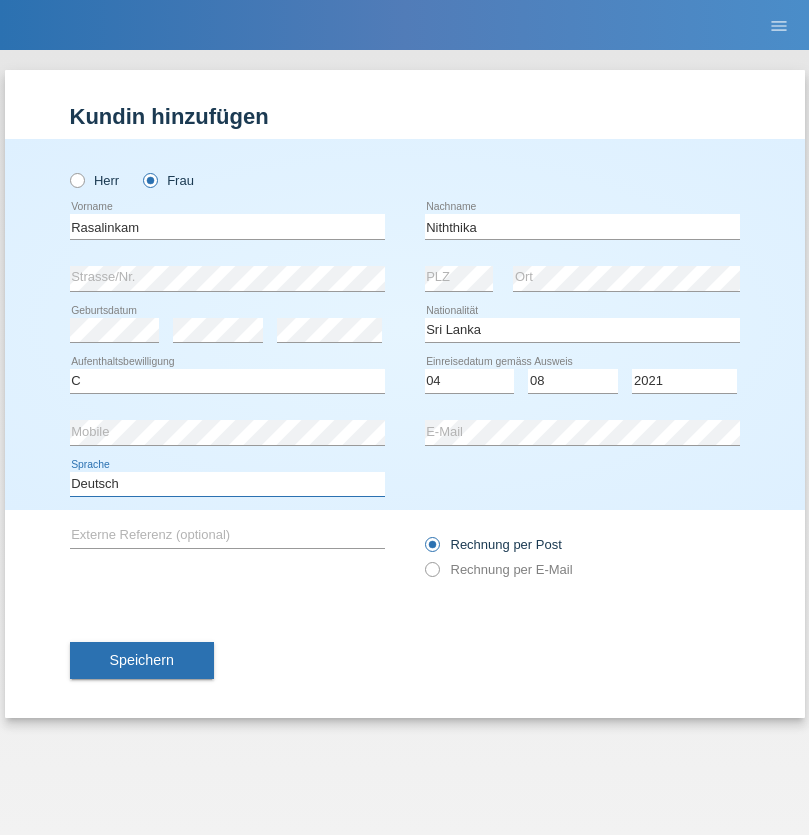 select on "en" 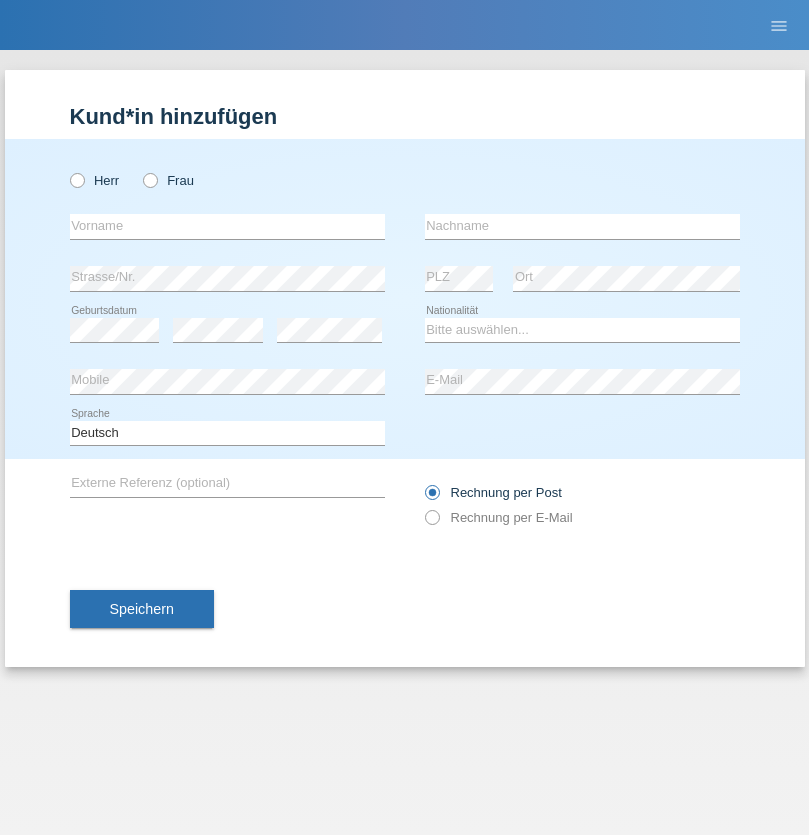 scroll, scrollTop: 0, scrollLeft: 0, axis: both 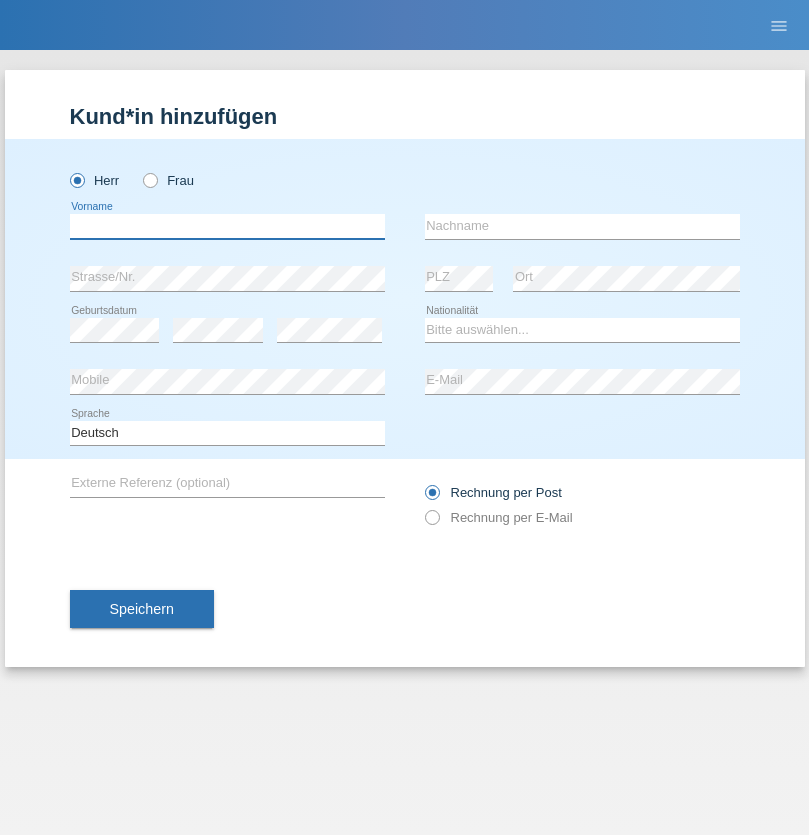 click at bounding box center (227, 226) 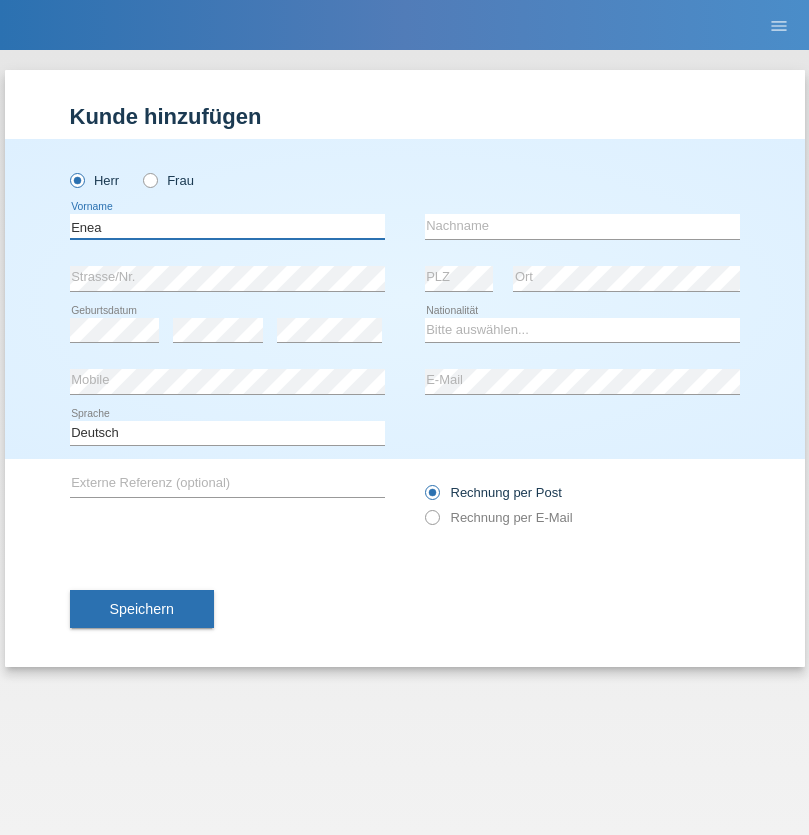 type on "Enea" 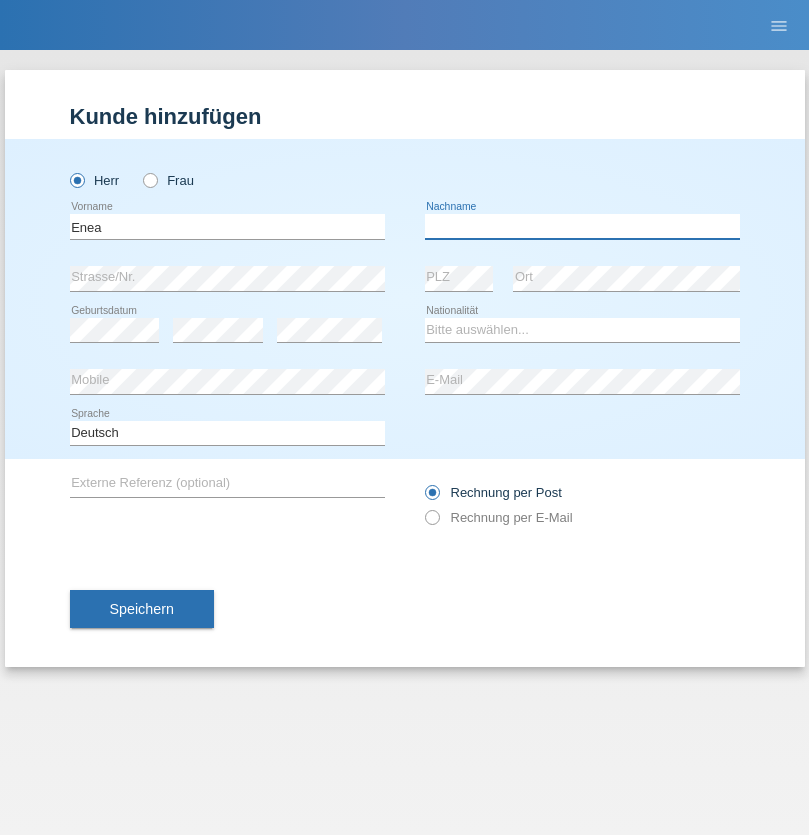 click at bounding box center (582, 226) 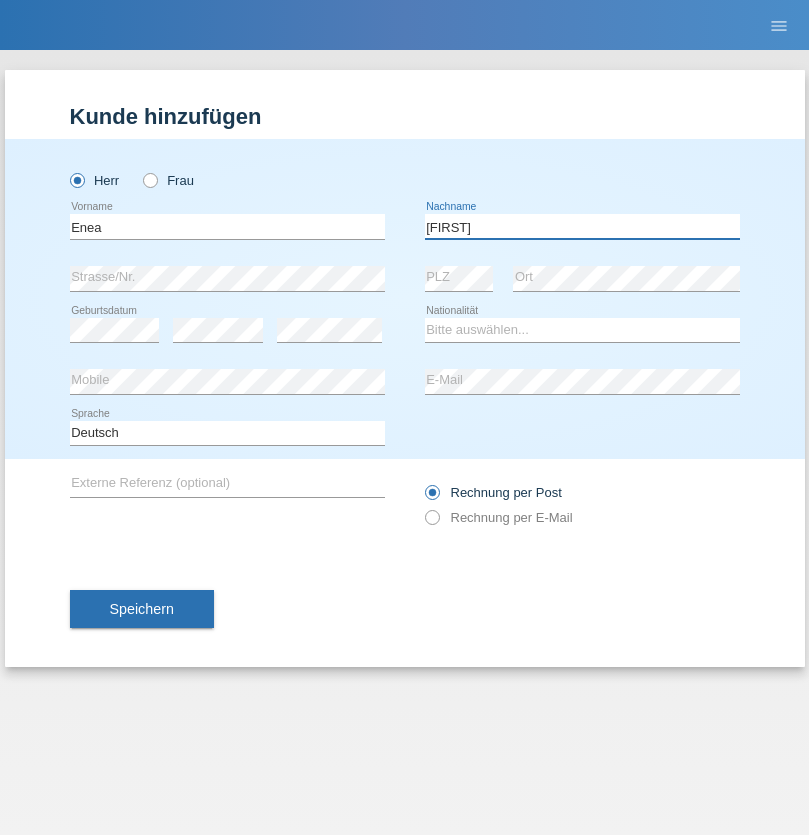 type on "Andrei" 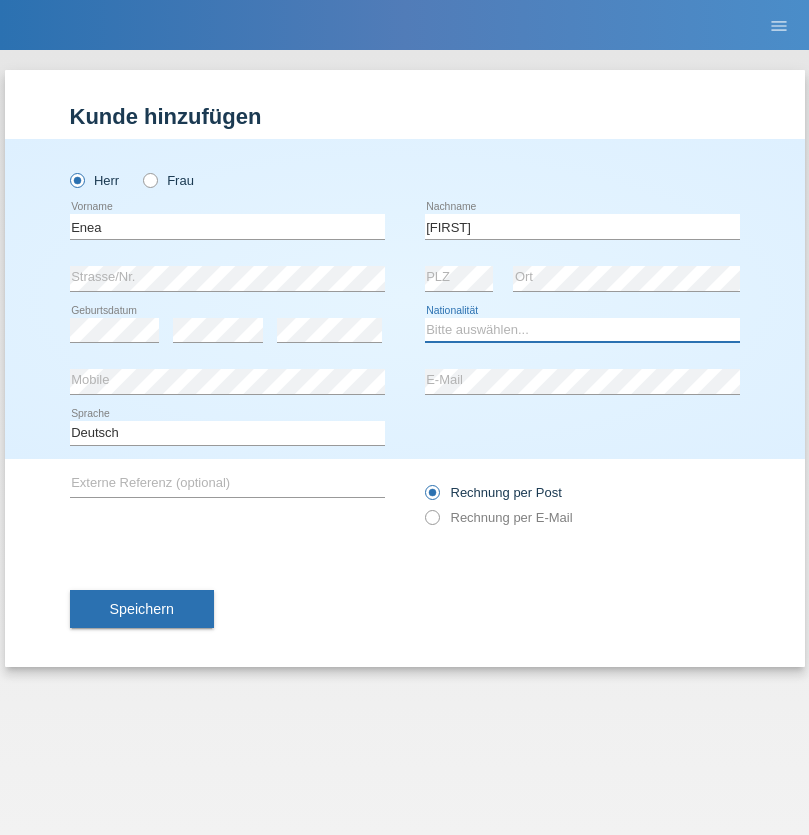 select on "OM" 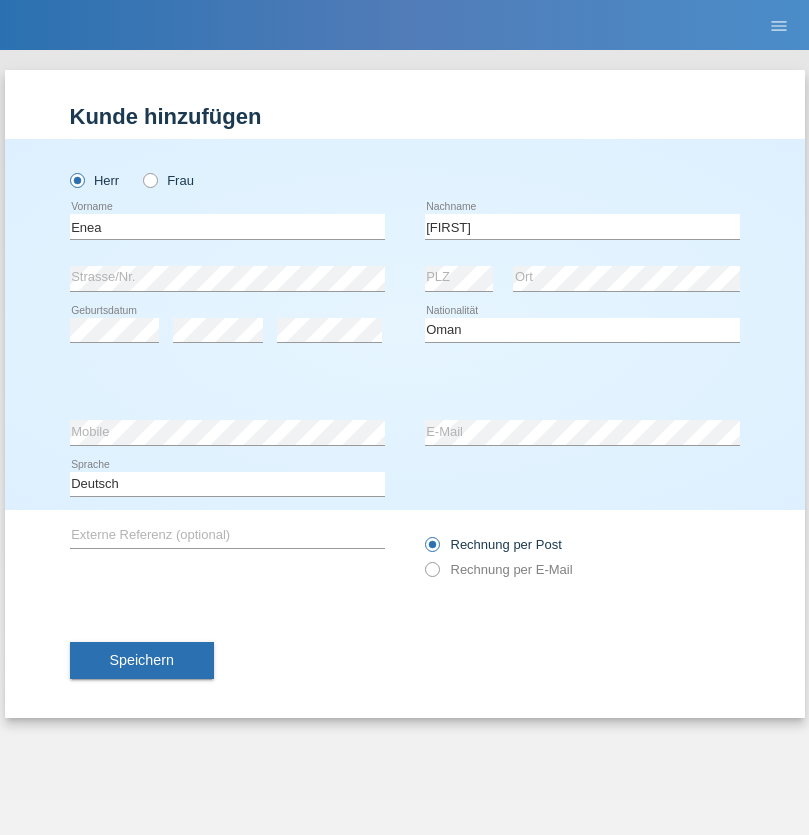 select on "C" 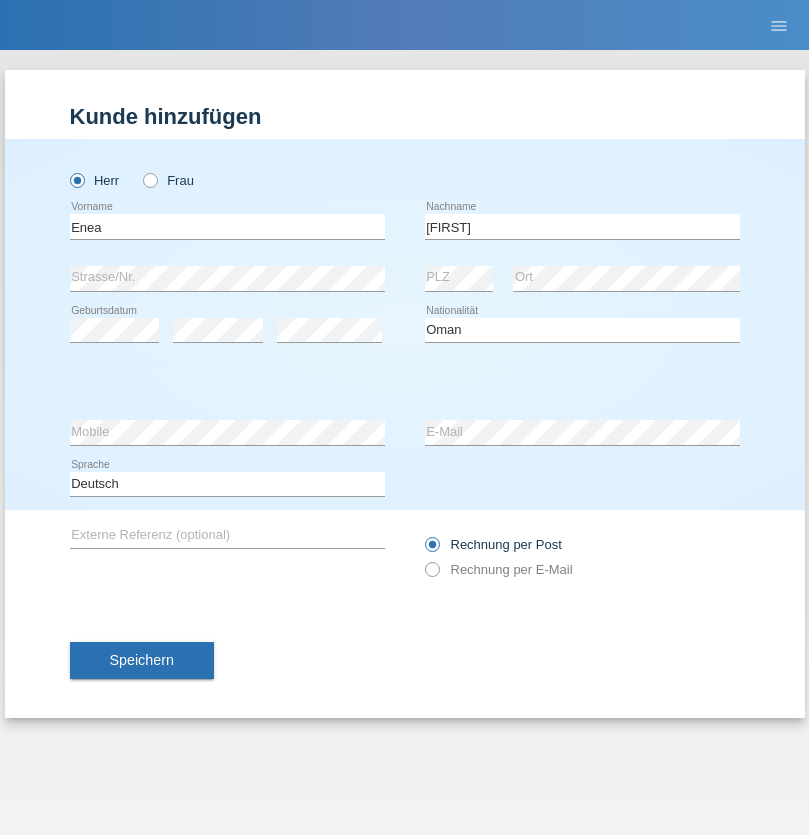 select on "17" 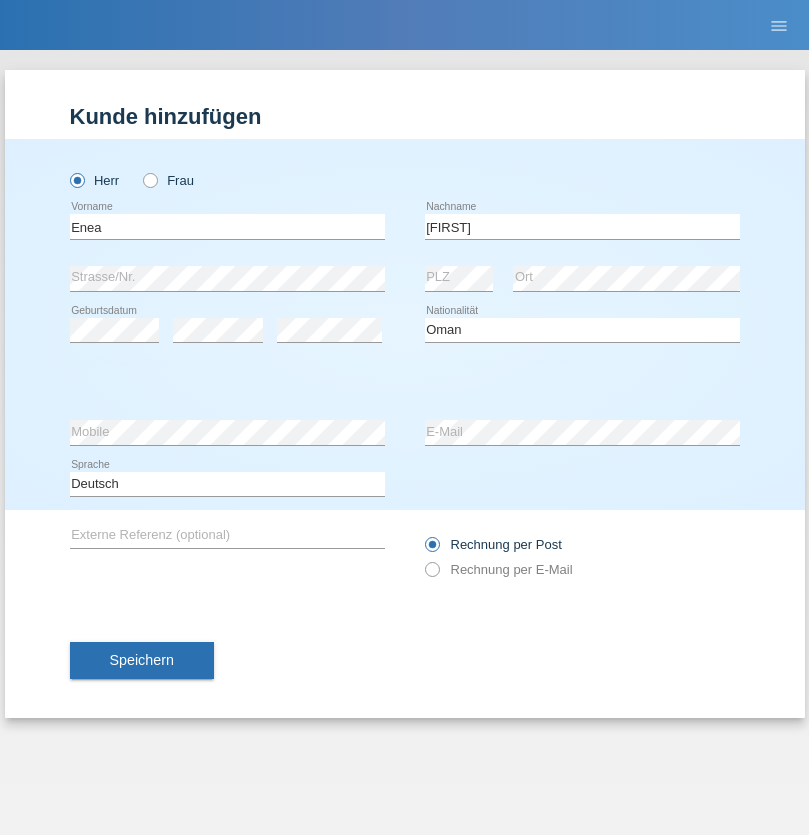 select on "06" 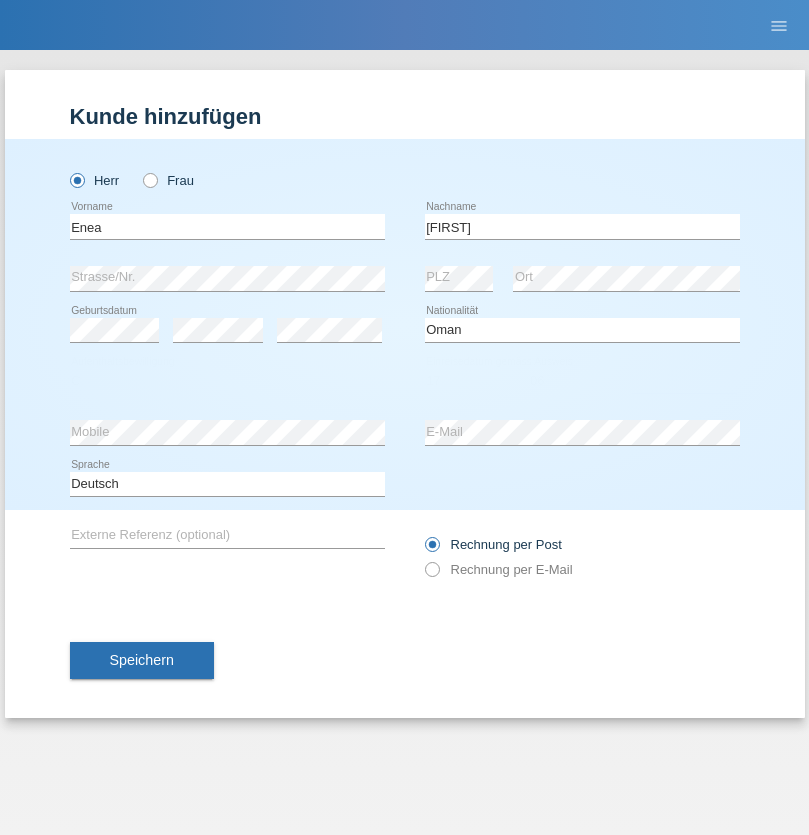select on "2021" 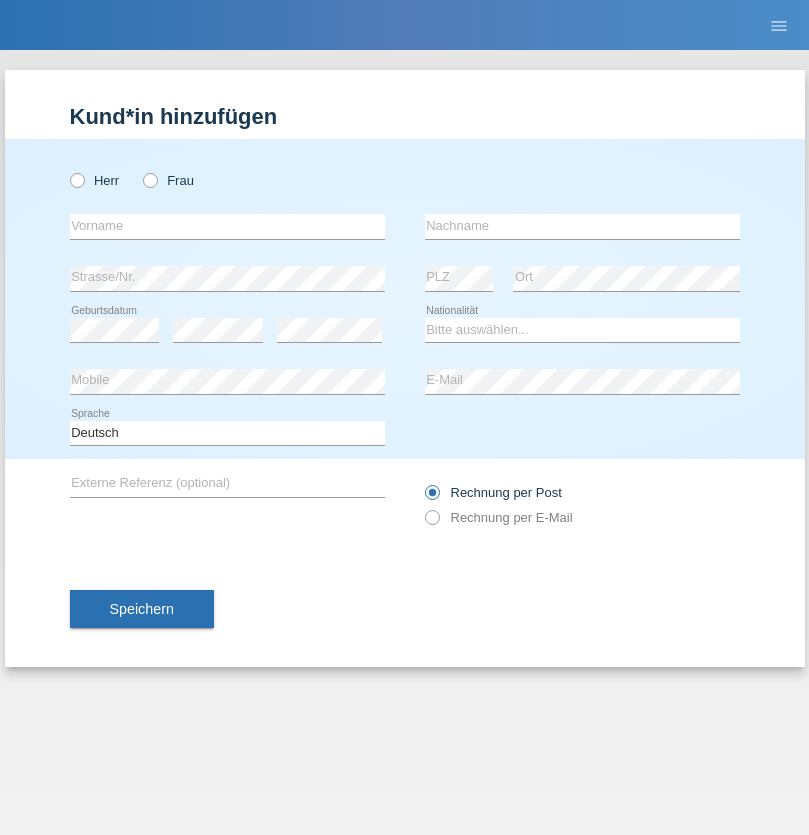 scroll, scrollTop: 0, scrollLeft: 0, axis: both 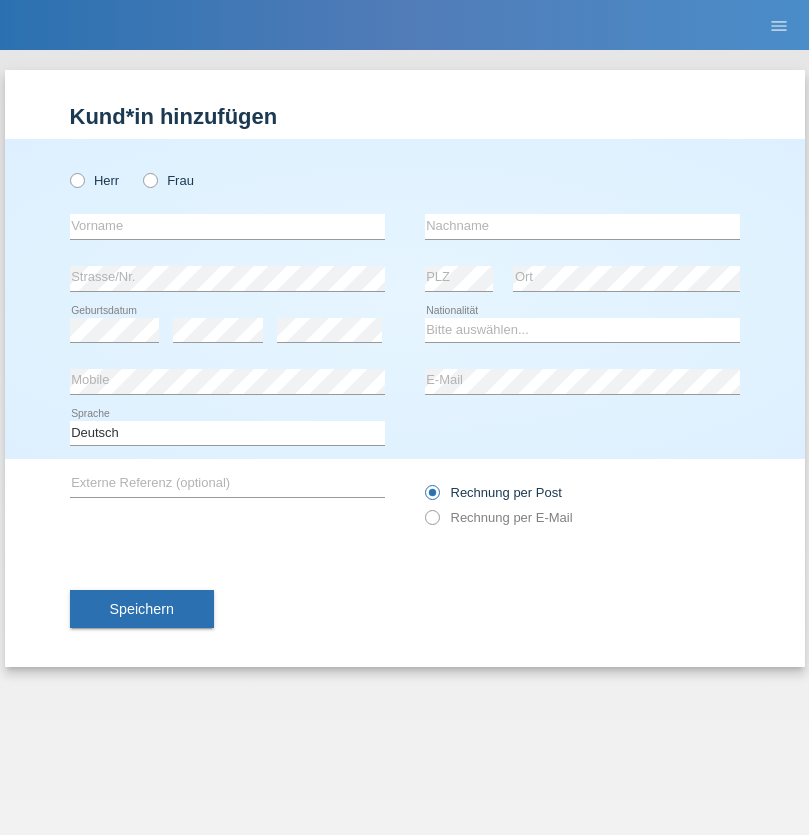 radio on "true" 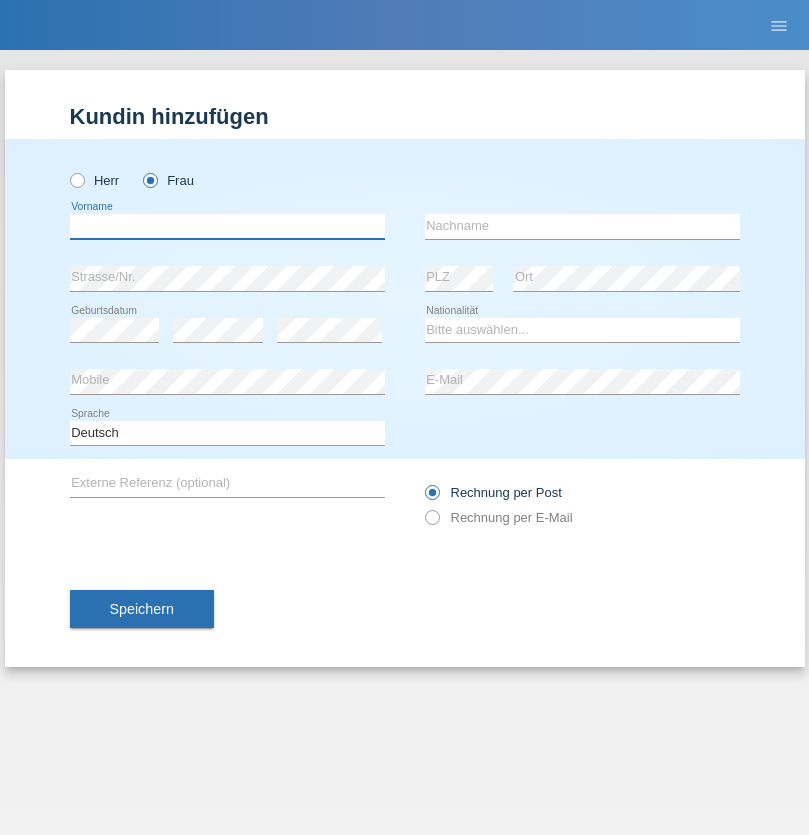 click at bounding box center [227, 226] 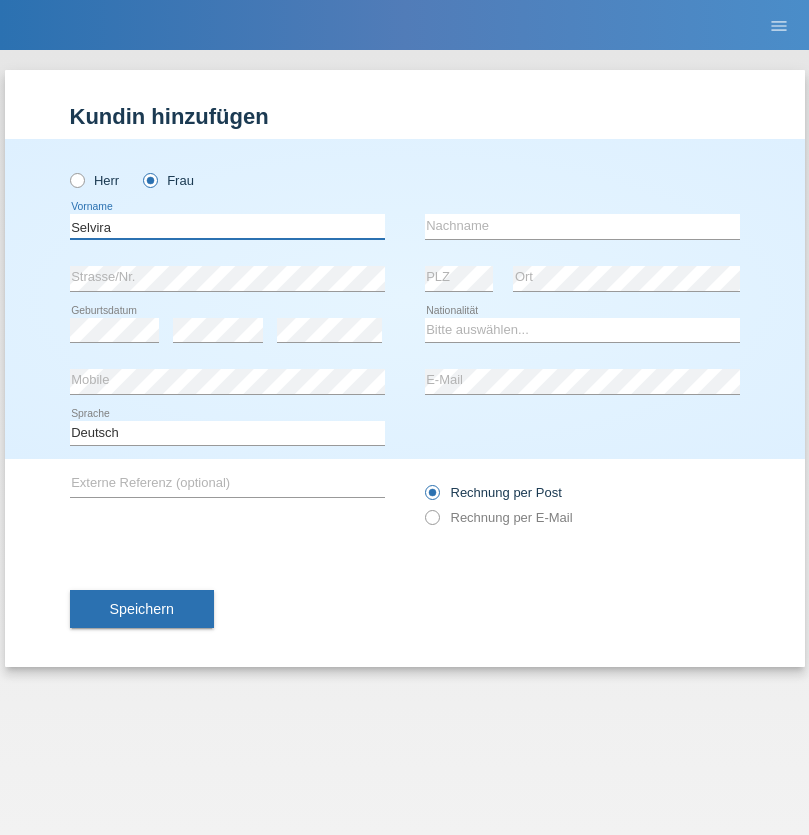 type on "Selvira" 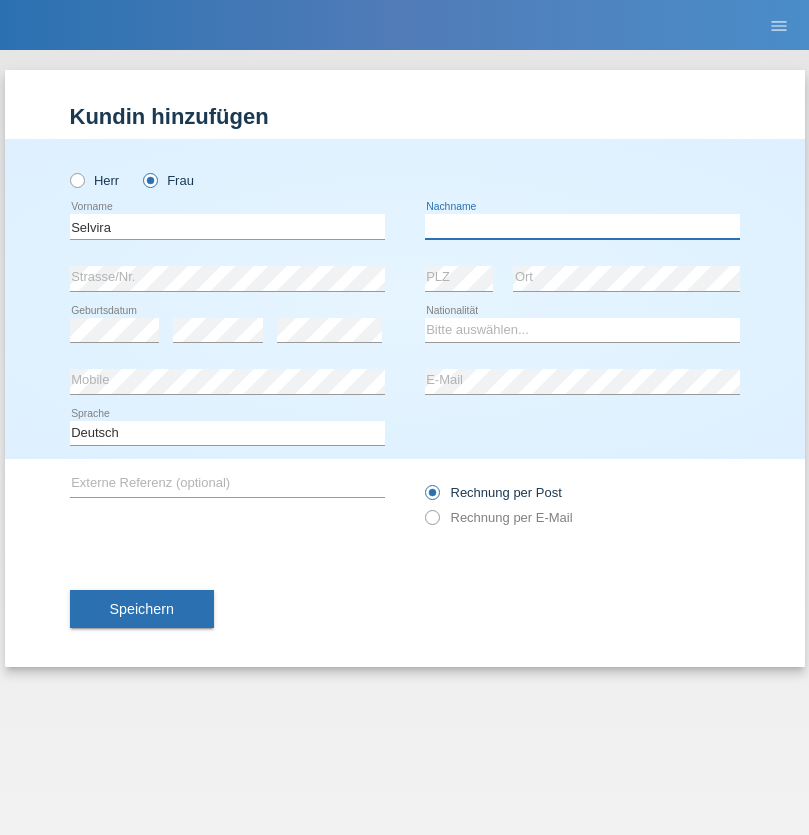 click at bounding box center [582, 226] 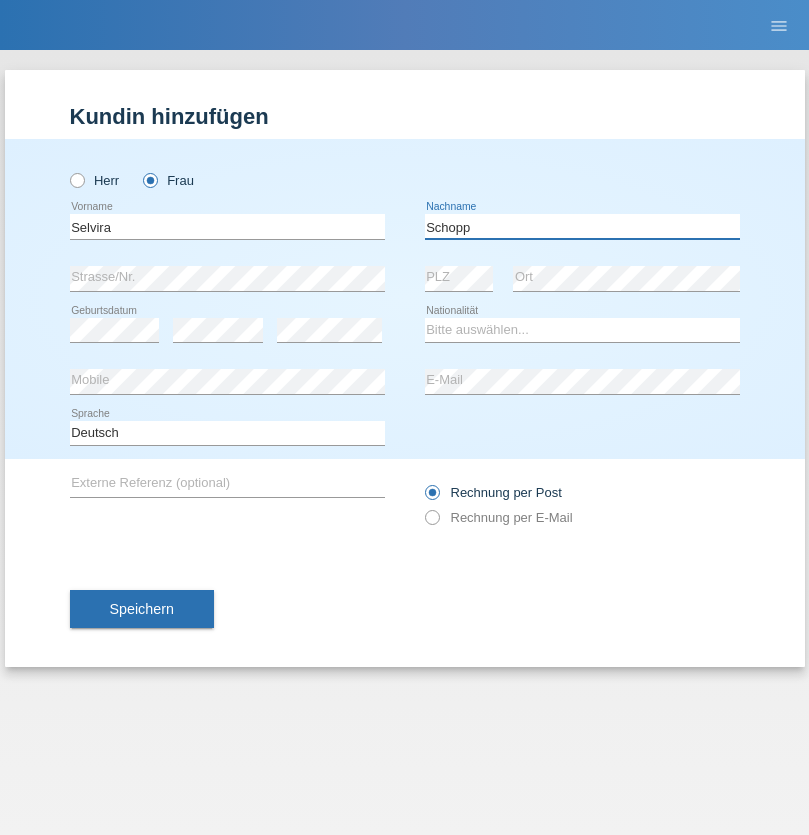 type on "Schopp" 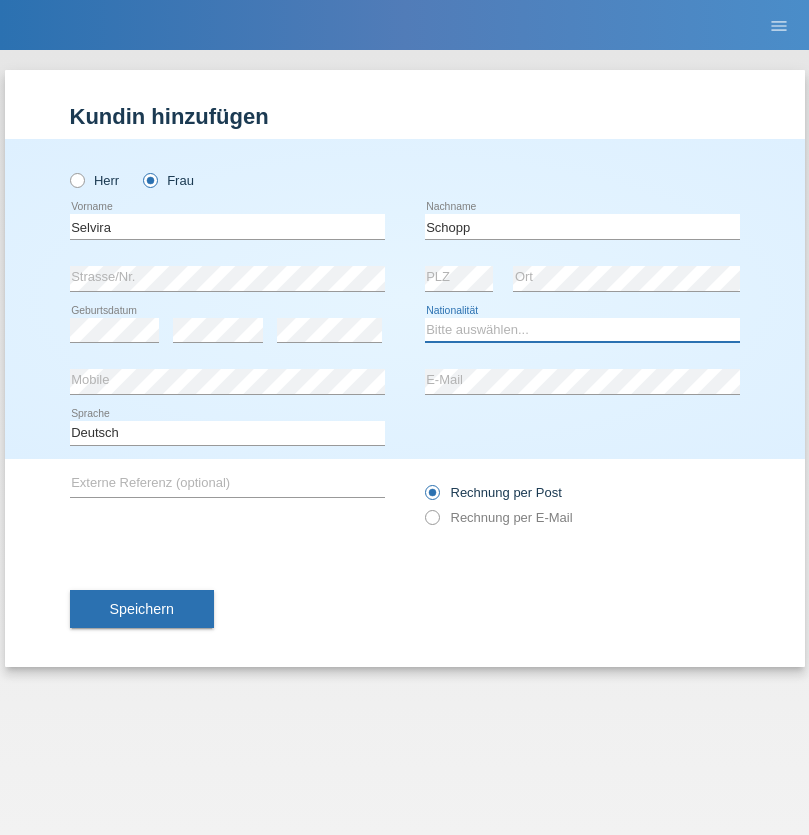 select on "CH" 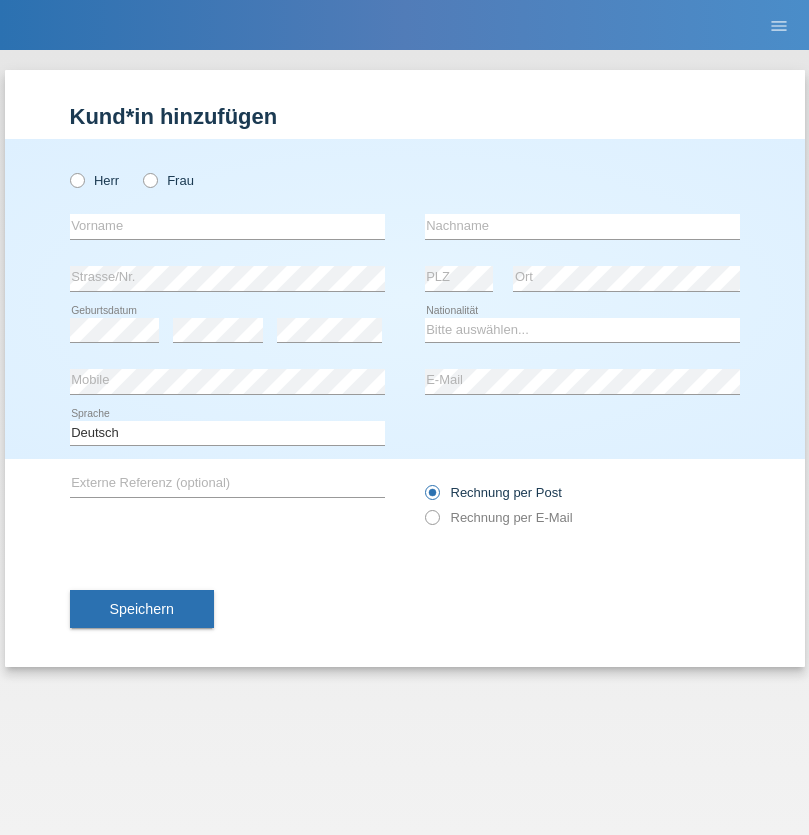 scroll, scrollTop: 0, scrollLeft: 0, axis: both 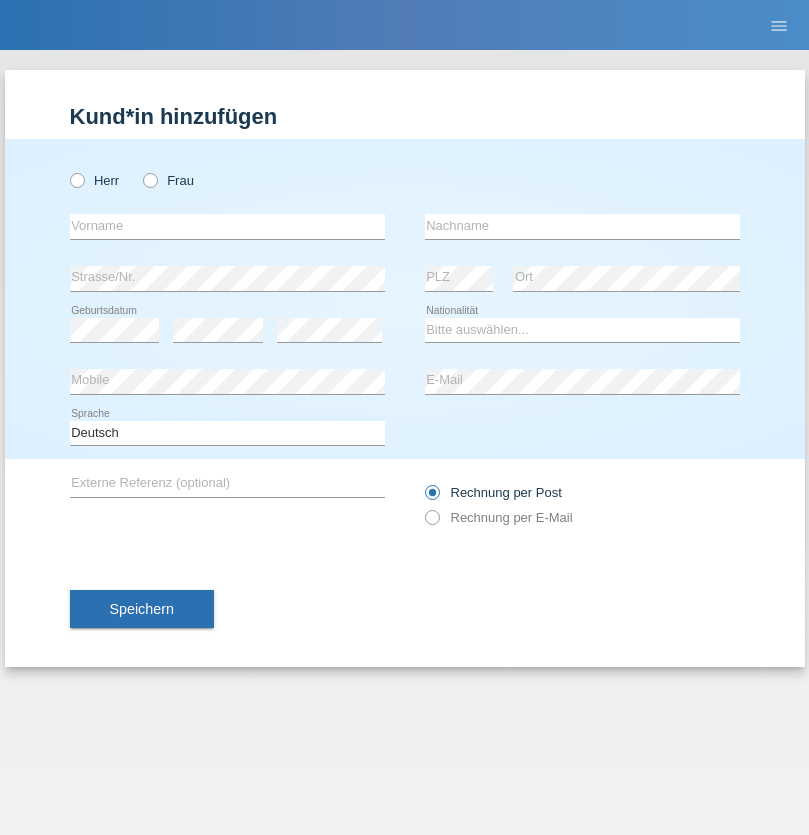 radio on "true" 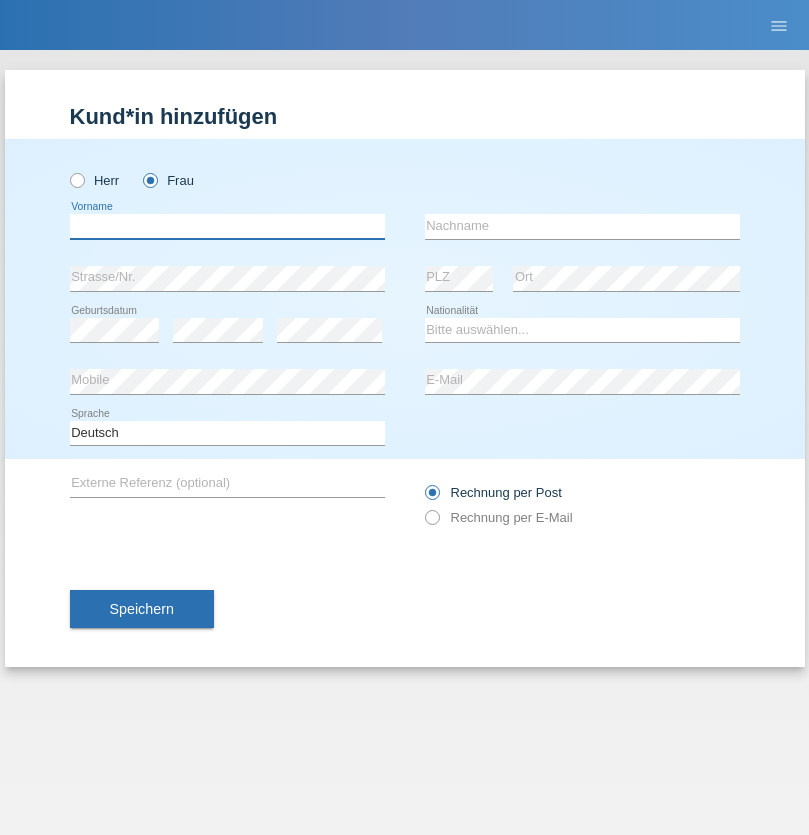 click at bounding box center (227, 226) 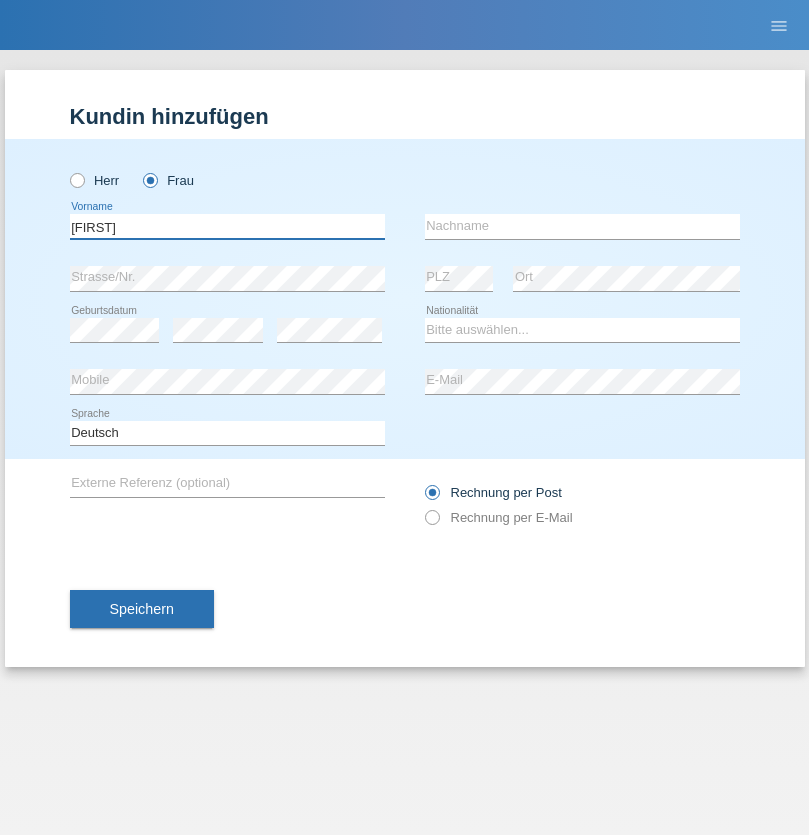 type on "[FIRST]" 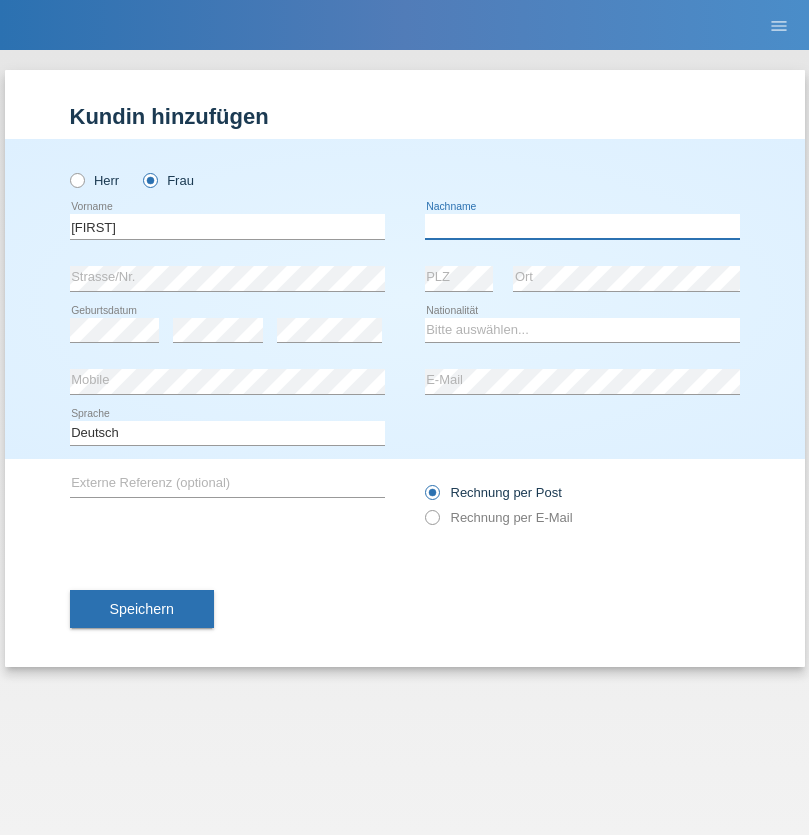 click at bounding box center (582, 226) 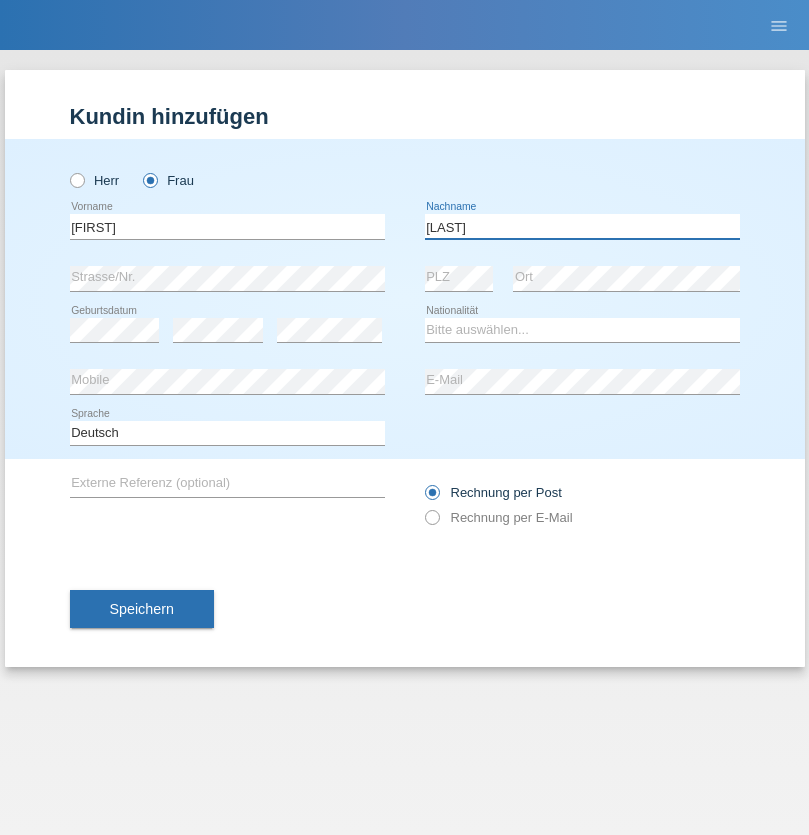 type on "[LAST]" 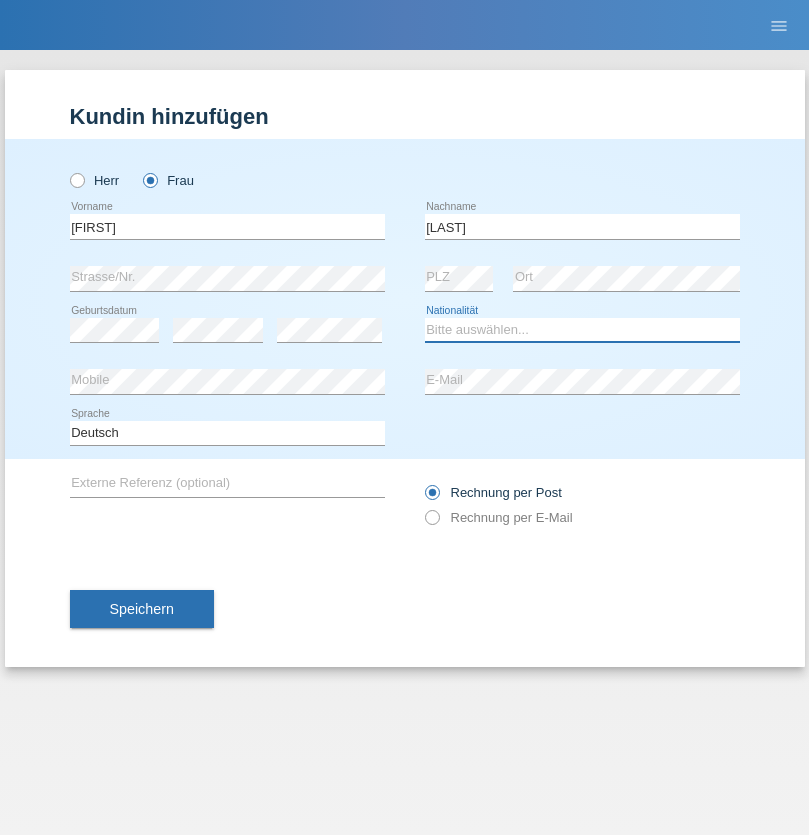 select on "SK" 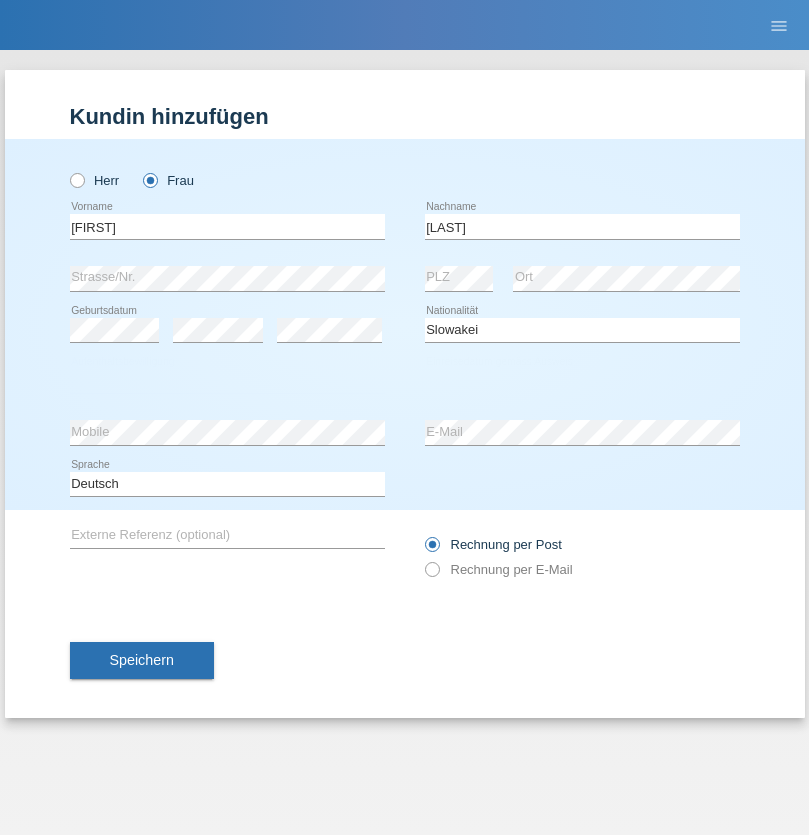 select on "C" 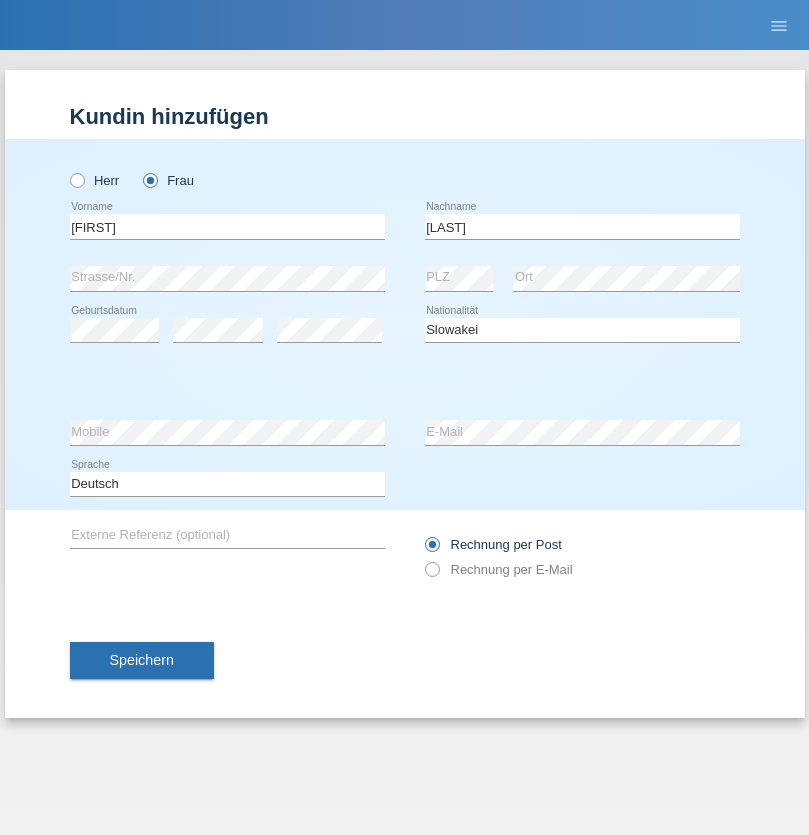 select on "05" 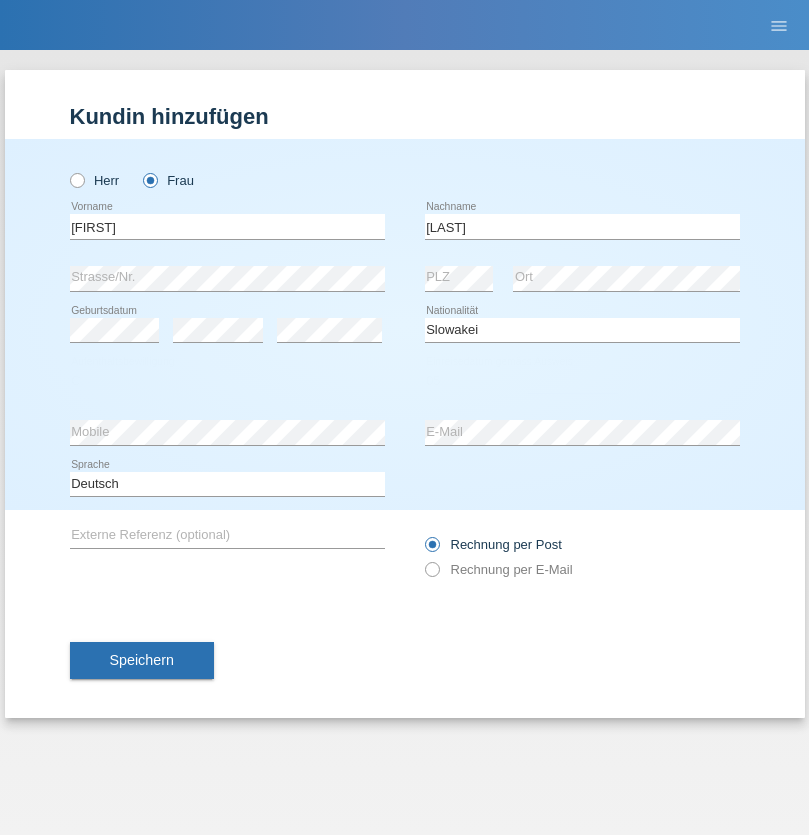 select on "04" 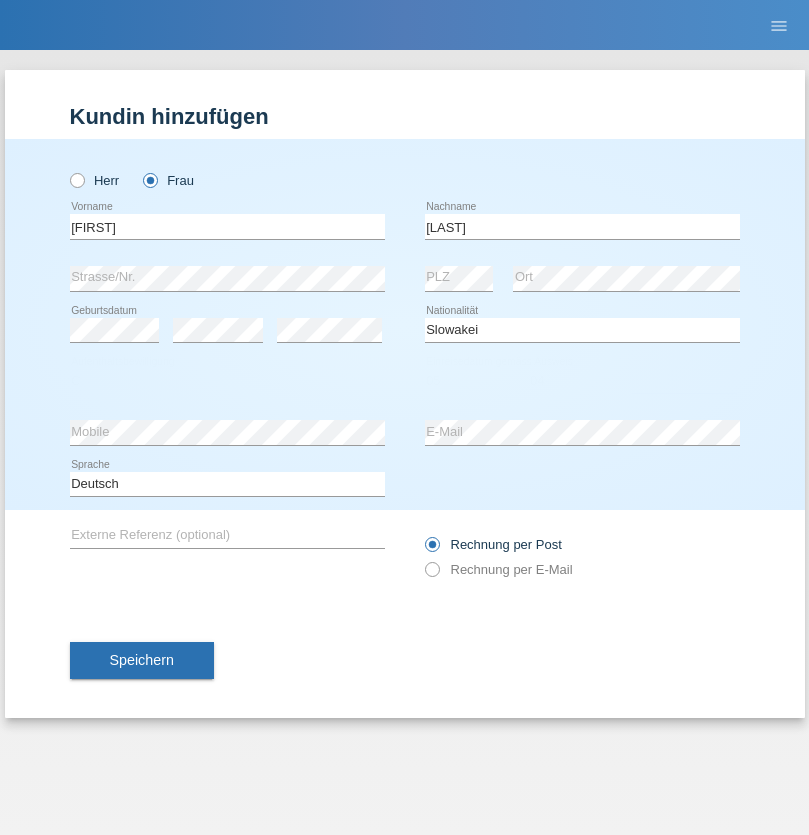 select on "2014" 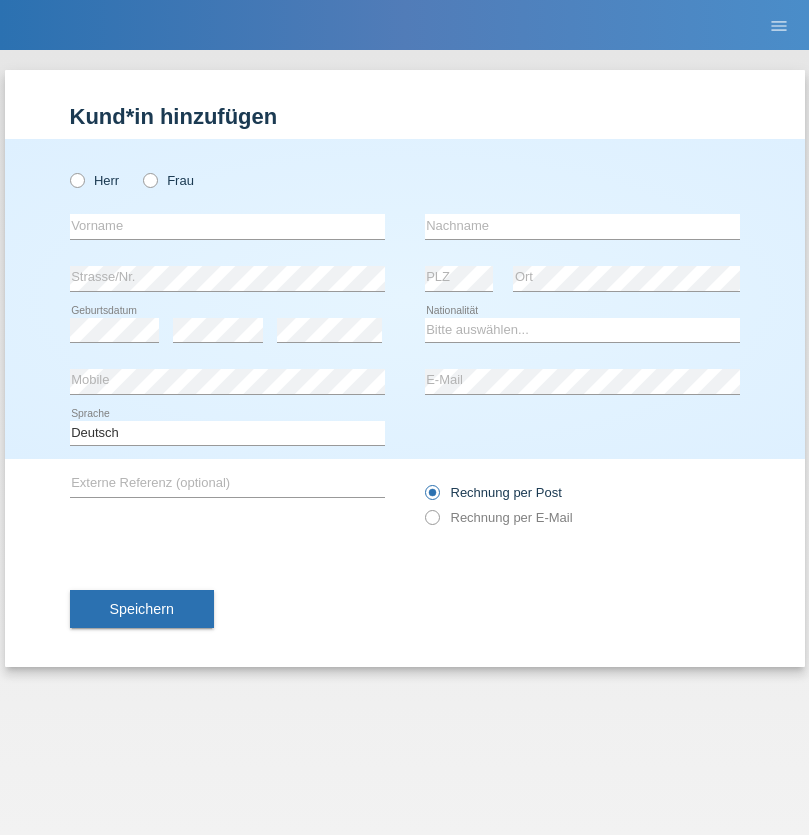 scroll, scrollTop: 0, scrollLeft: 0, axis: both 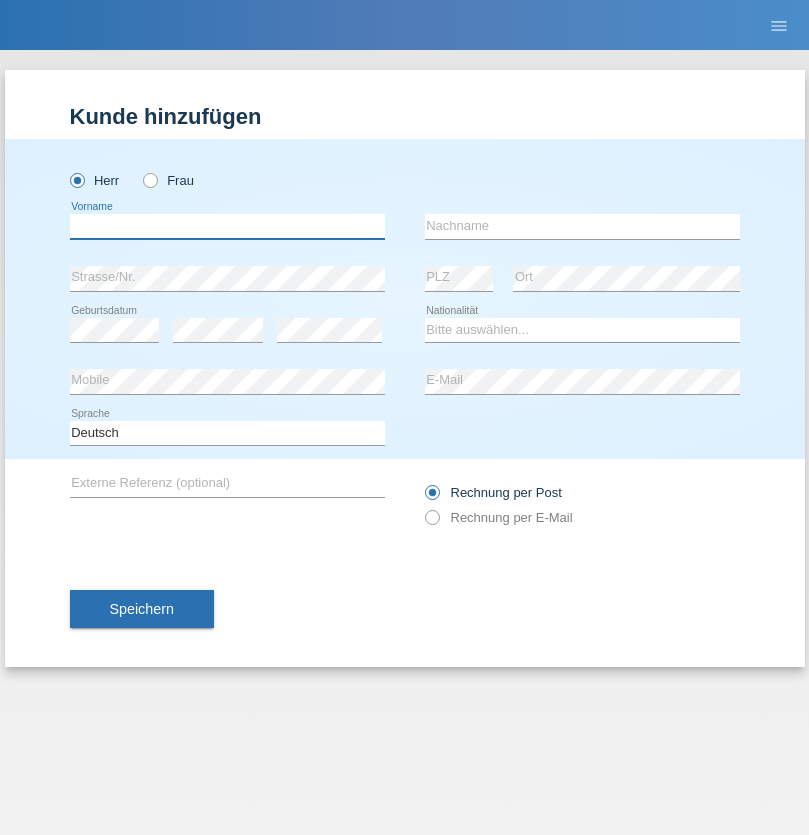 click at bounding box center (227, 226) 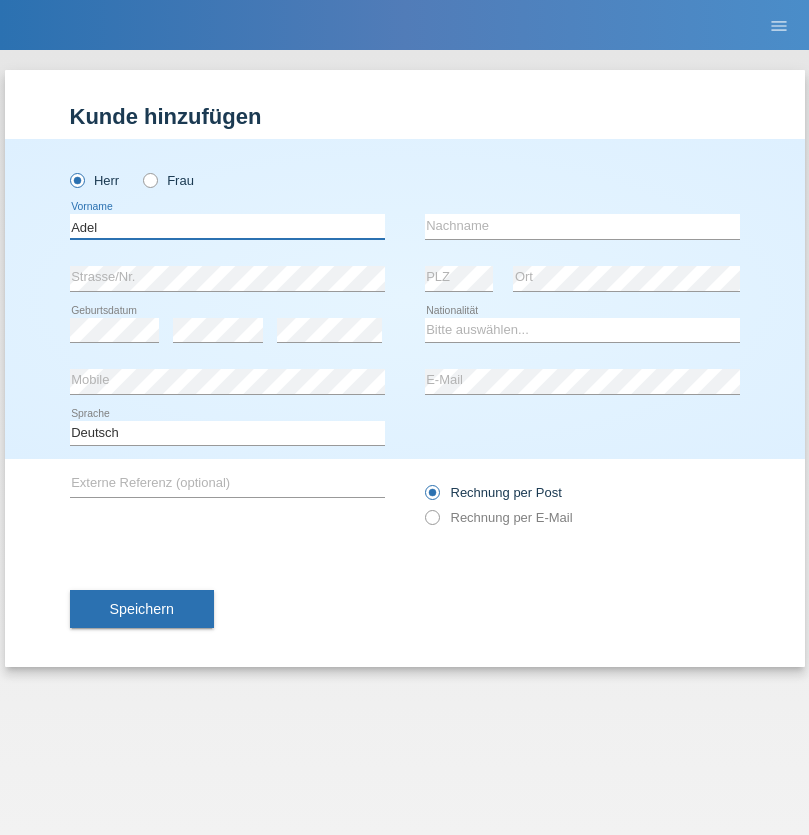 type on "Adel" 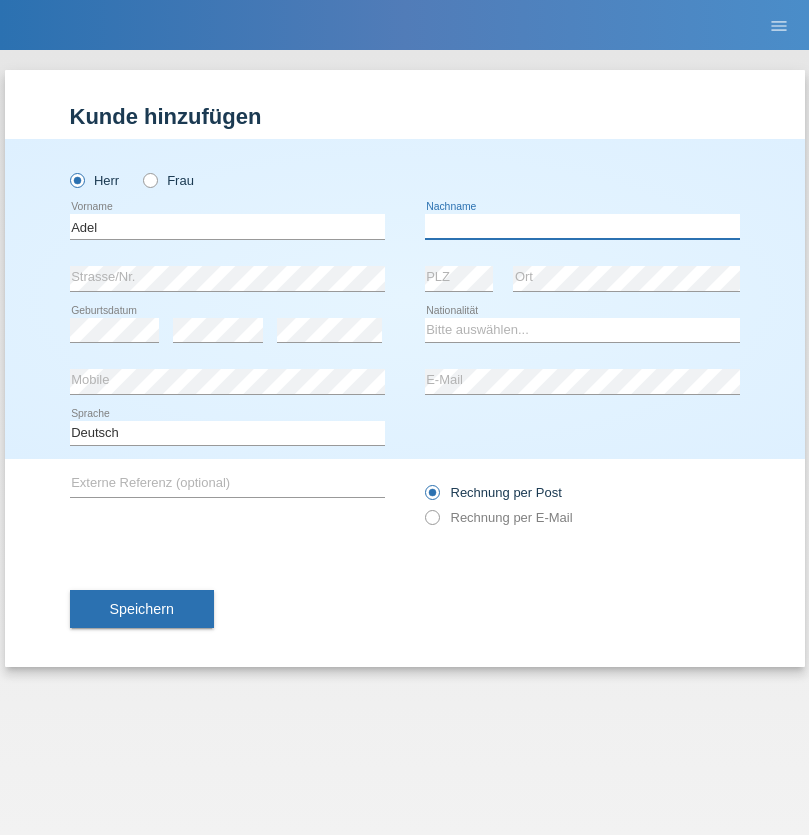 click at bounding box center (582, 226) 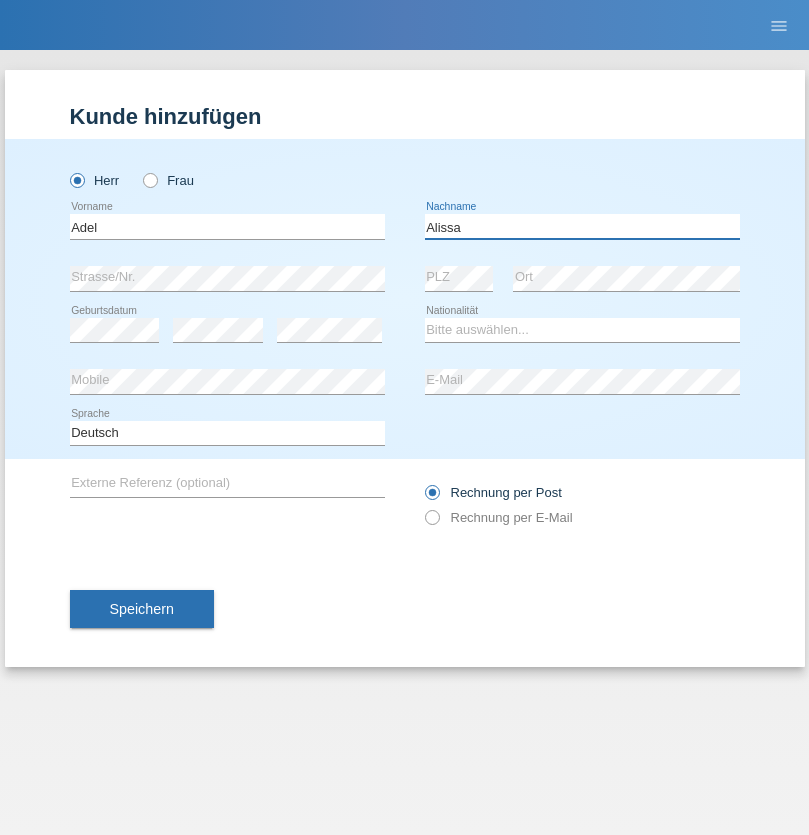 type on "Alissa" 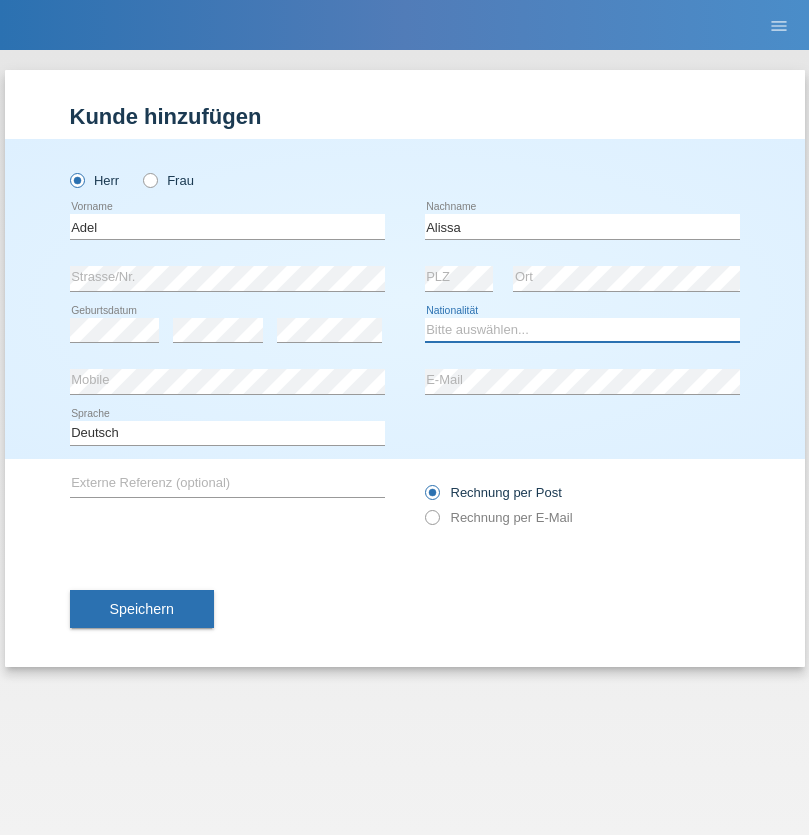 select on "SY" 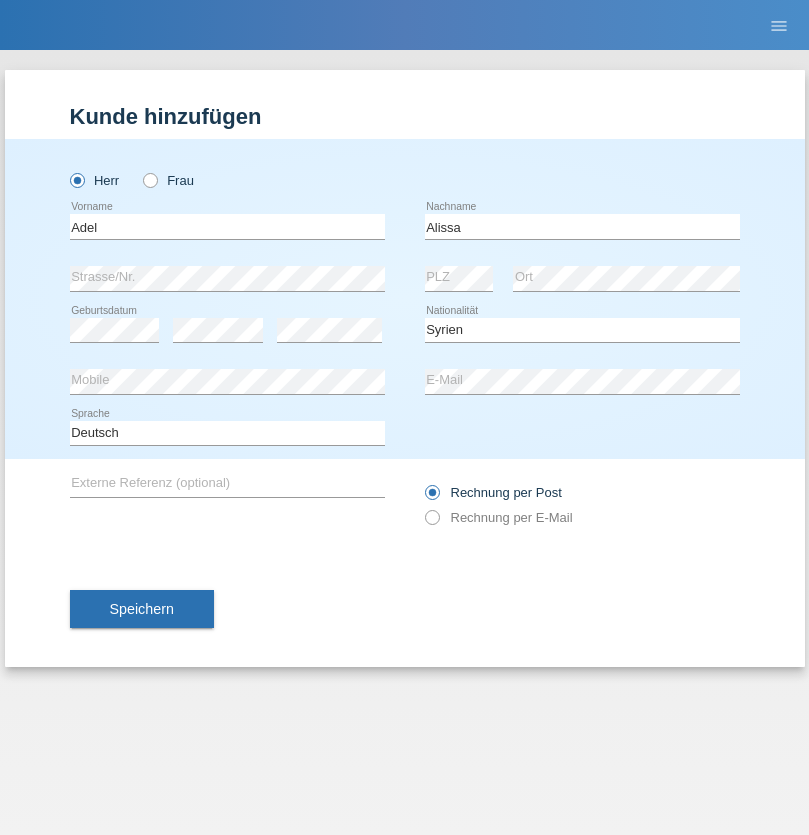 select on "C" 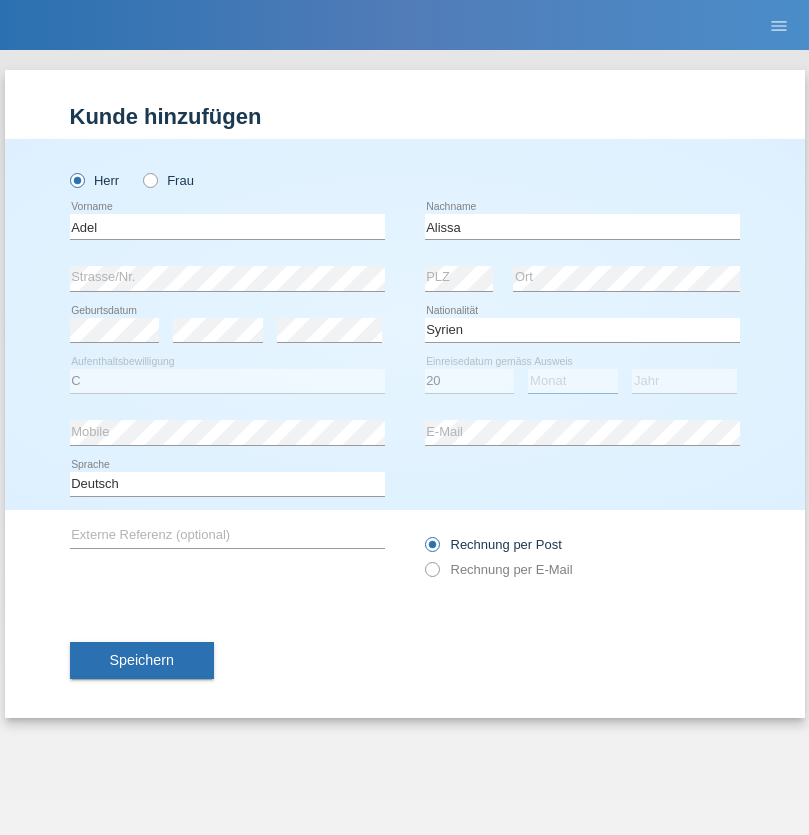 select on "09" 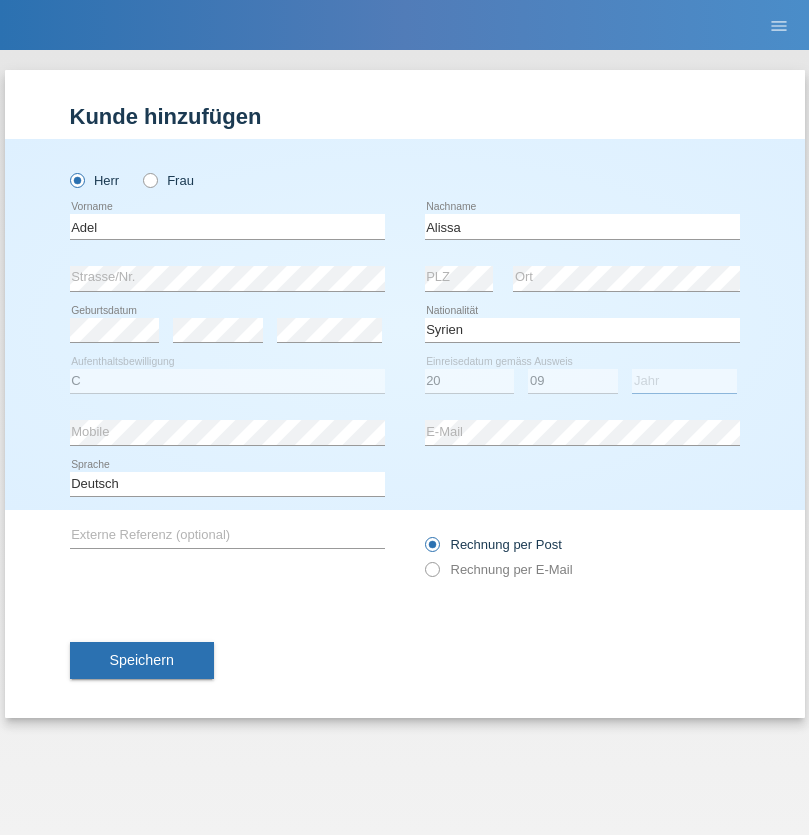 select on "2018" 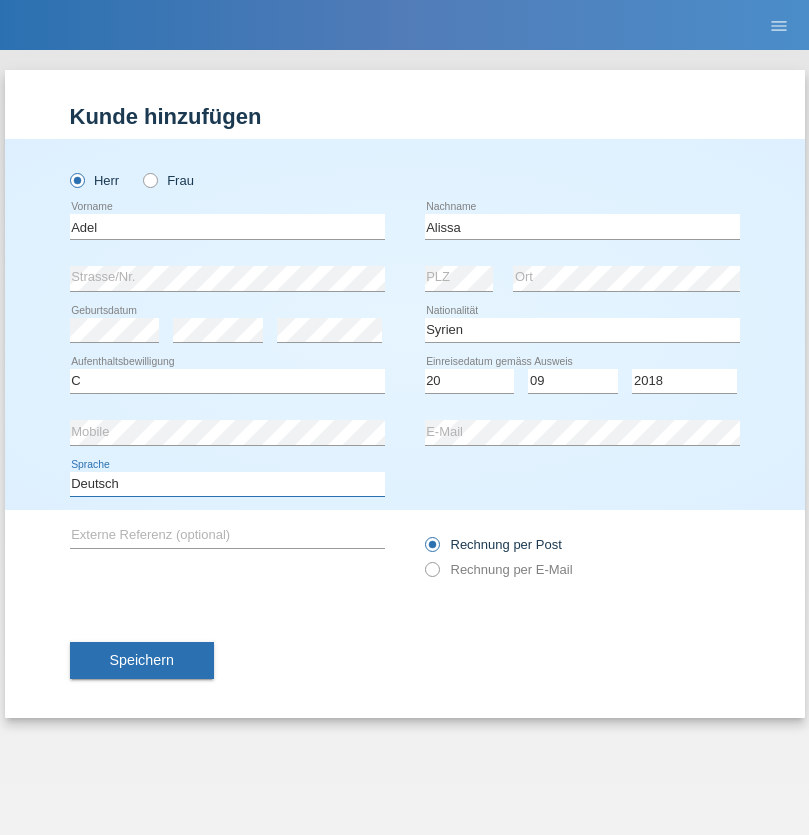 select on "en" 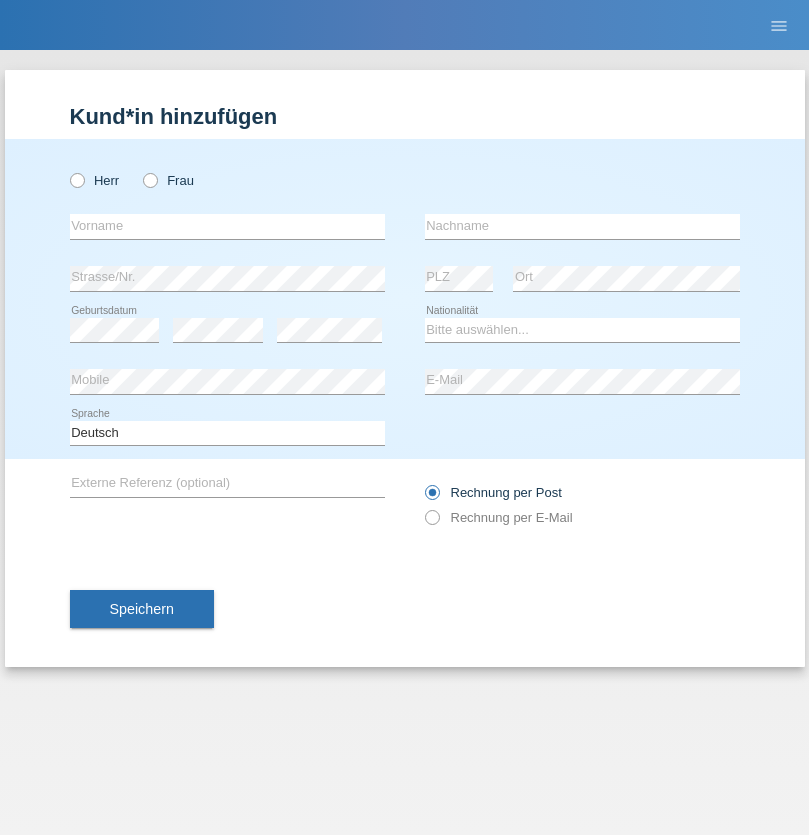 scroll, scrollTop: 0, scrollLeft: 0, axis: both 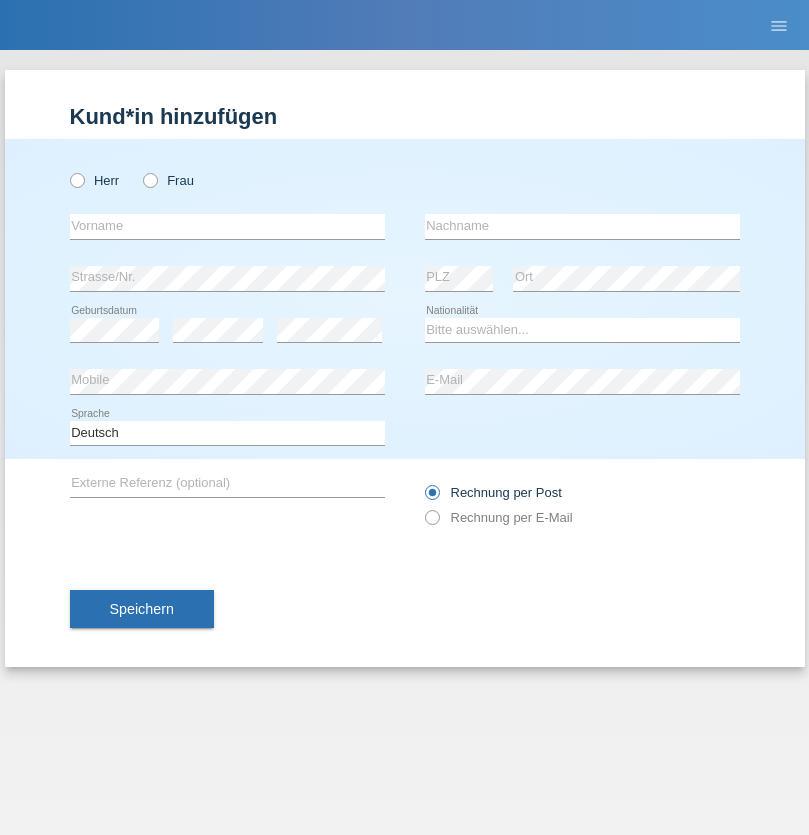 radio on "true" 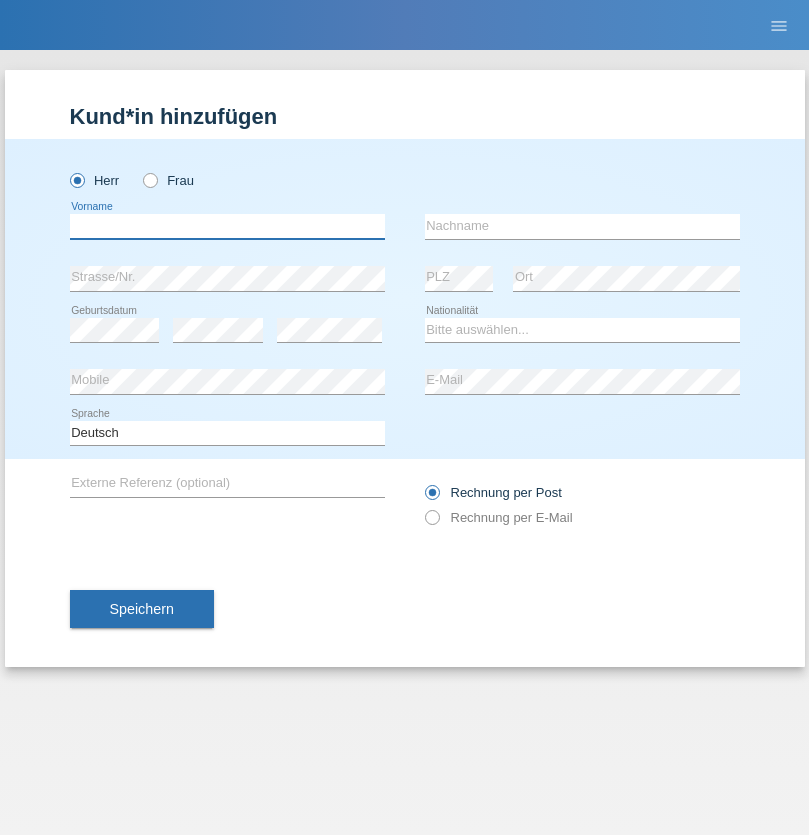 click at bounding box center (227, 226) 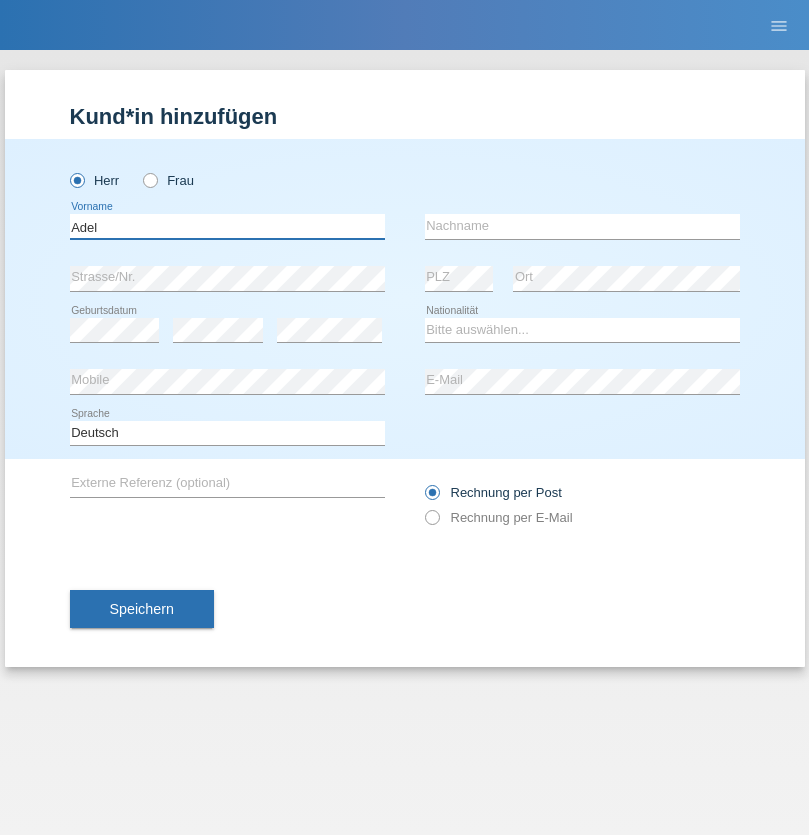 type on "Adel" 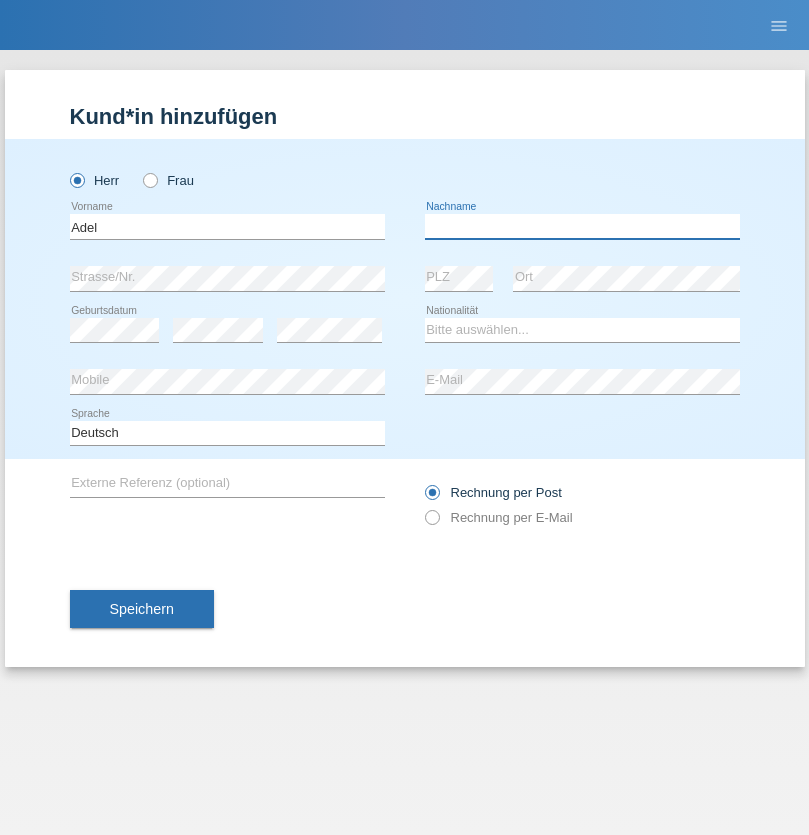 click at bounding box center (582, 226) 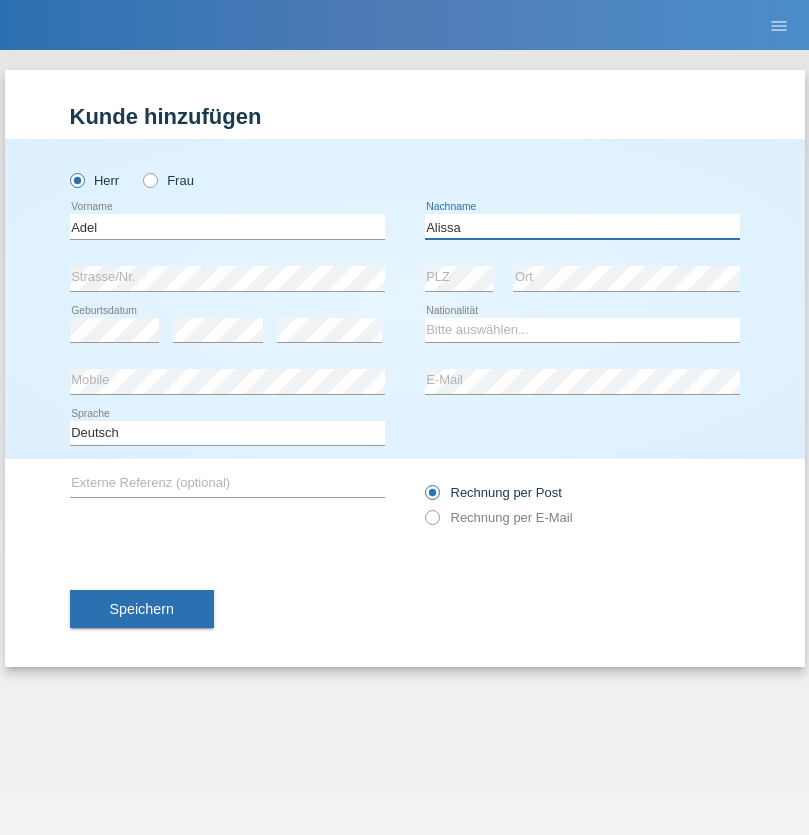 type on "Alissa" 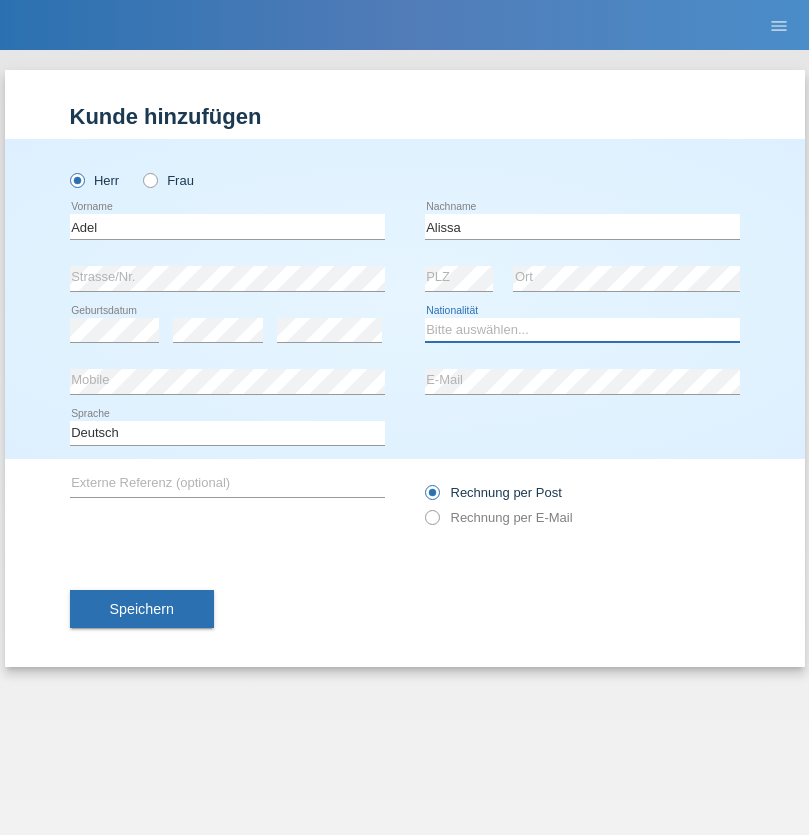 select on "SY" 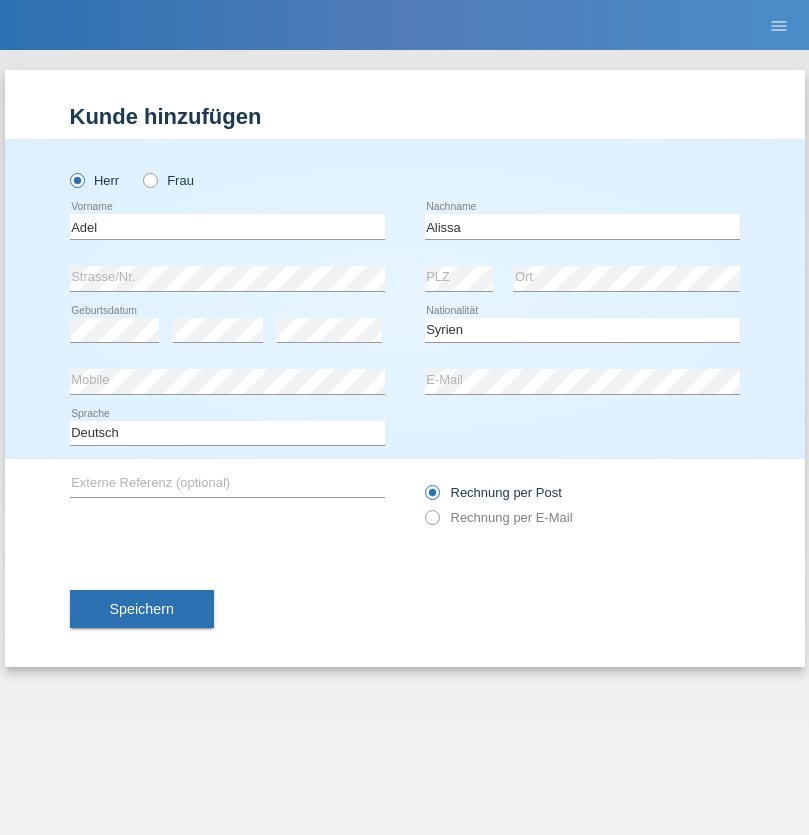 select on "C" 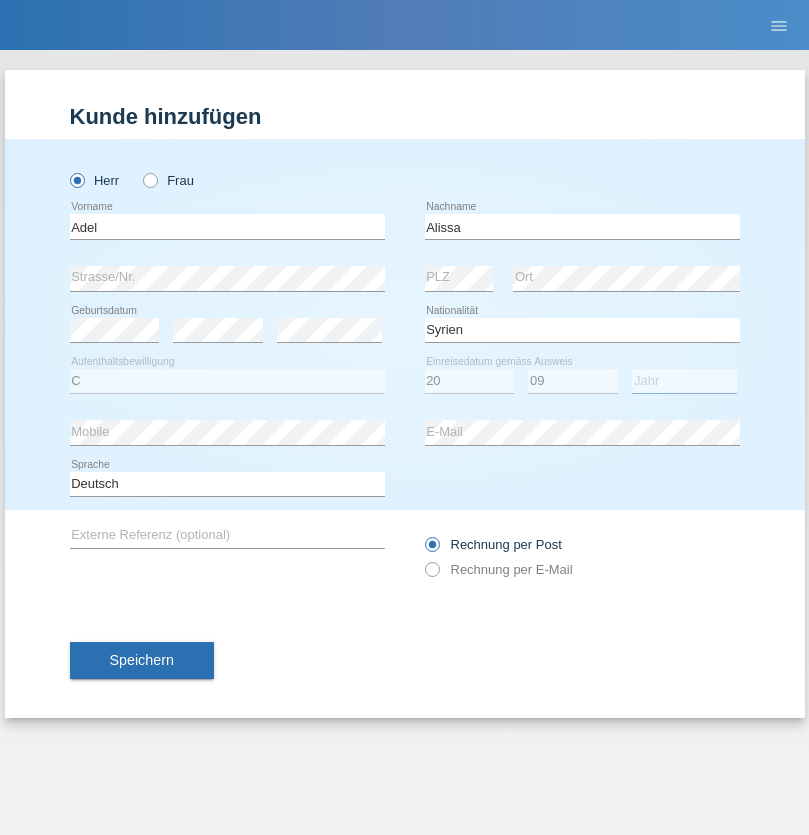 select on "2018" 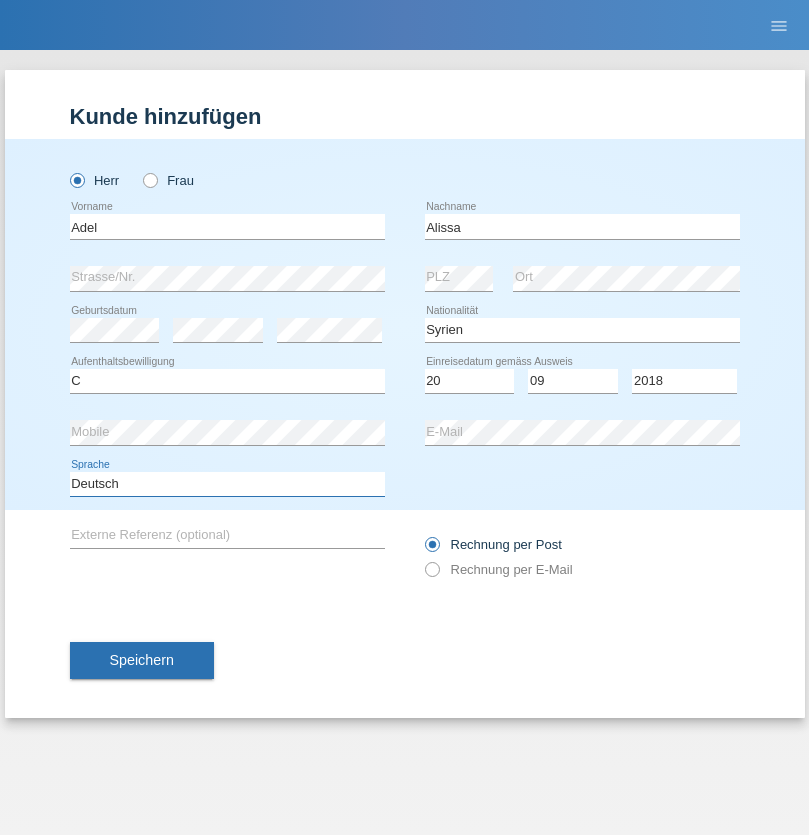 select on "en" 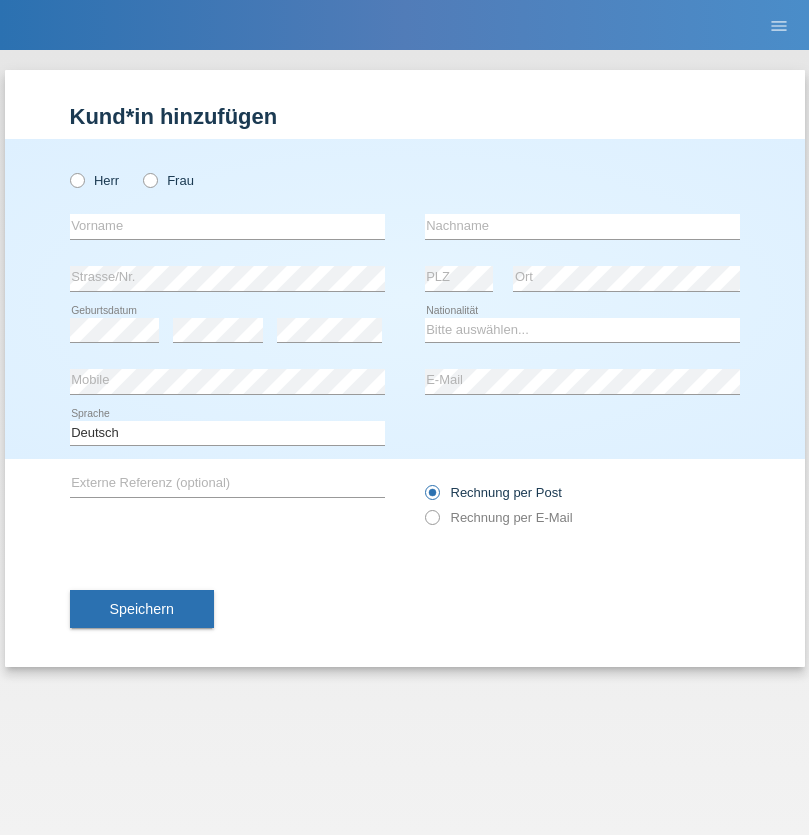 scroll, scrollTop: 0, scrollLeft: 0, axis: both 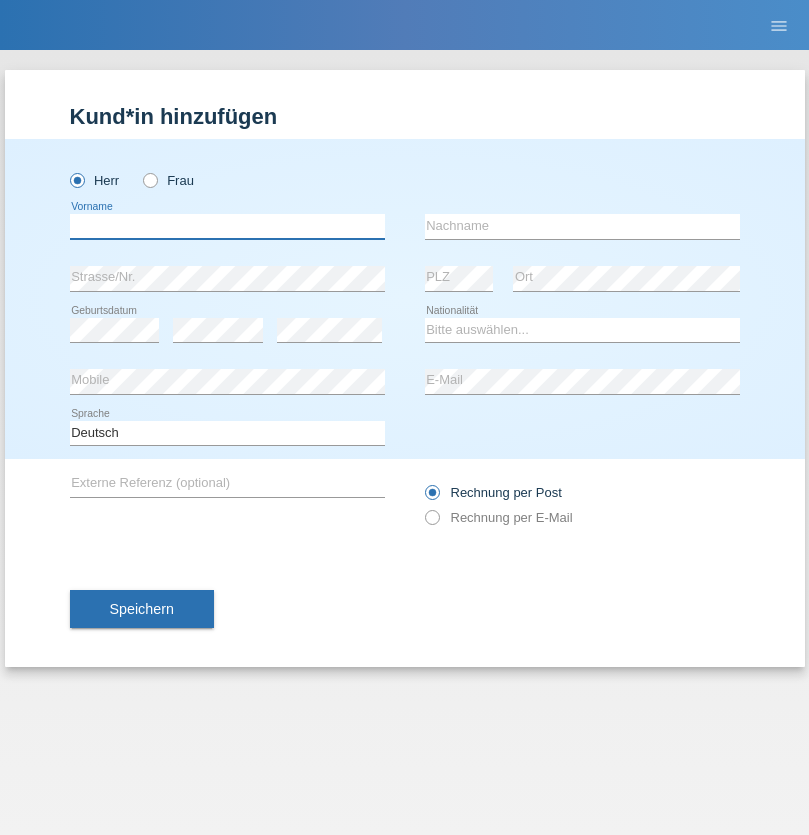 click at bounding box center (227, 226) 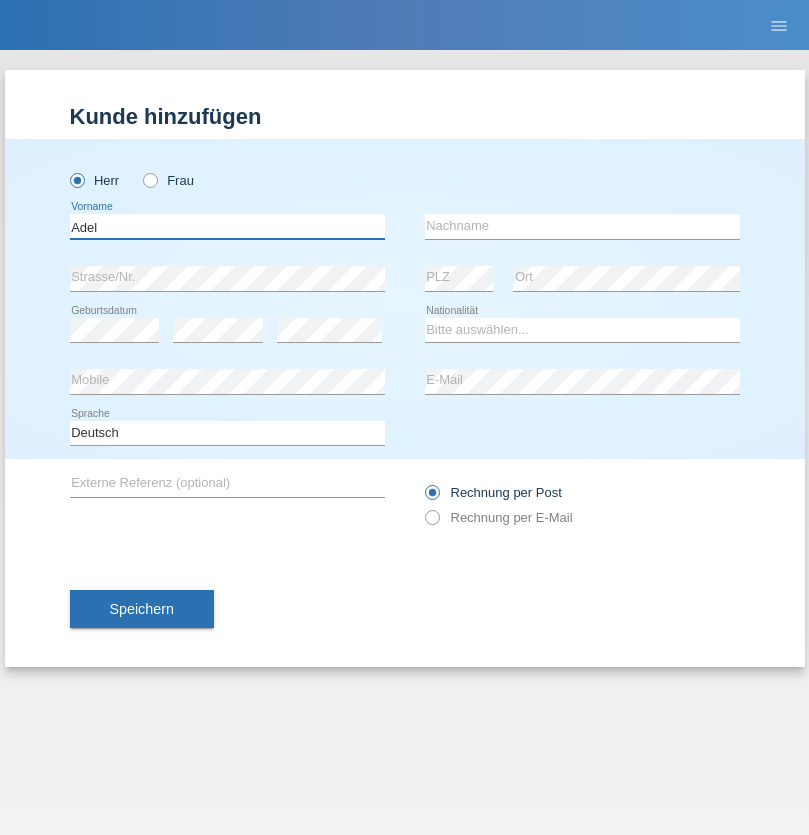 type on "Adel" 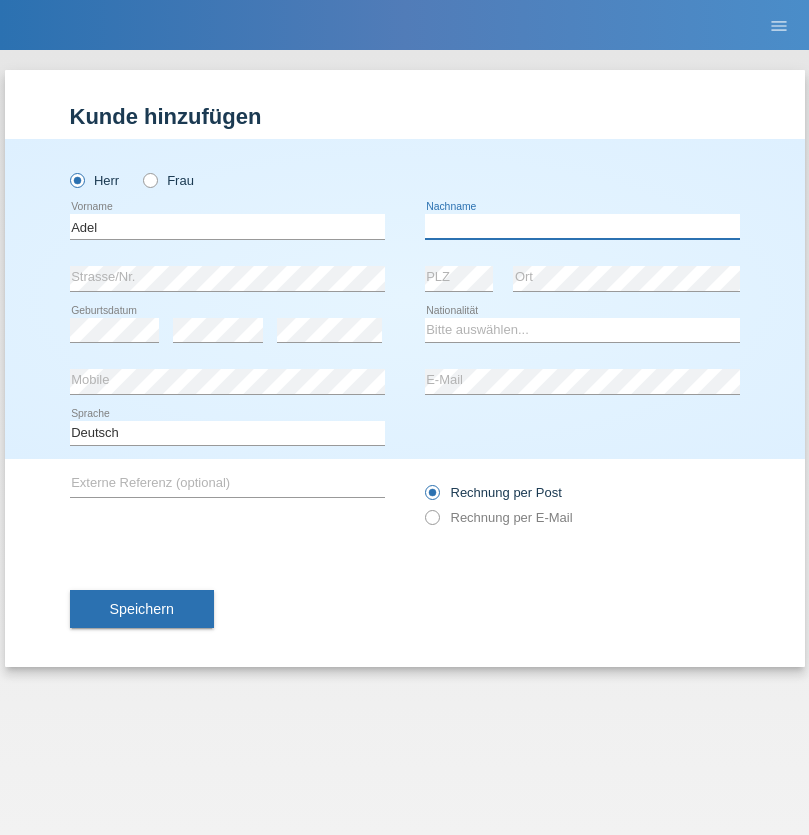click at bounding box center [582, 226] 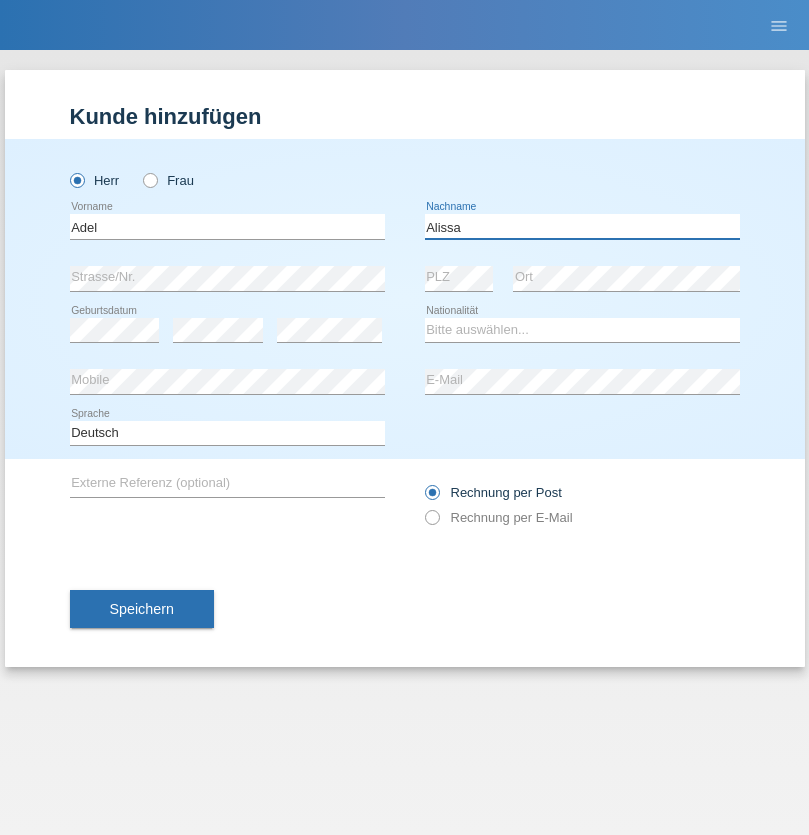 type on "Alissa" 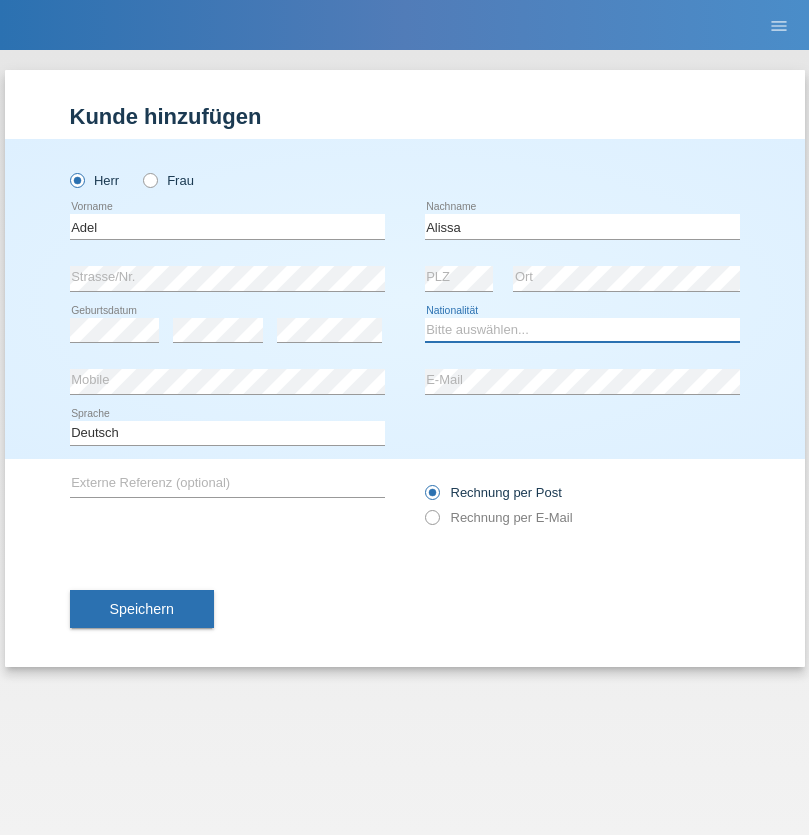 select on "SY" 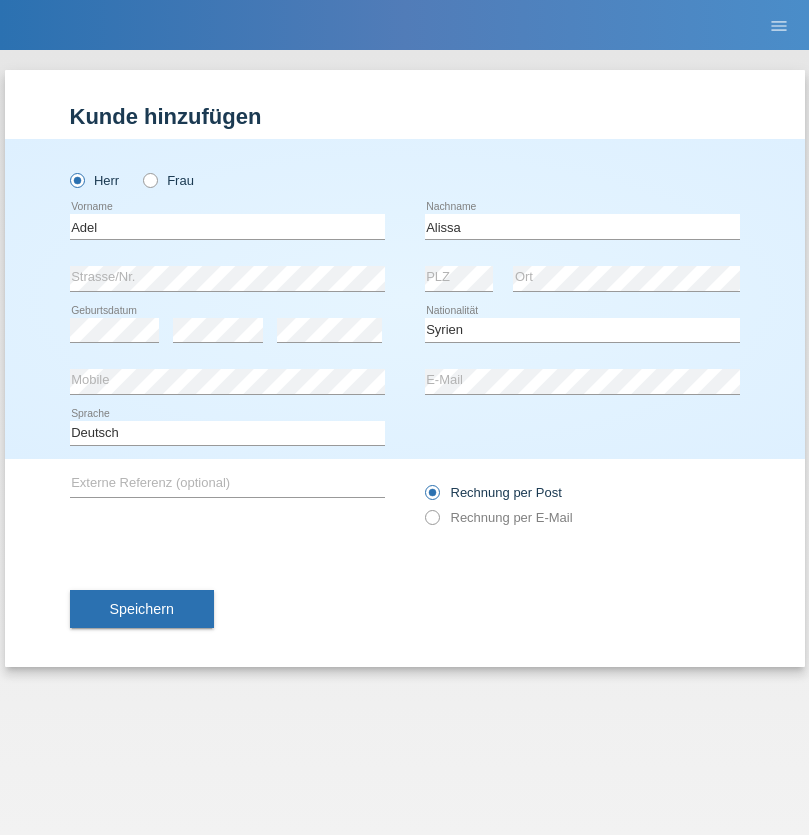 select on "C" 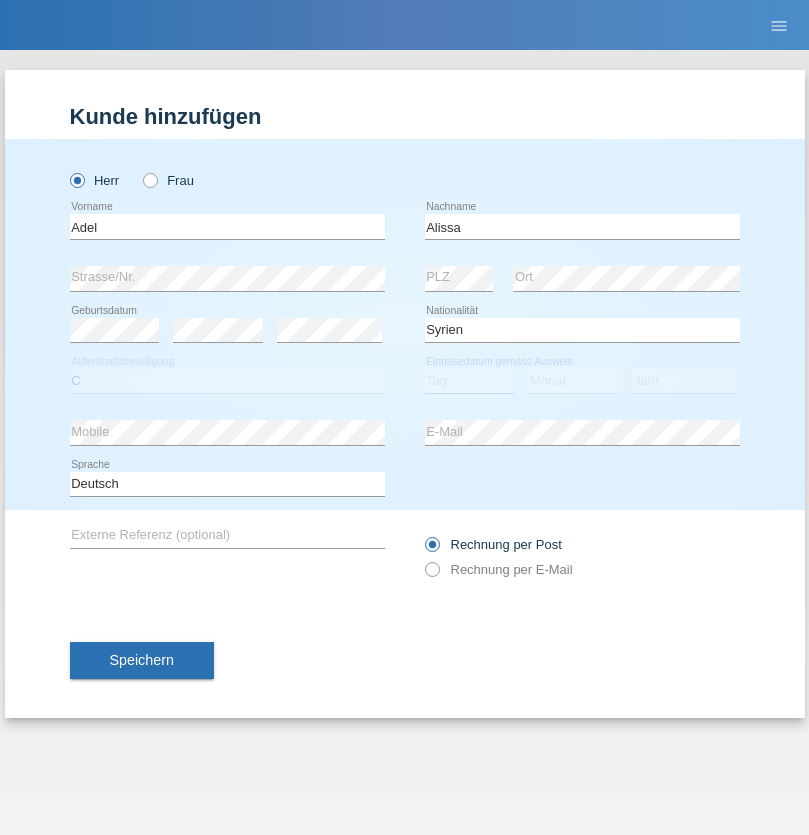 select on "20" 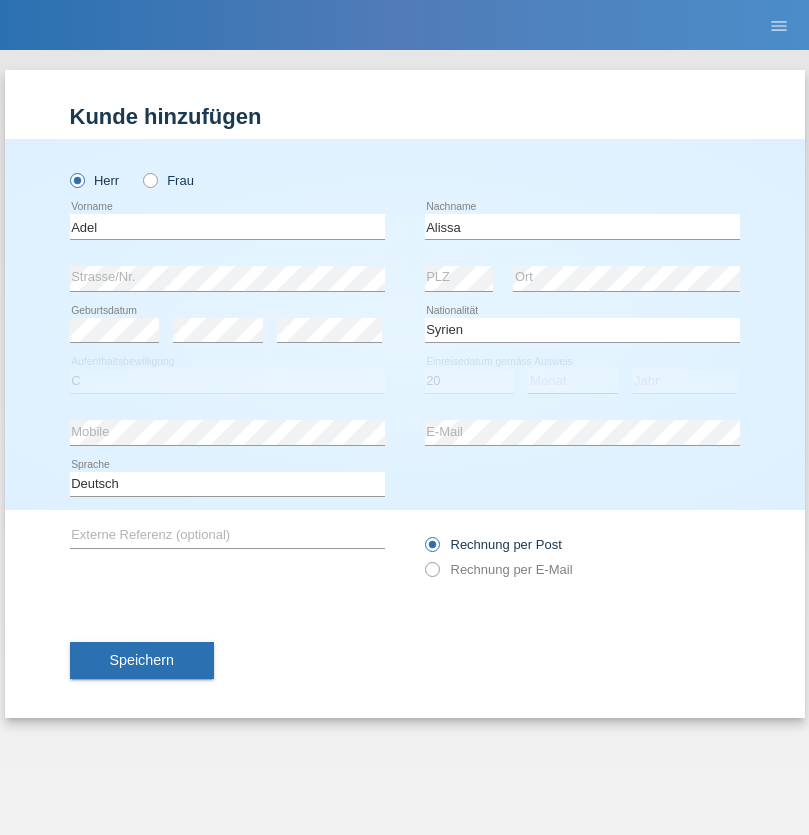 select on "09" 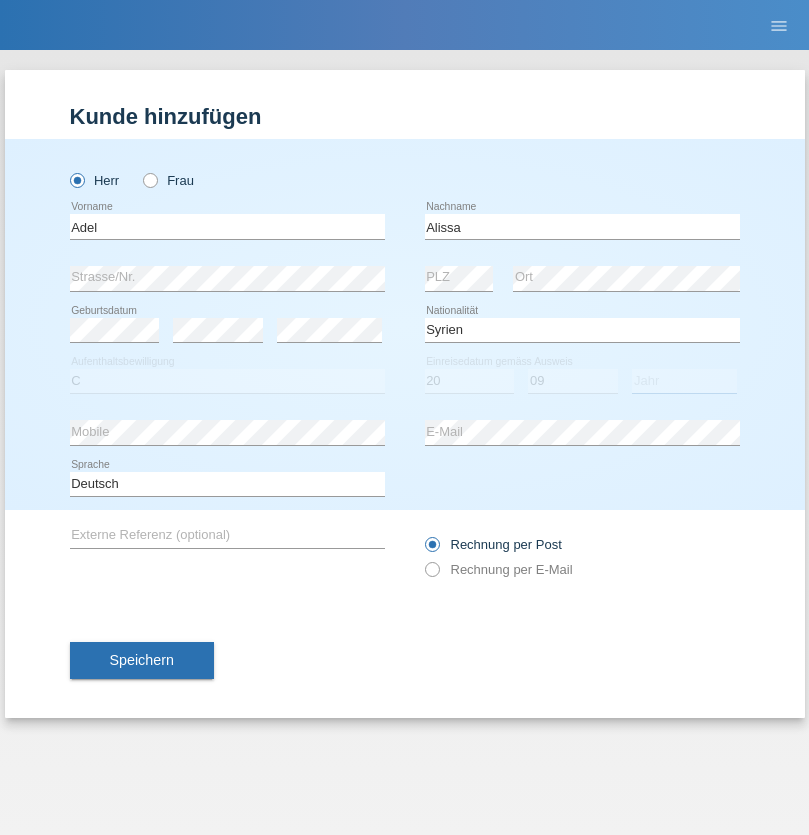 select on "2018" 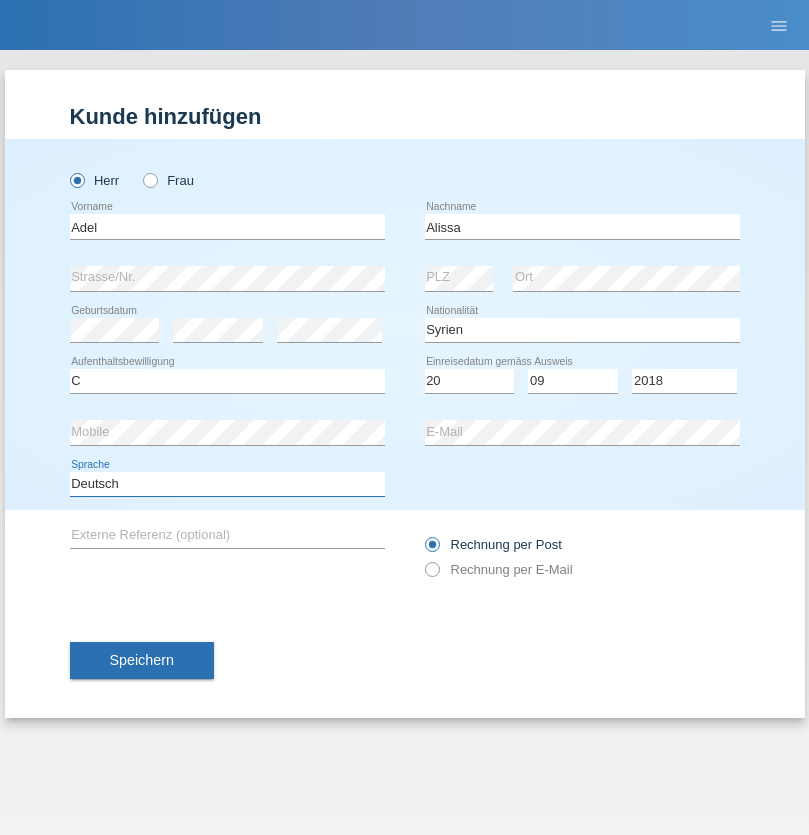 select on "en" 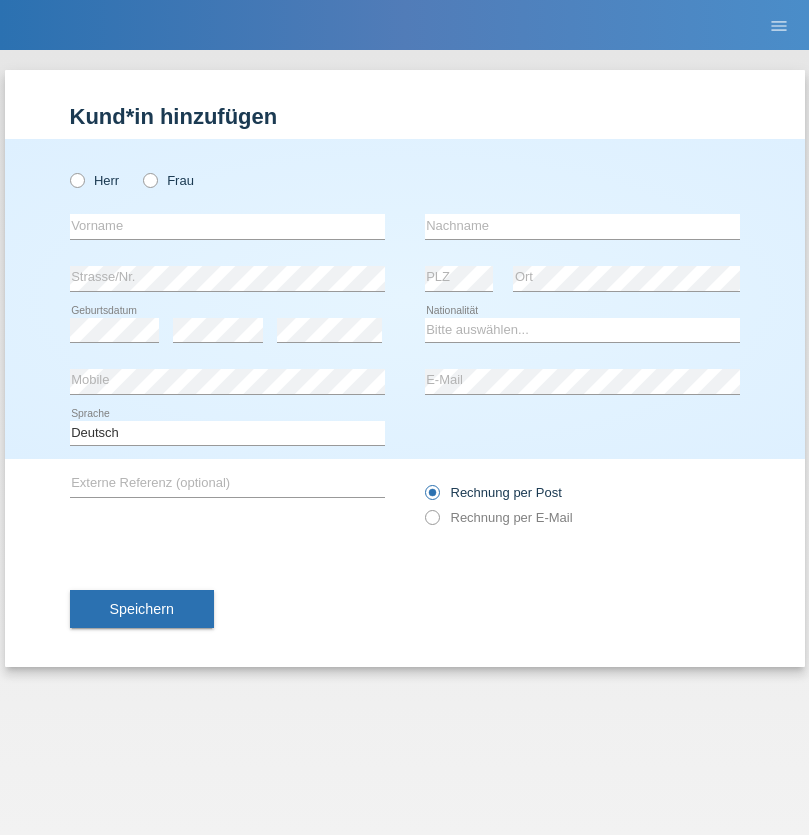 scroll, scrollTop: 0, scrollLeft: 0, axis: both 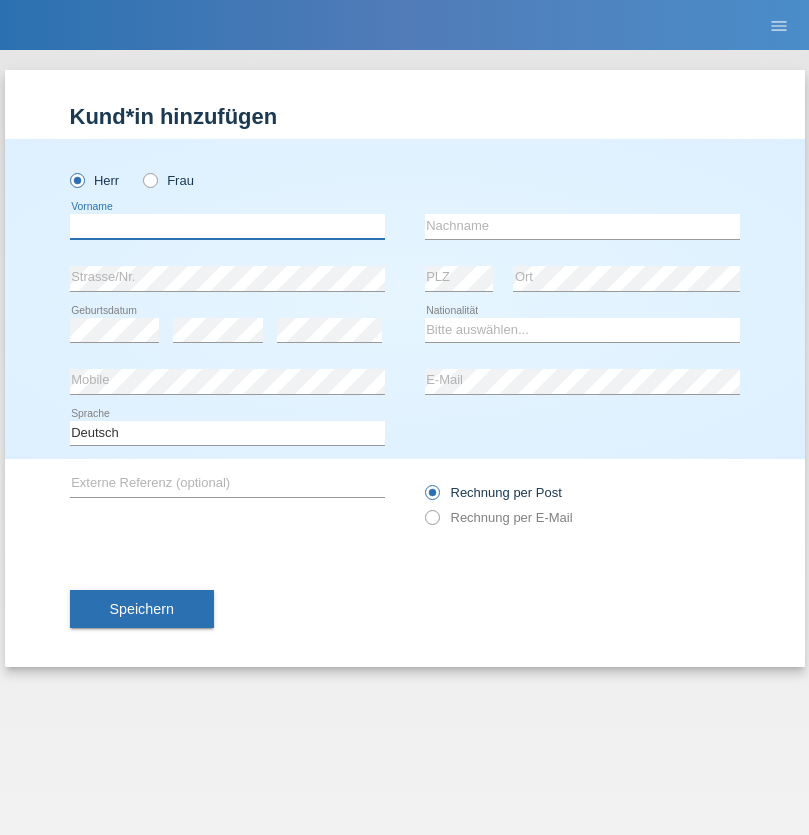 click at bounding box center (227, 226) 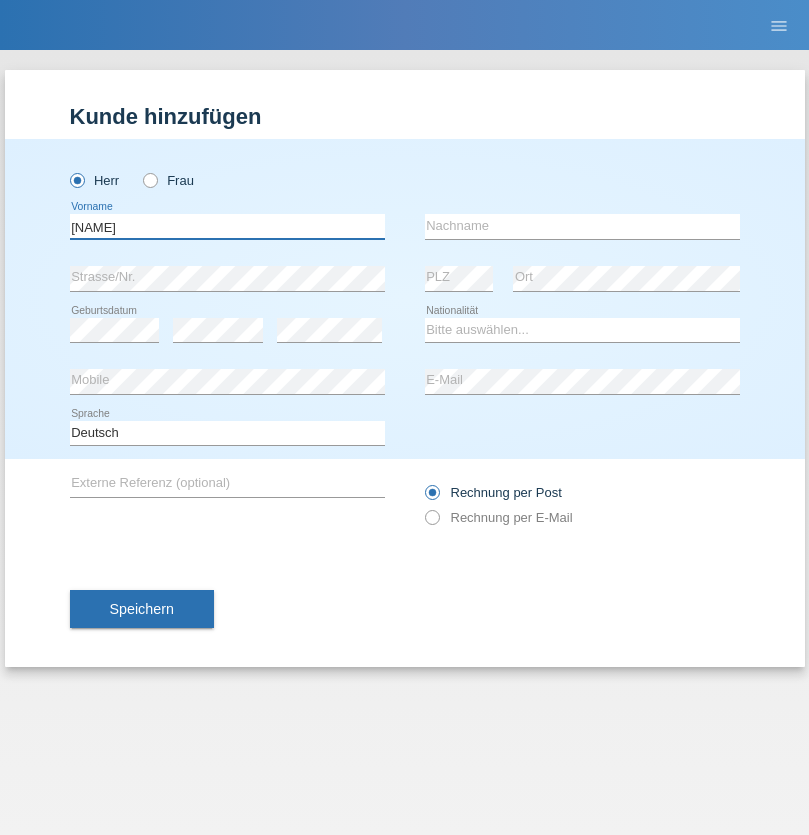 type on "[FIRST]" 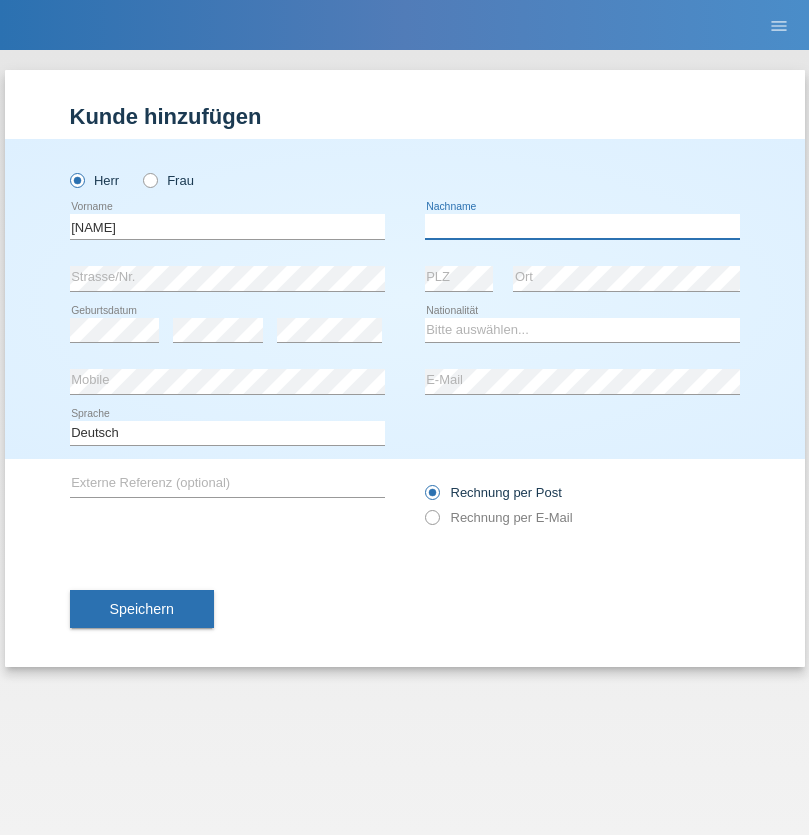 click at bounding box center [582, 226] 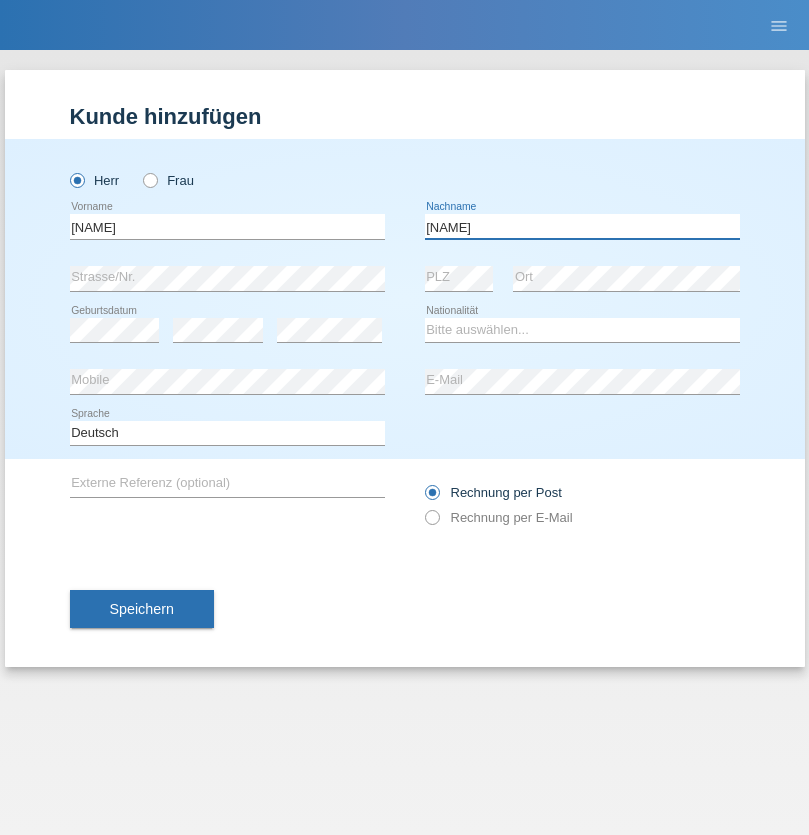 type on "[LAST]" 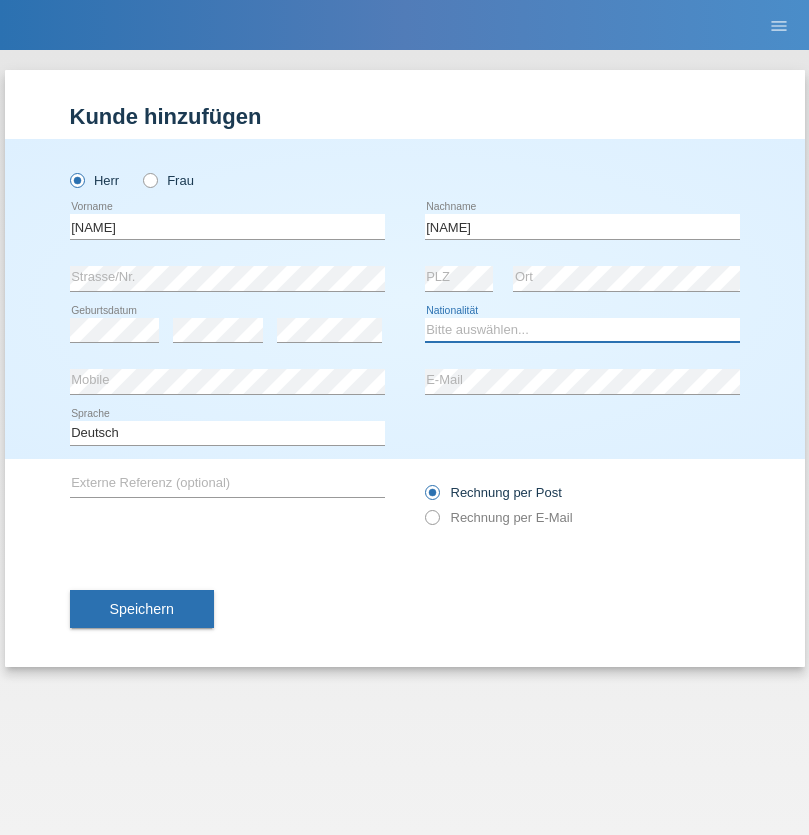 select on "LK" 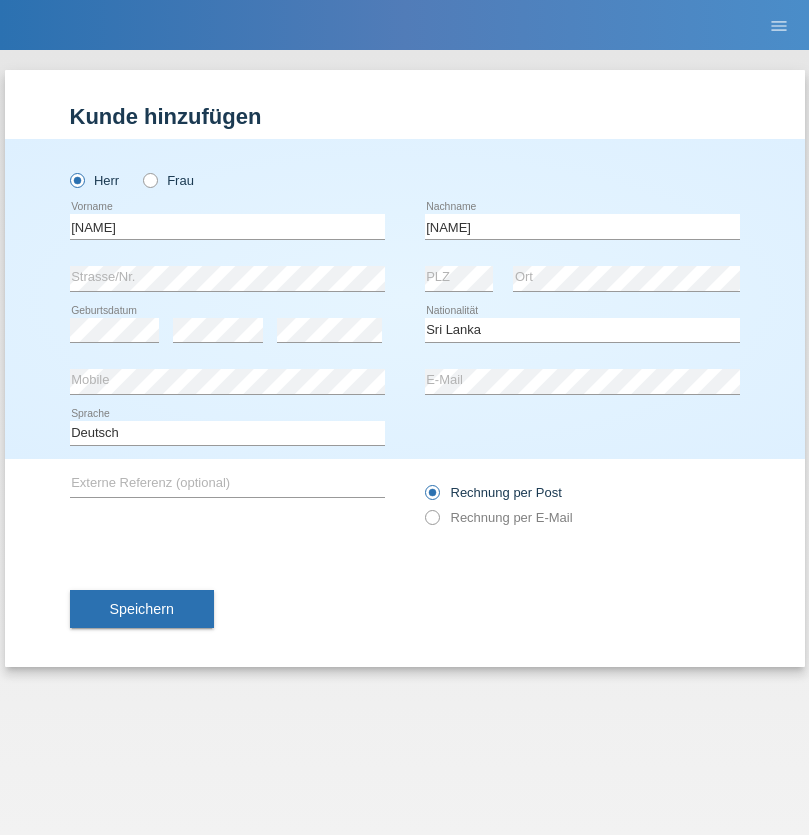 select on "C" 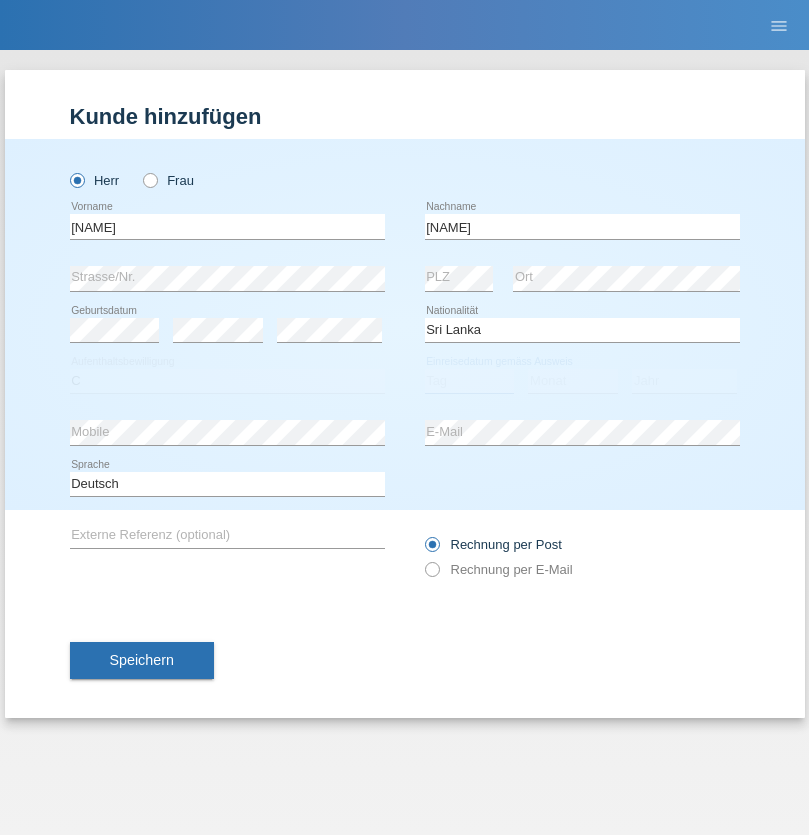 select on "03" 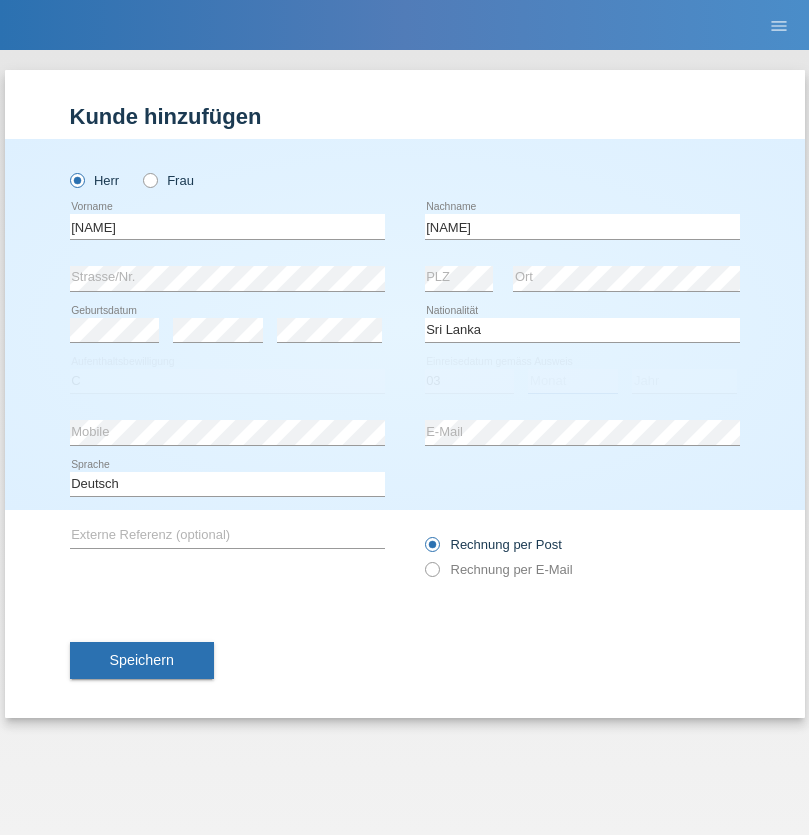 select on "08" 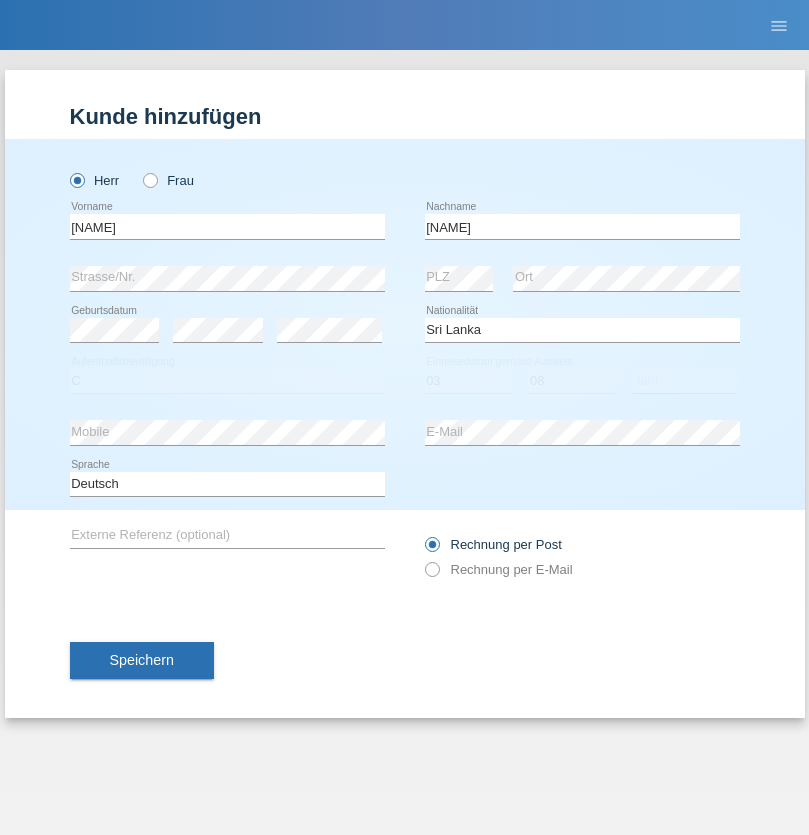 select on "2009" 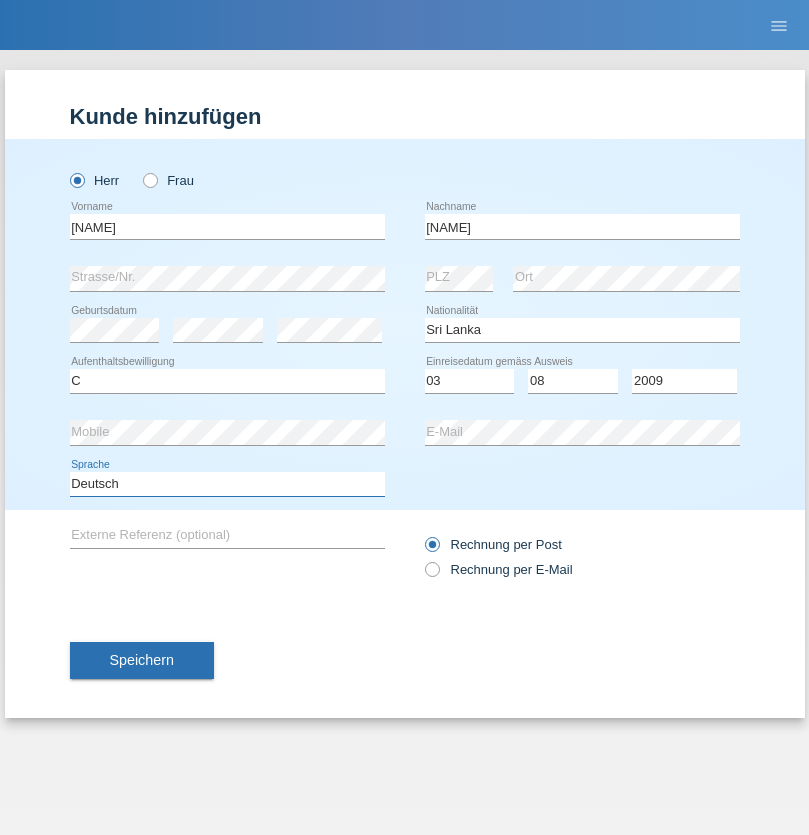 select on "en" 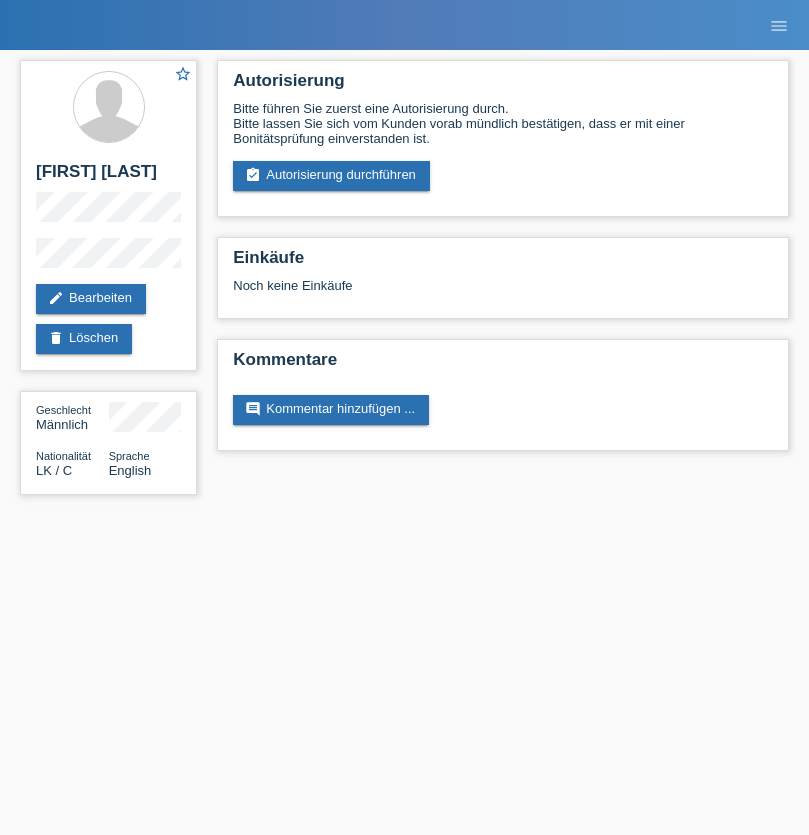 scroll, scrollTop: 0, scrollLeft: 0, axis: both 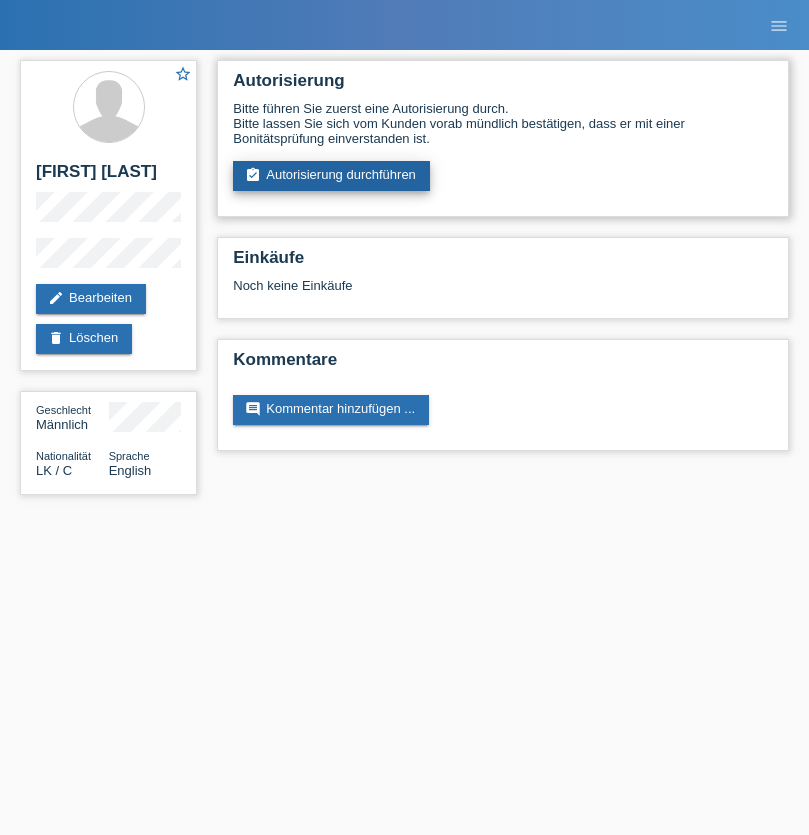 click on "assignment_turned_in  Autorisierung durchführen" at bounding box center [331, 176] 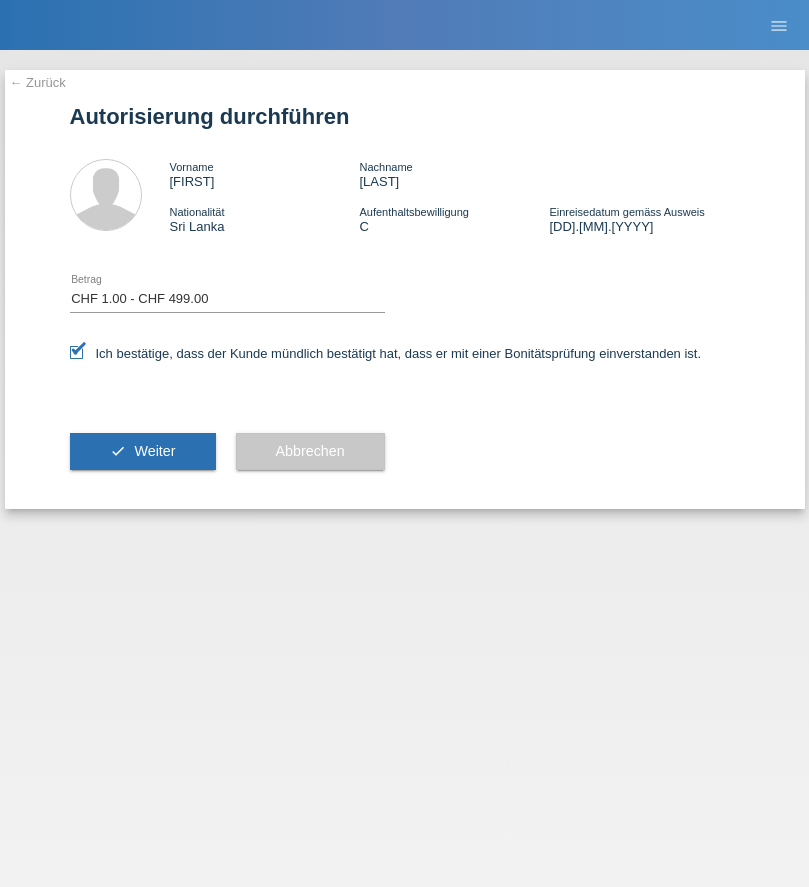 select on "1" 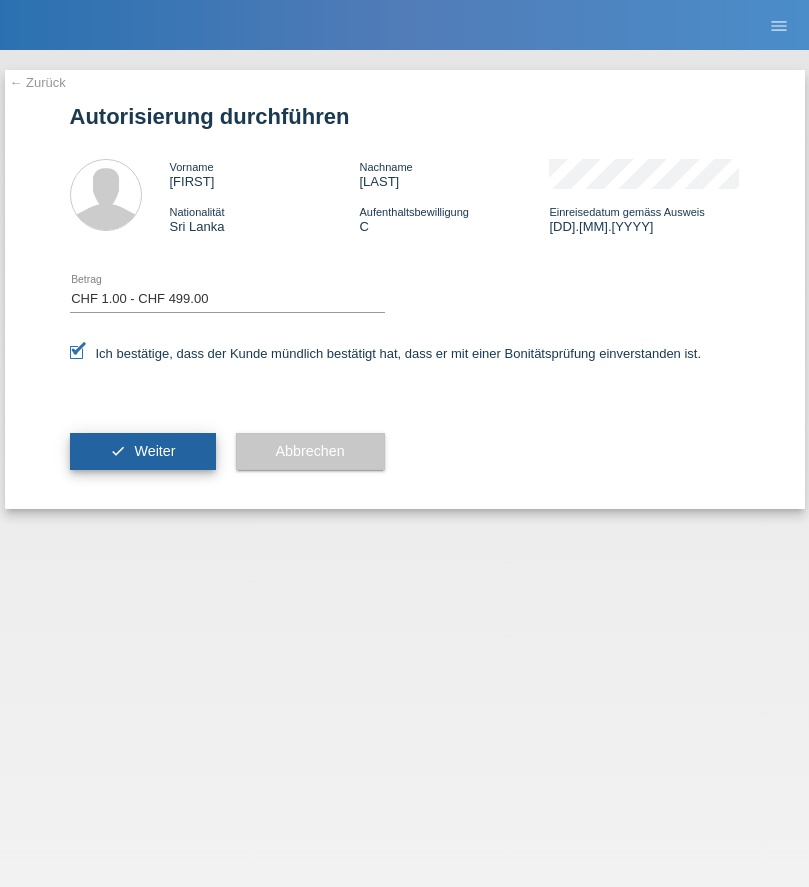 click on "Weiter" at bounding box center [154, 451] 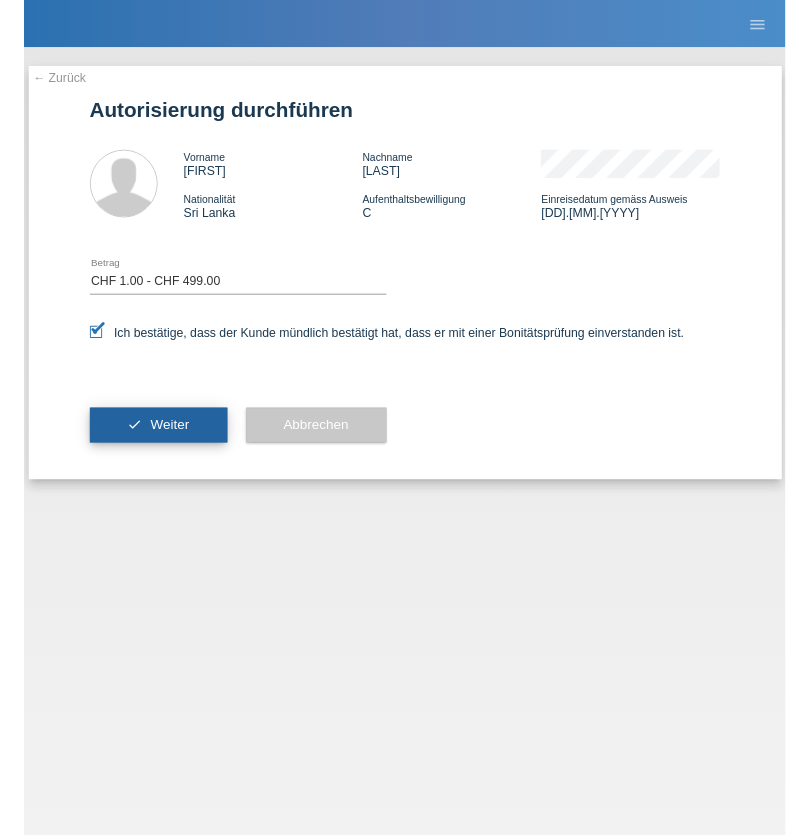 scroll, scrollTop: 0, scrollLeft: 0, axis: both 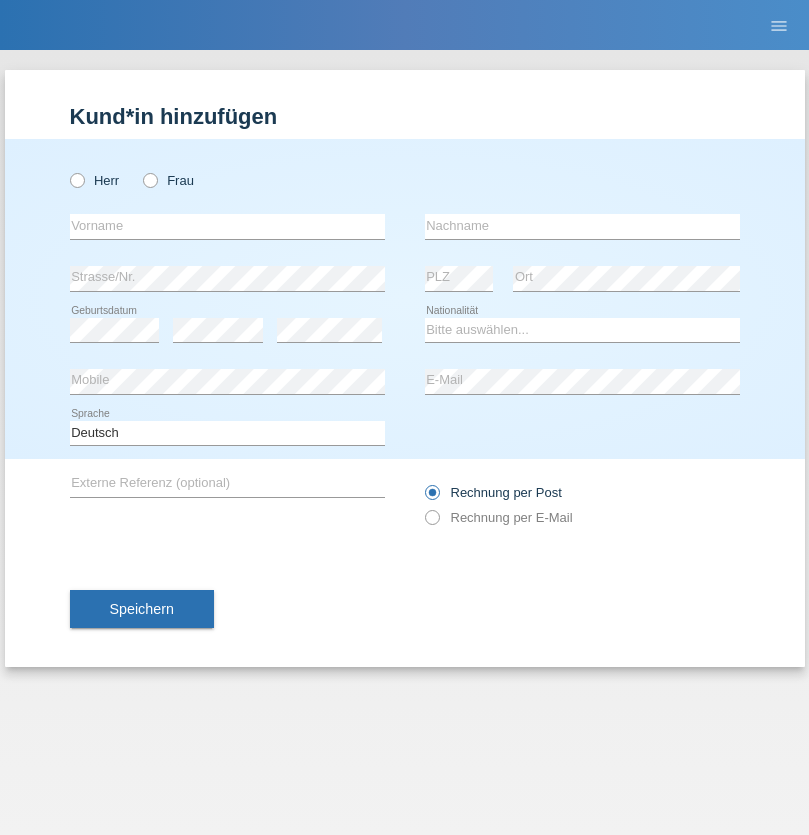 radio on "true" 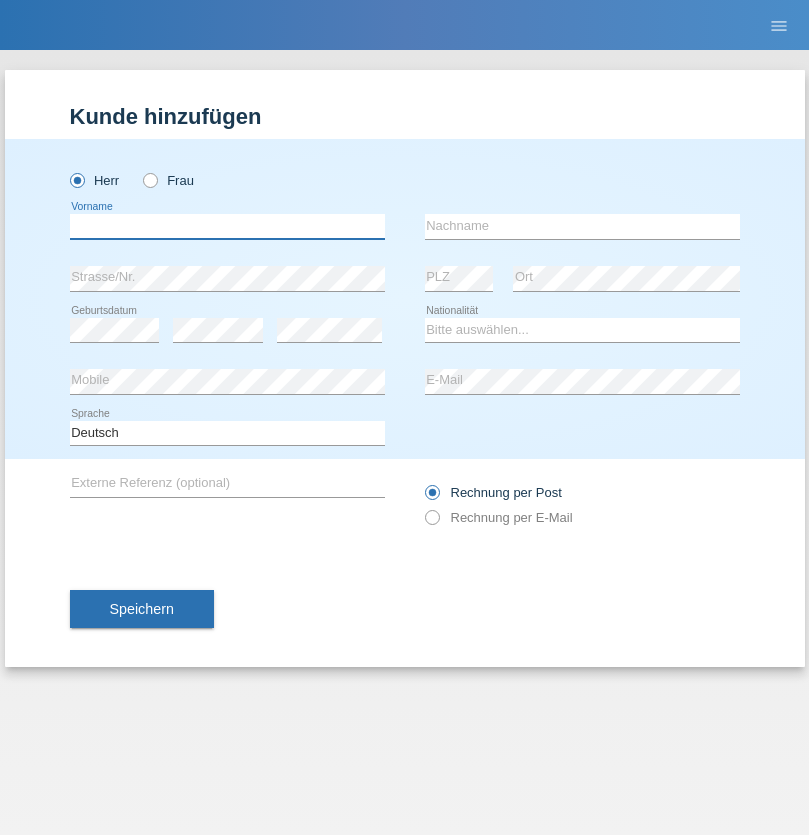 click at bounding box center [227, 226] 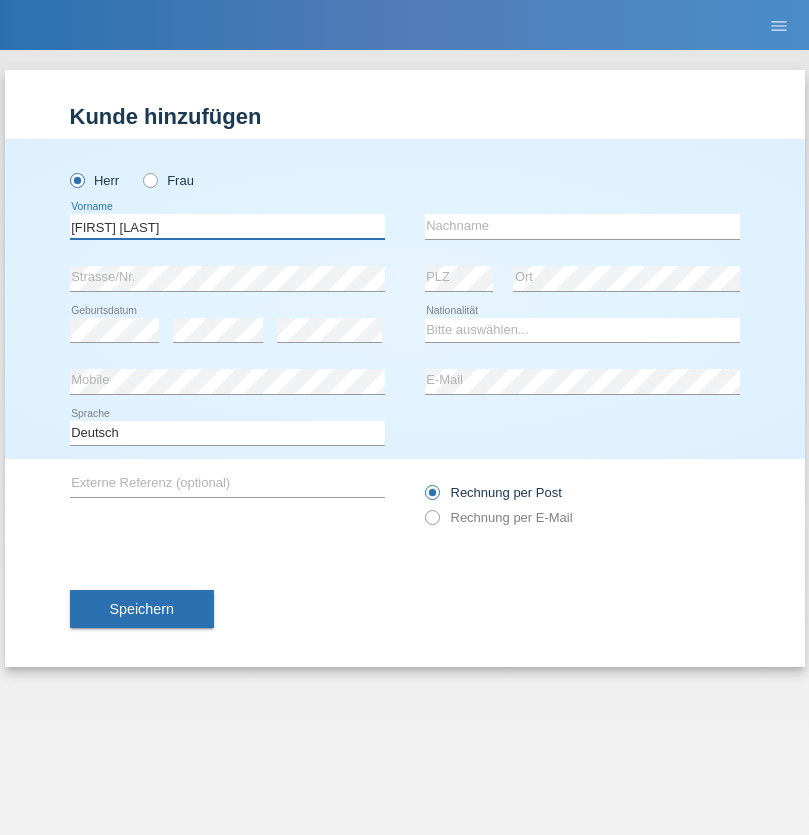 type on "[FIRST] [LAST]" 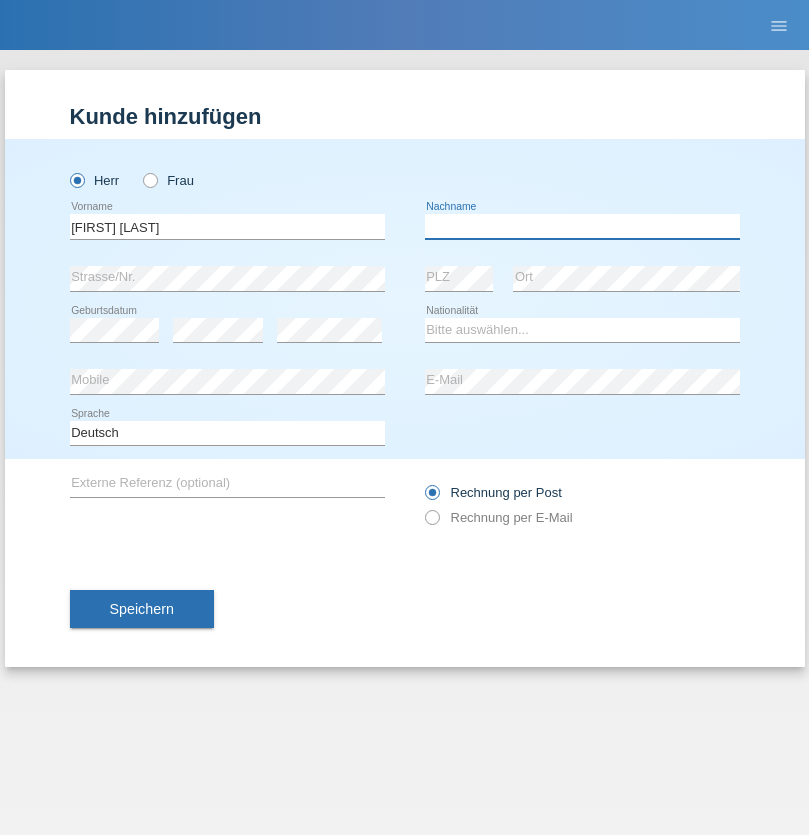 click at bounding box center (582, 226) 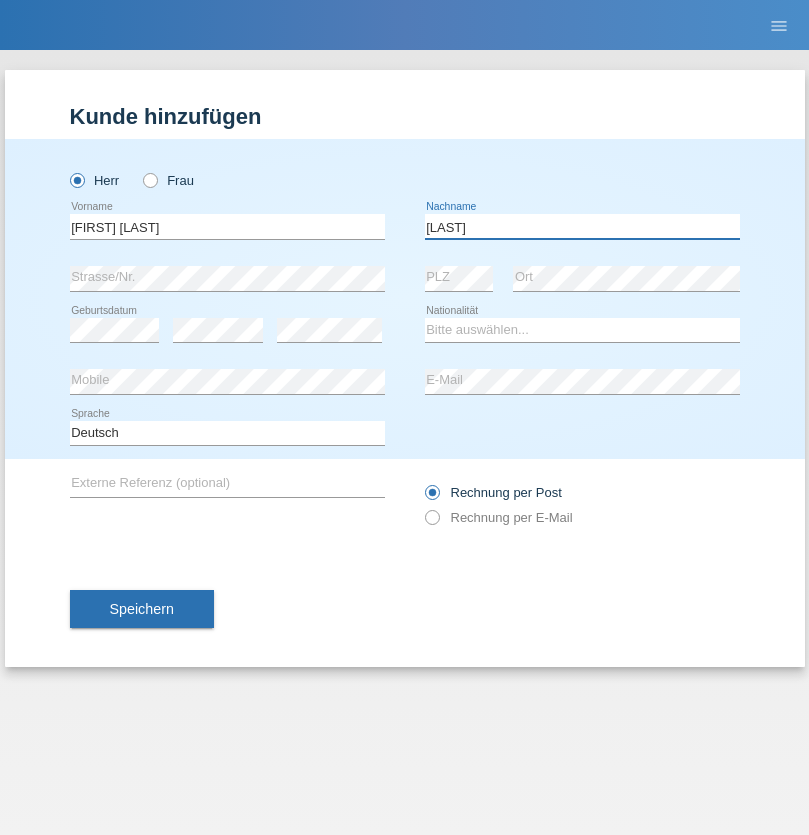 type on "[LAST]" 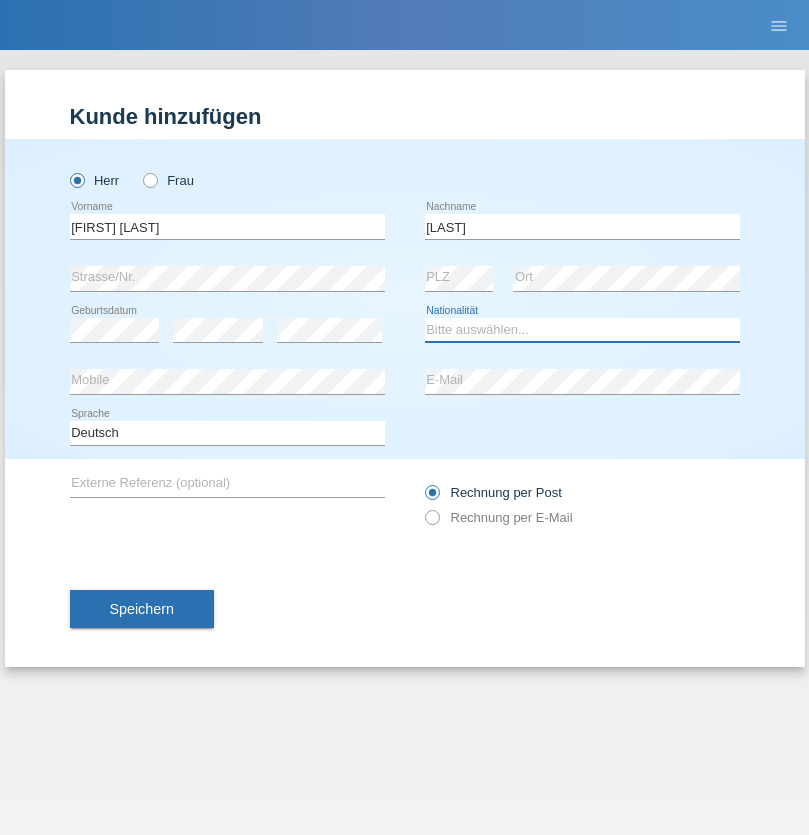 select on "LK" 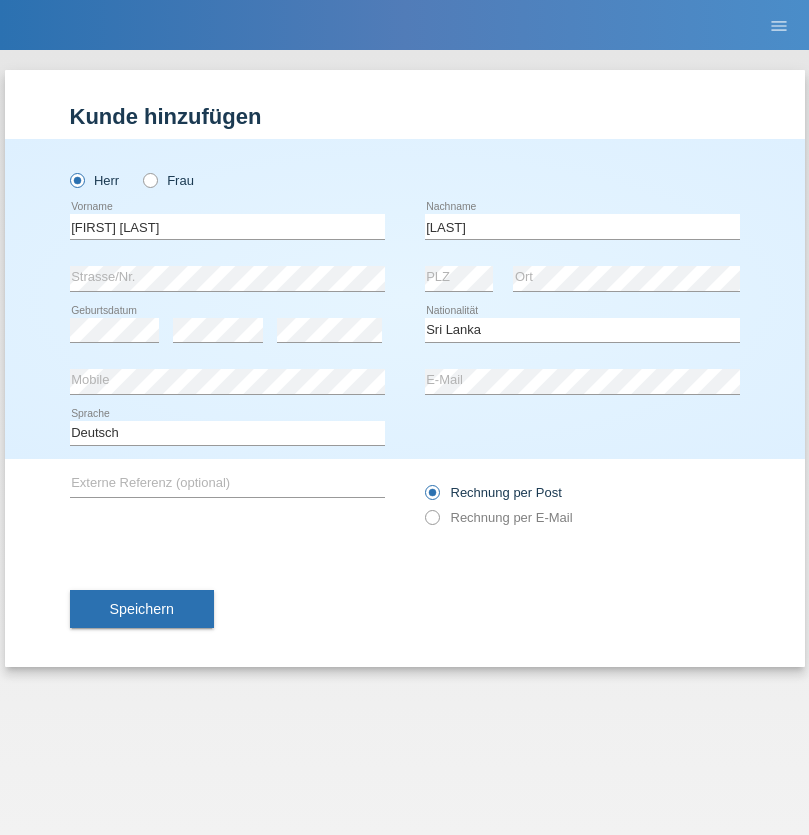 select on "C" 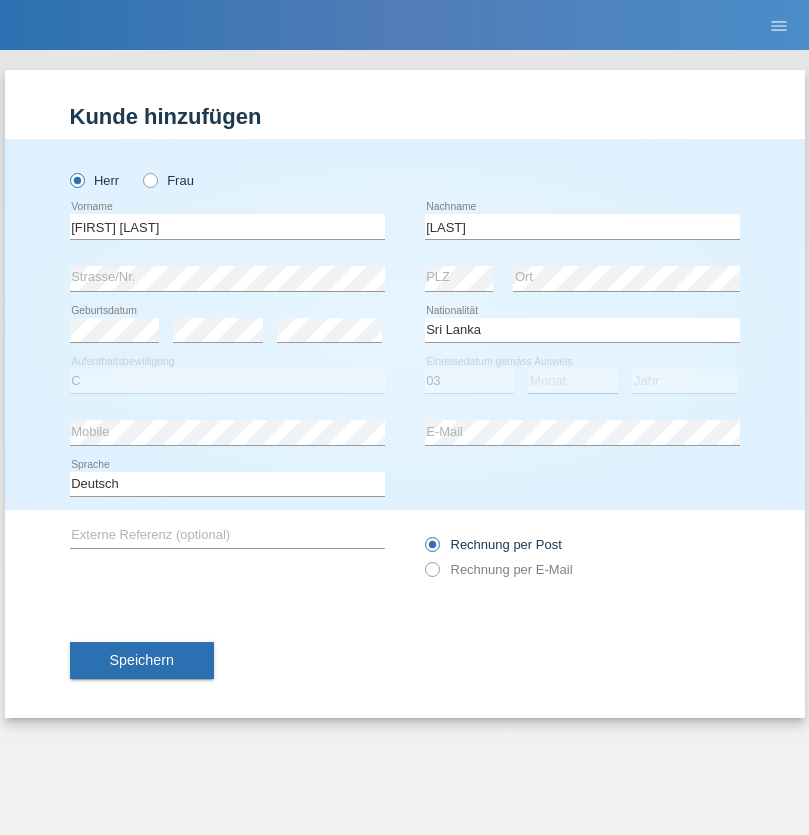 select on "08" 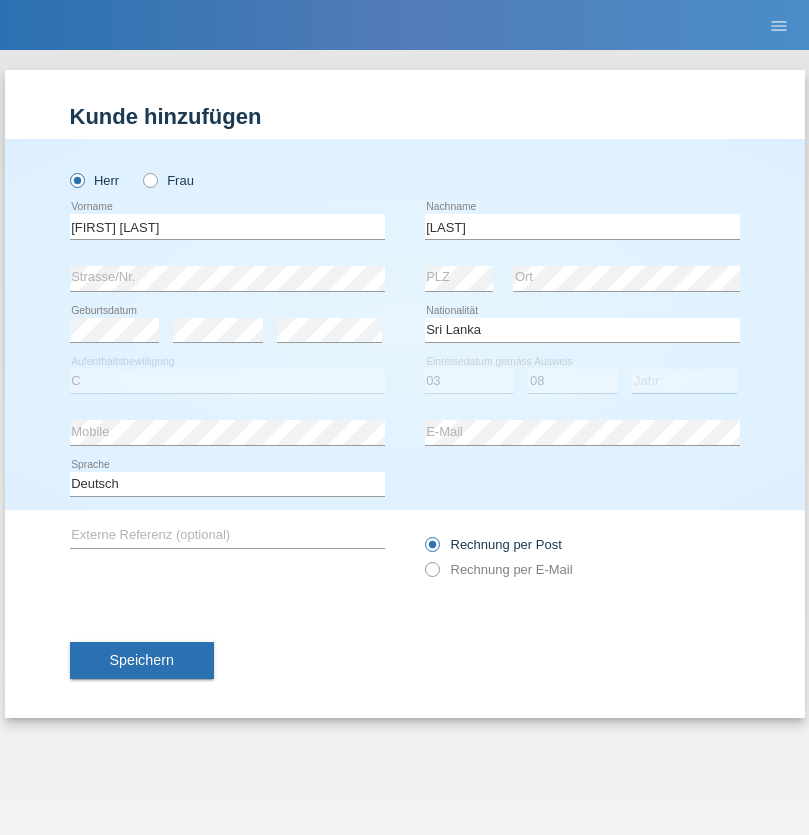 select on "2009" 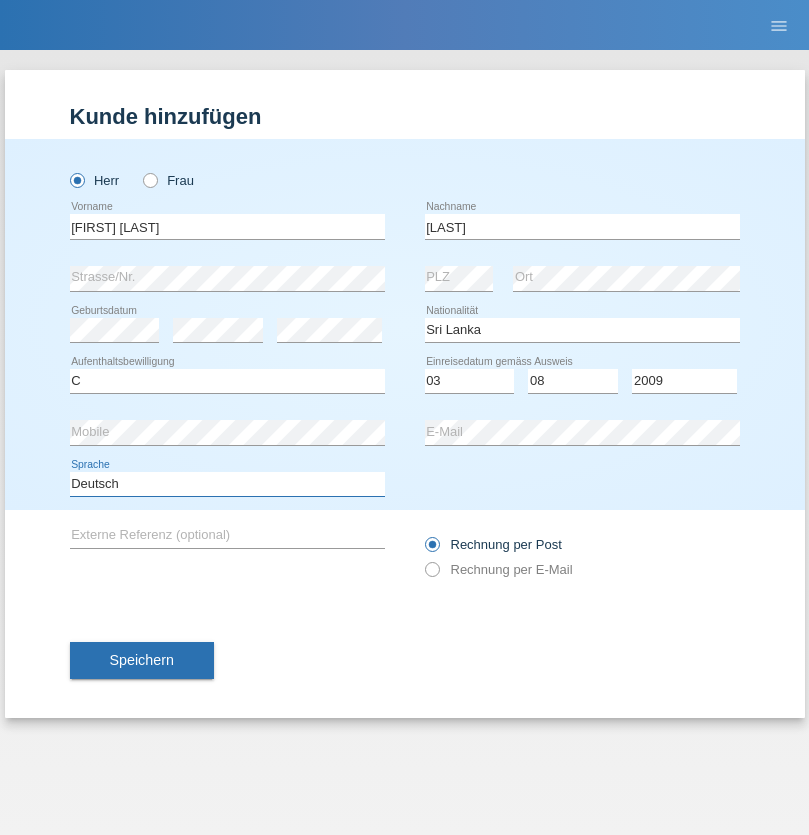 select on "en" 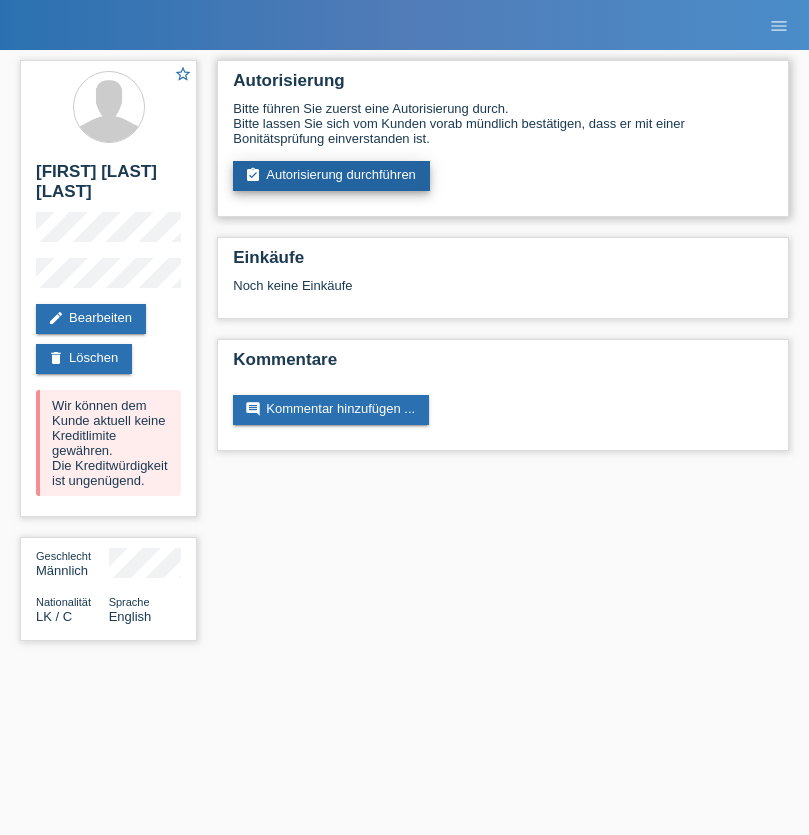 click on "assignment_turned_in  Autorisierung durchführen" at bounding box center [331, 176] 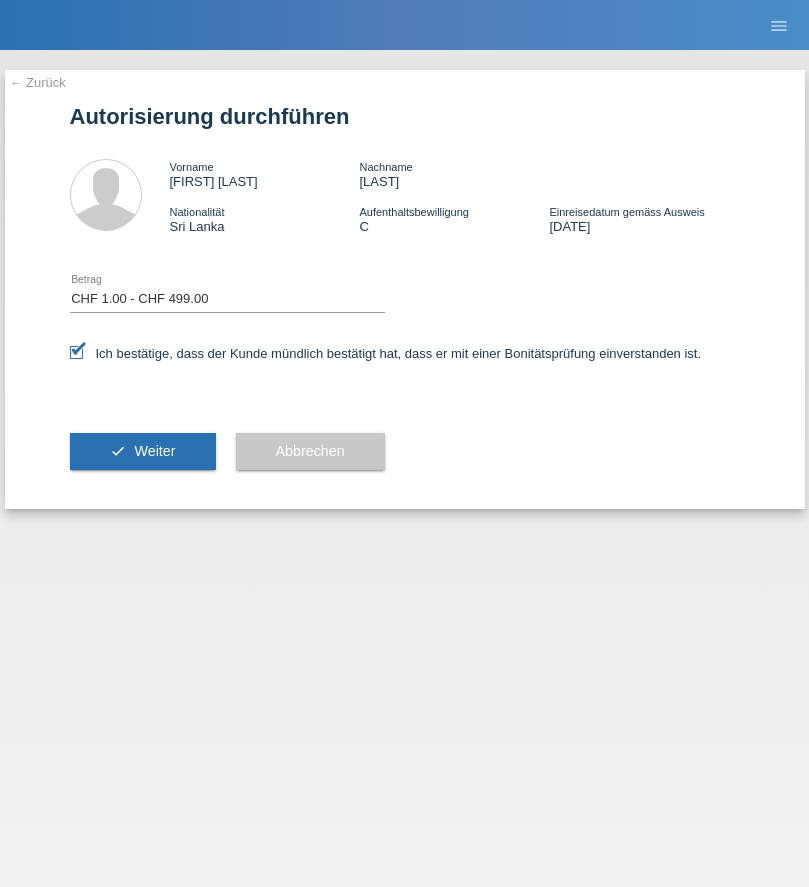select on "1" 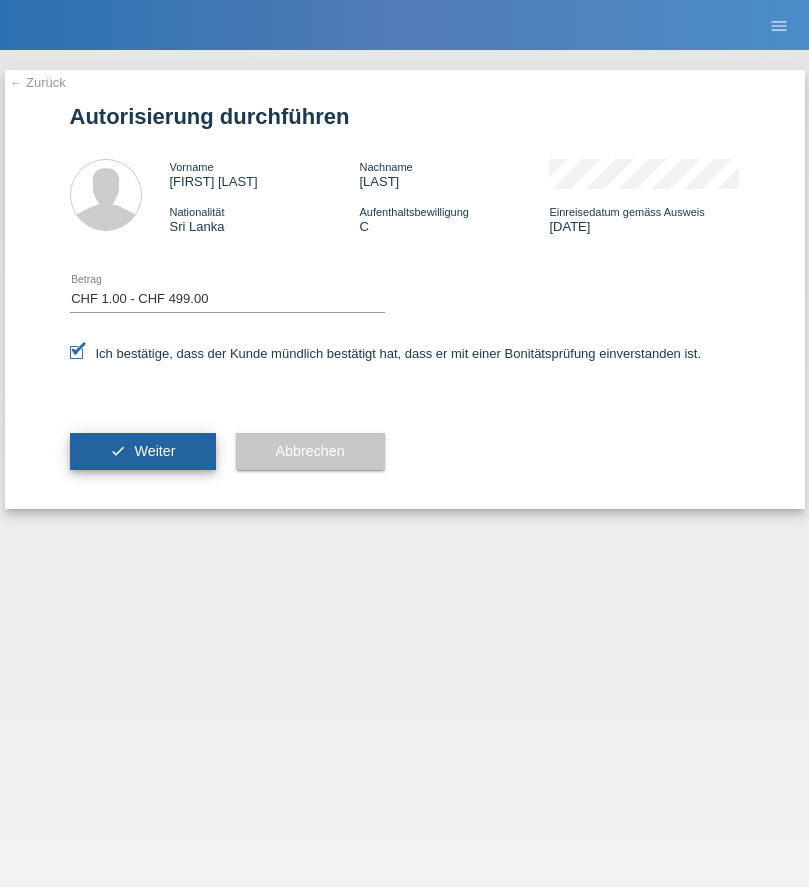click on "Weiter" at bounding box center [154, 451] 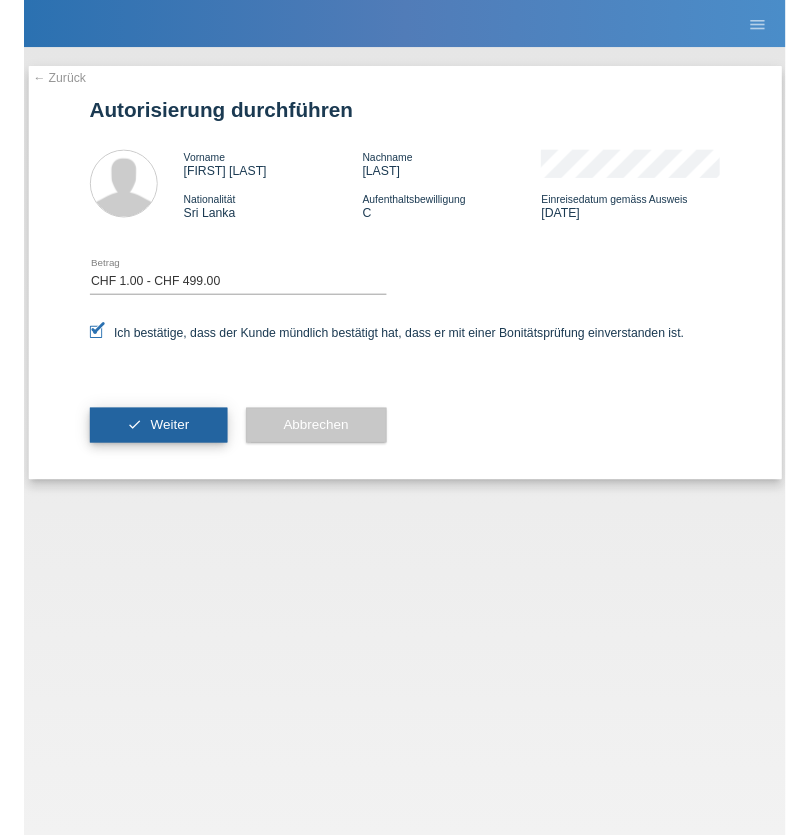 scroll, scrollTop: 0, scrollLeft: 0, axis: both 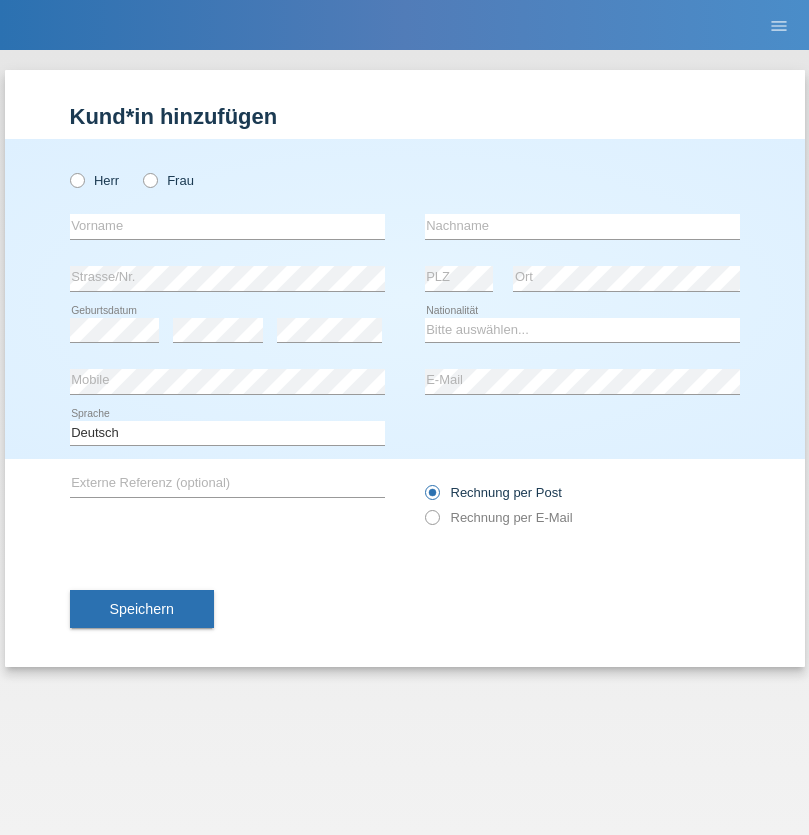 radio on "true" 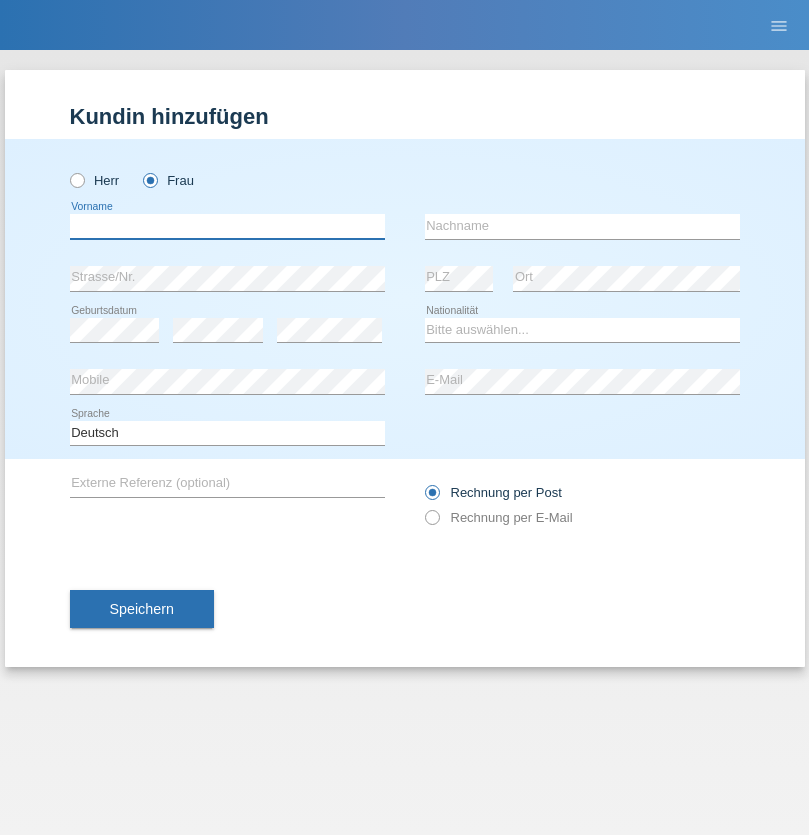 click at bounding box center (227, 226) 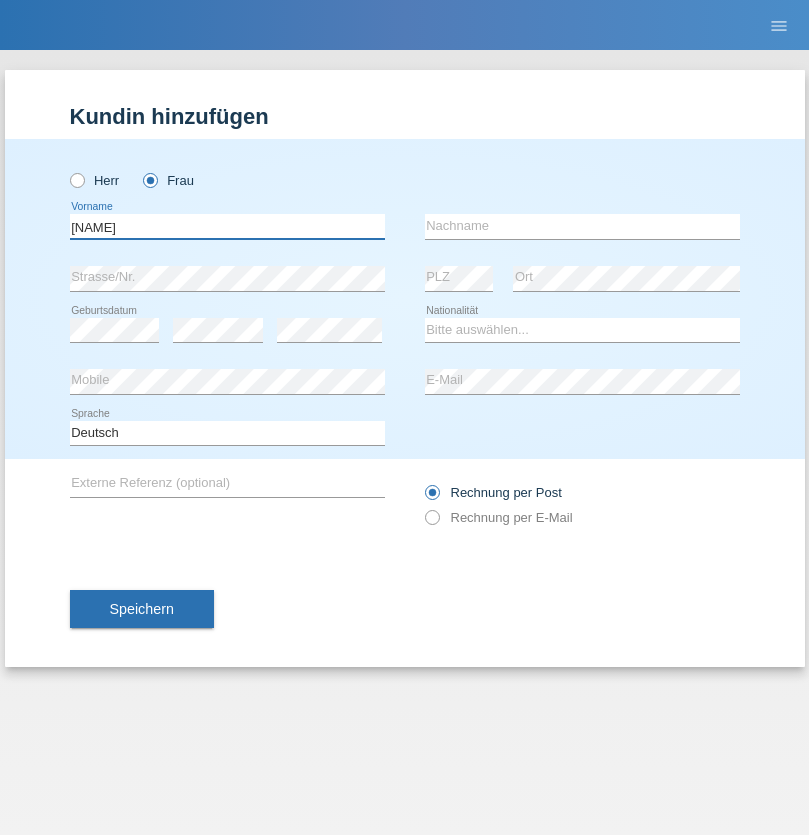 type on "Nadja" 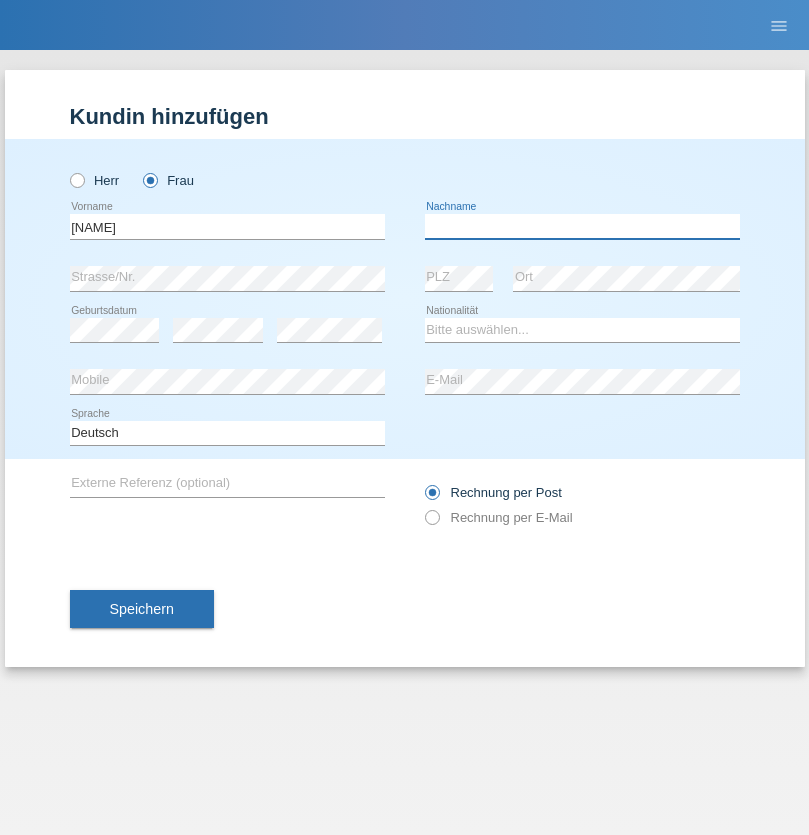 click at bounding box center (582, 226) 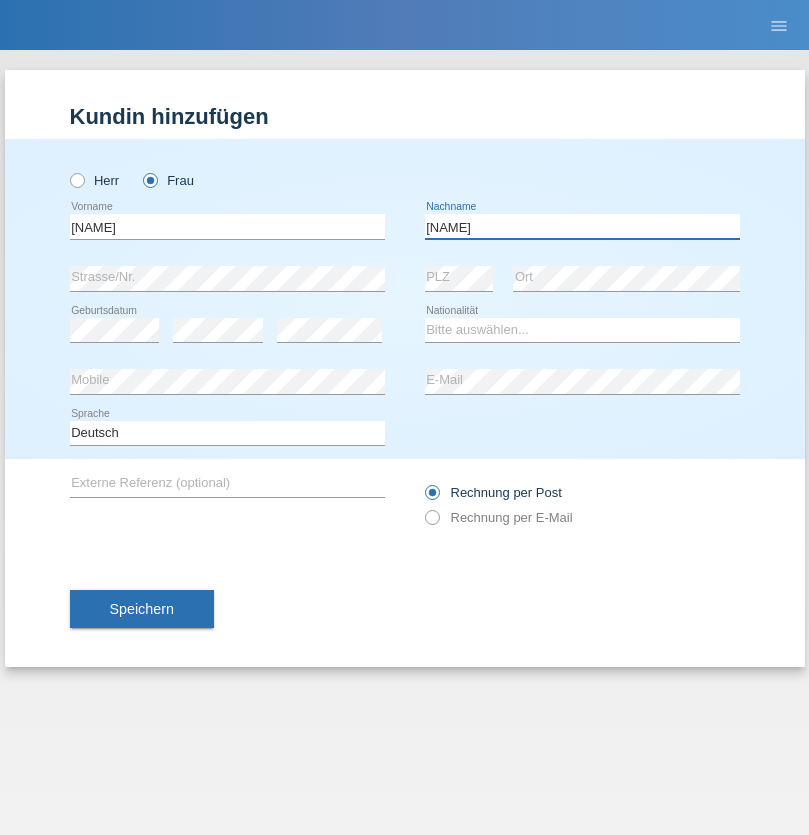 type on "Reich" 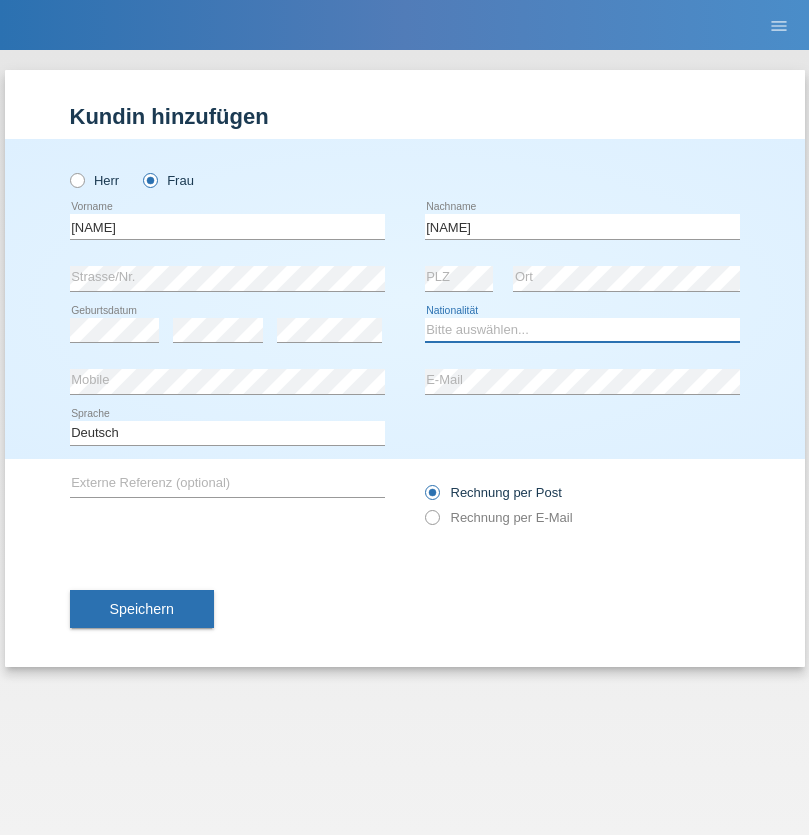 select on "CH" 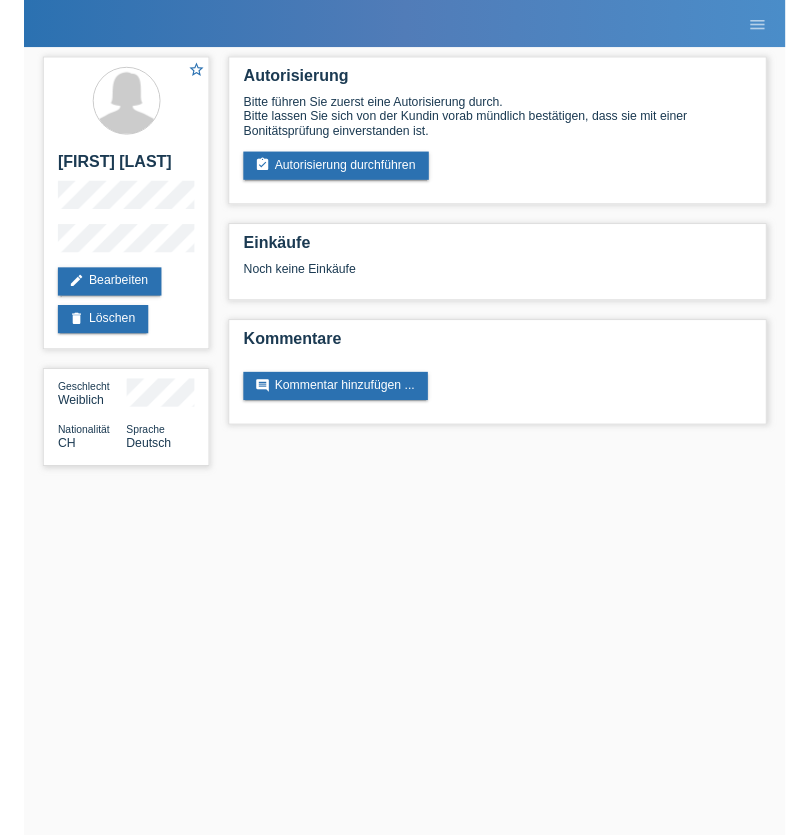 scroll, scrollTop: 0, scrollLeft: 0, axis: both 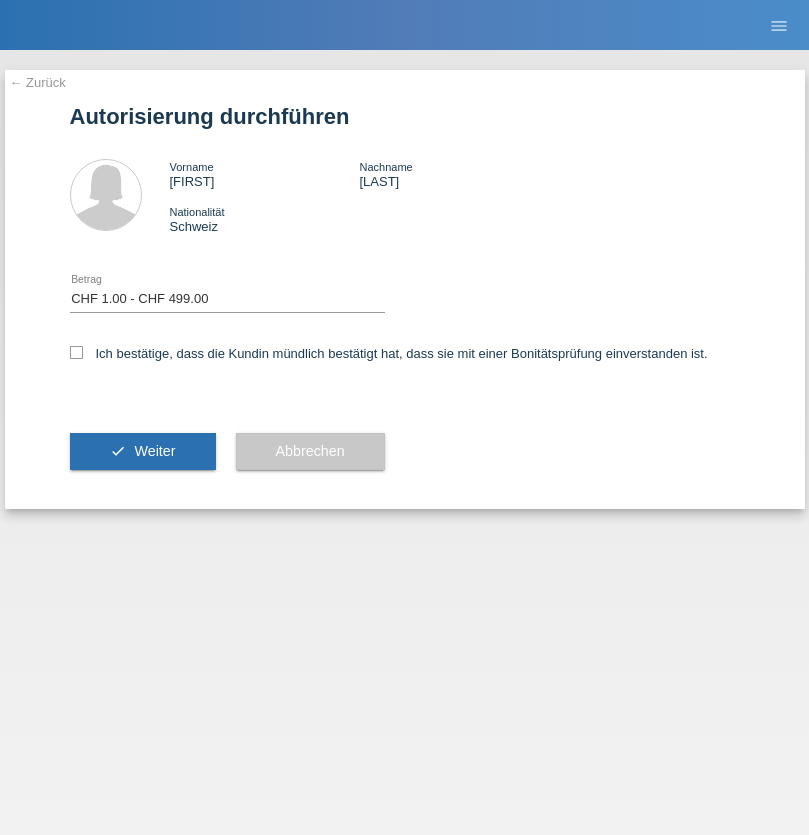 select on "1" 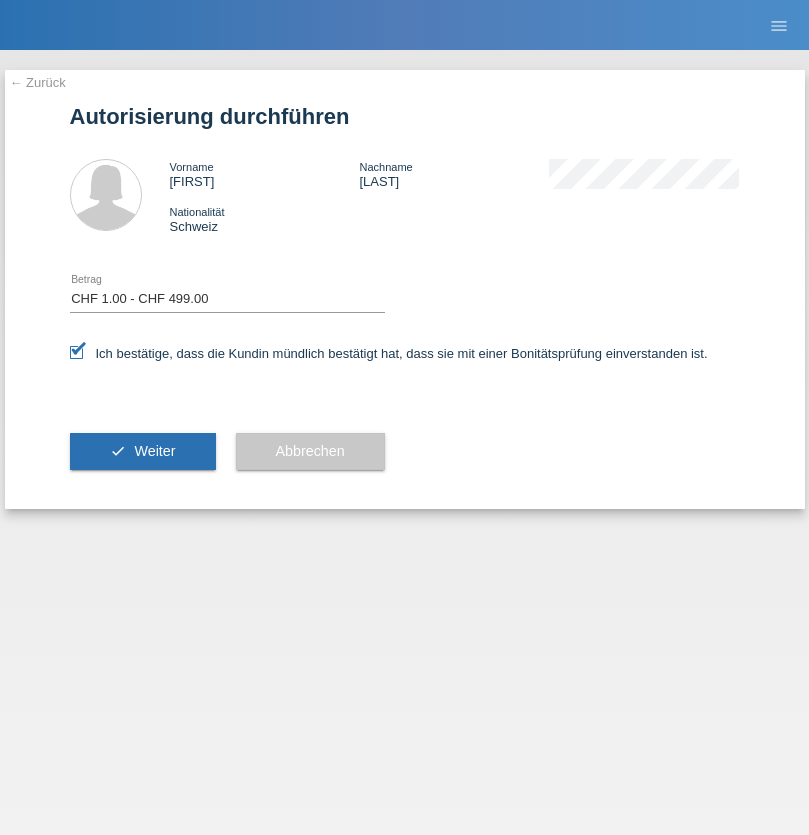 scroll, scrollTop: 0, scrollLeft: 0, axis: both 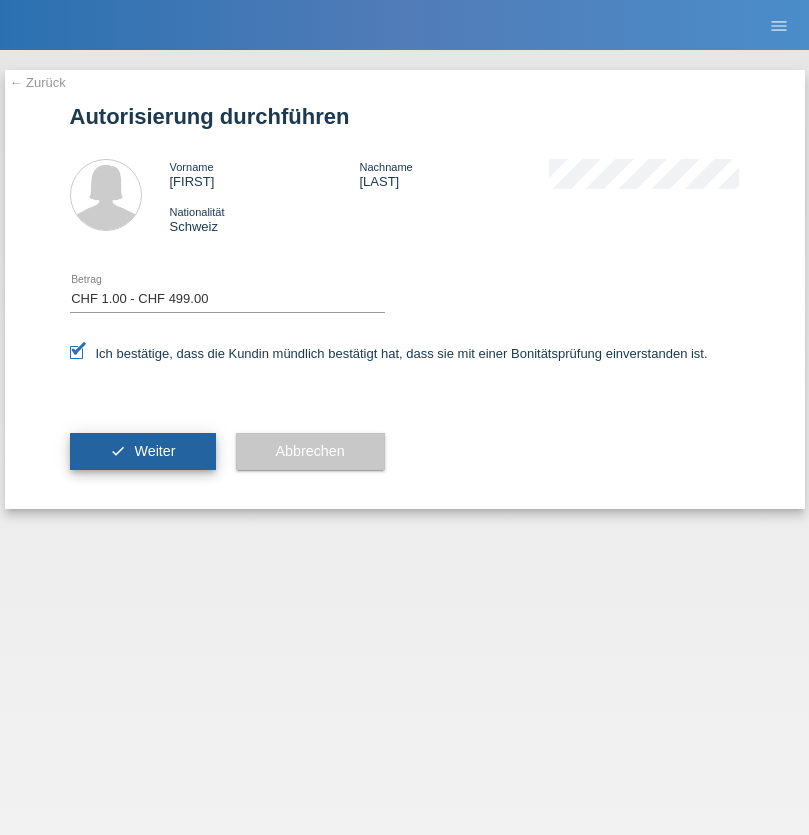 click on "Weiter" at bounding box center (154, 451) 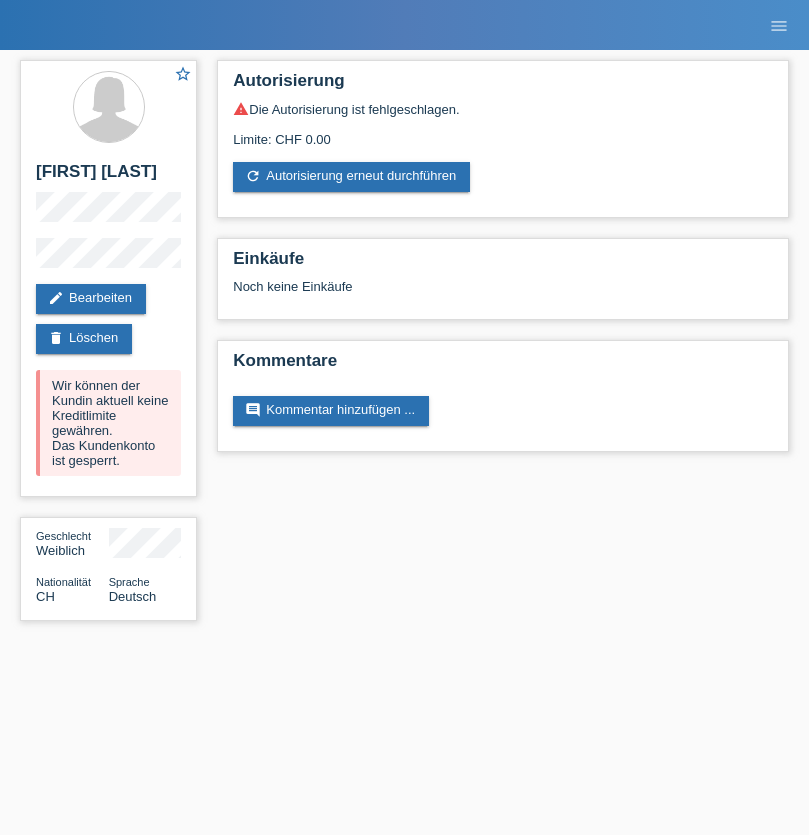 scroll, scrollTop: 0, scrollLeft: 0, axis: both 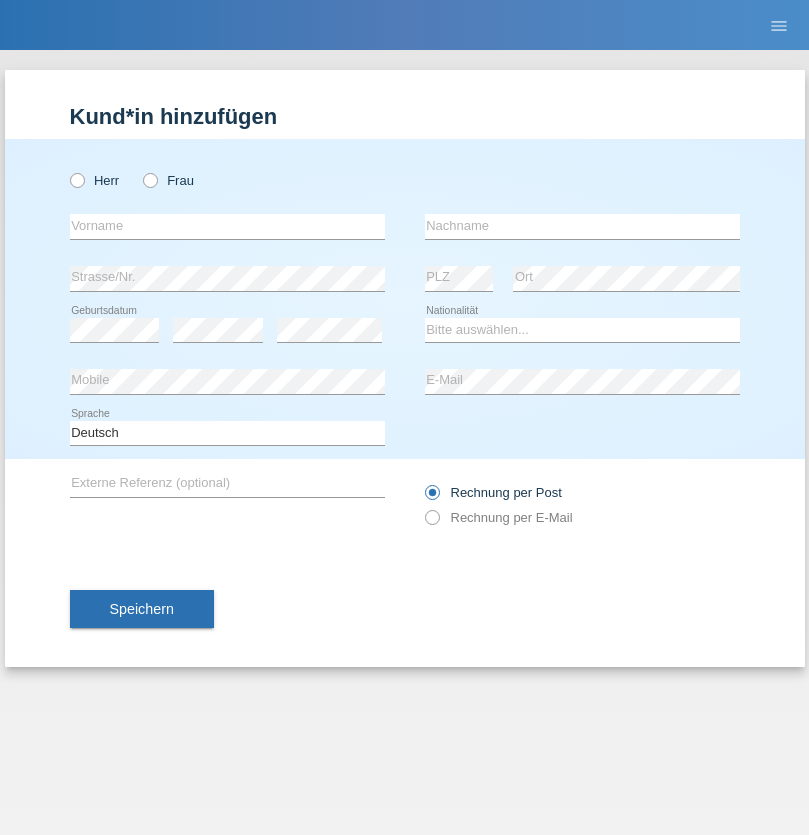 radio on "true" 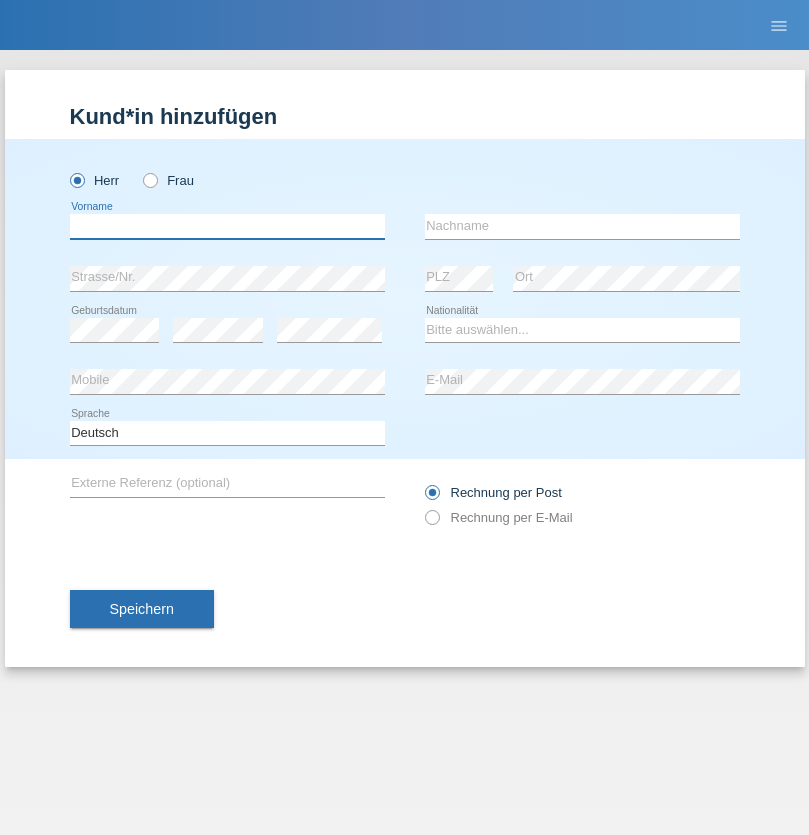 click at bounding box center [227, 226] 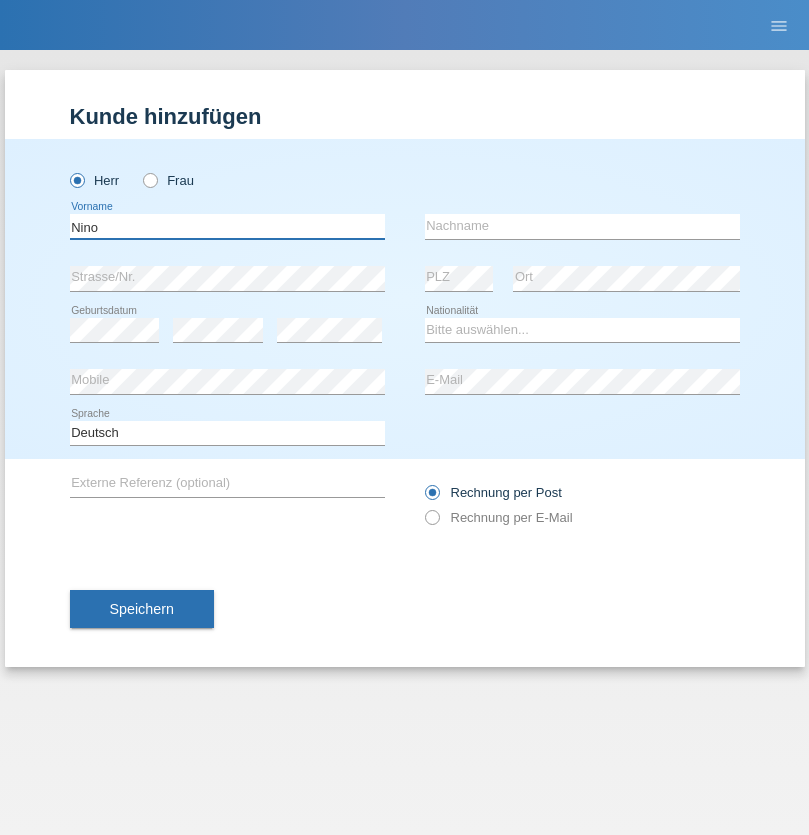 type on "Nino" 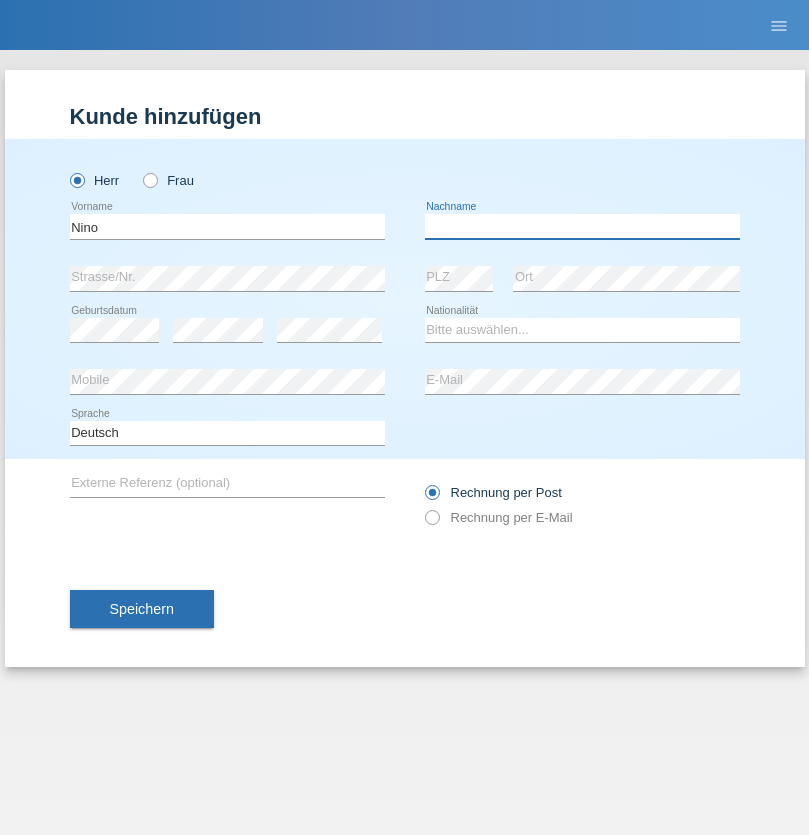 click at bounding box center [582, 226] 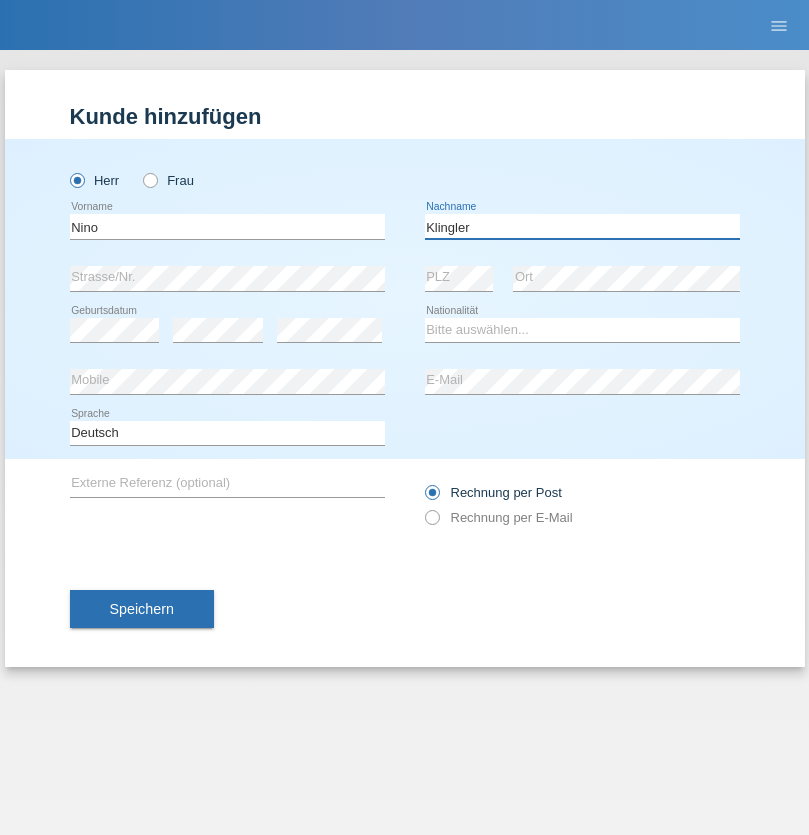 type on "Klingler" 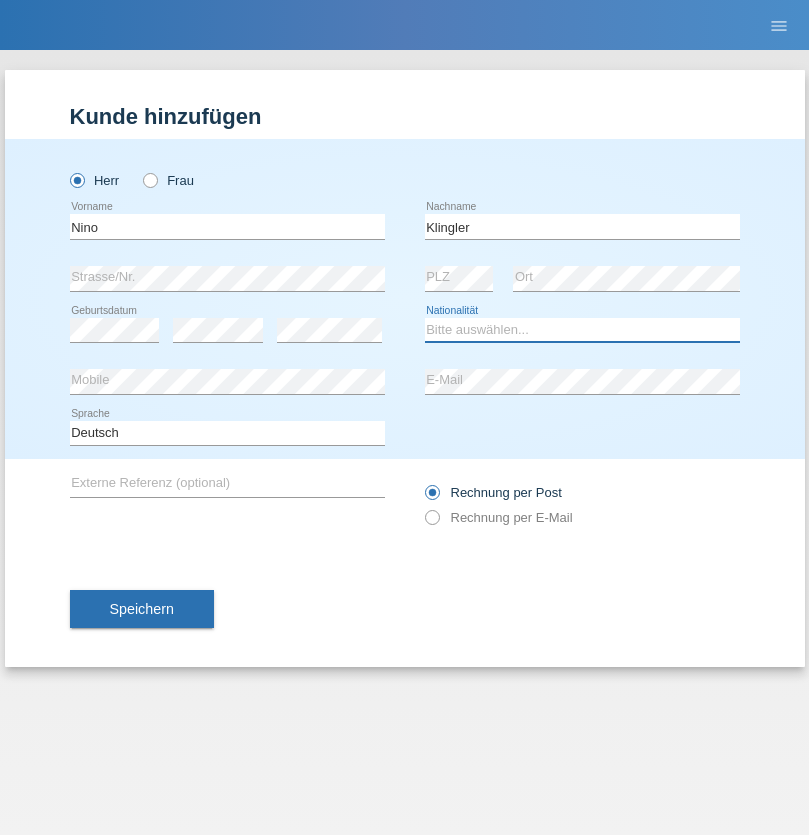 select on "CH" 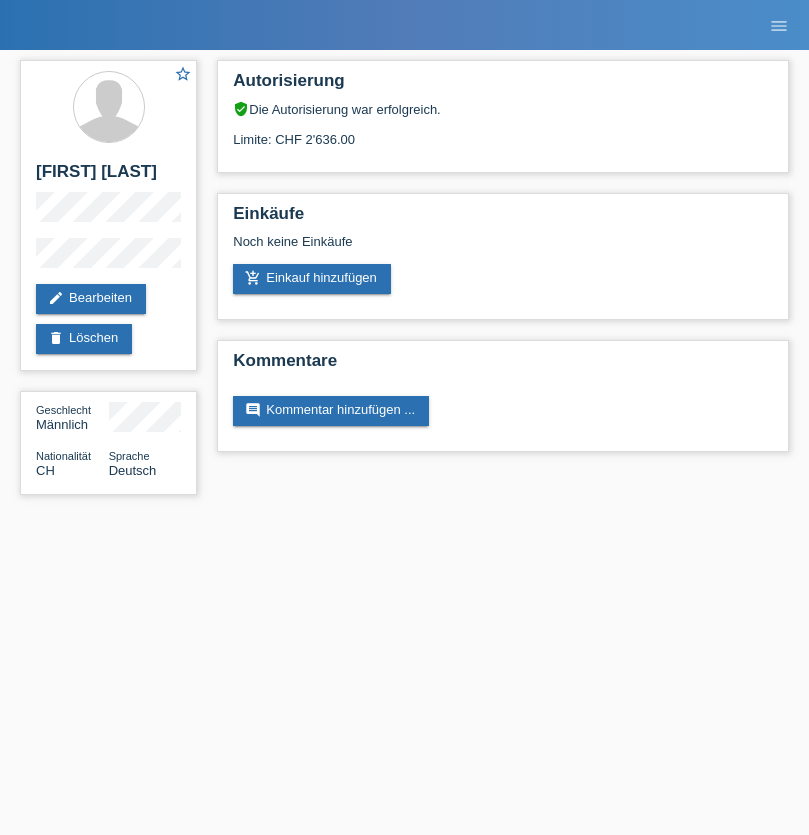 scroll, scrollTop: 0, scrollLeft: 0, axis: both 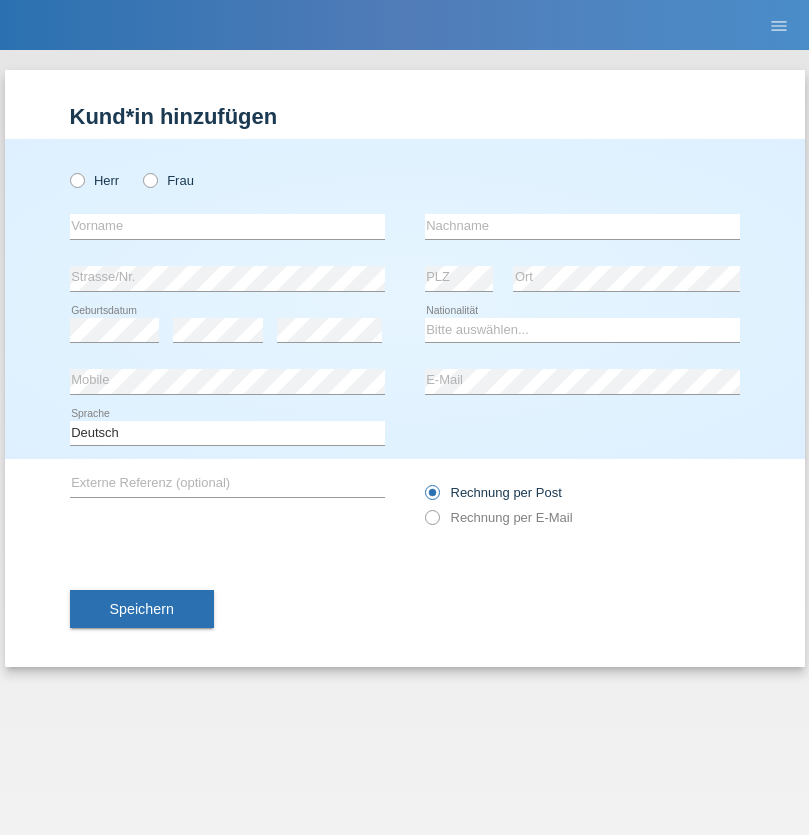 radio on "true" 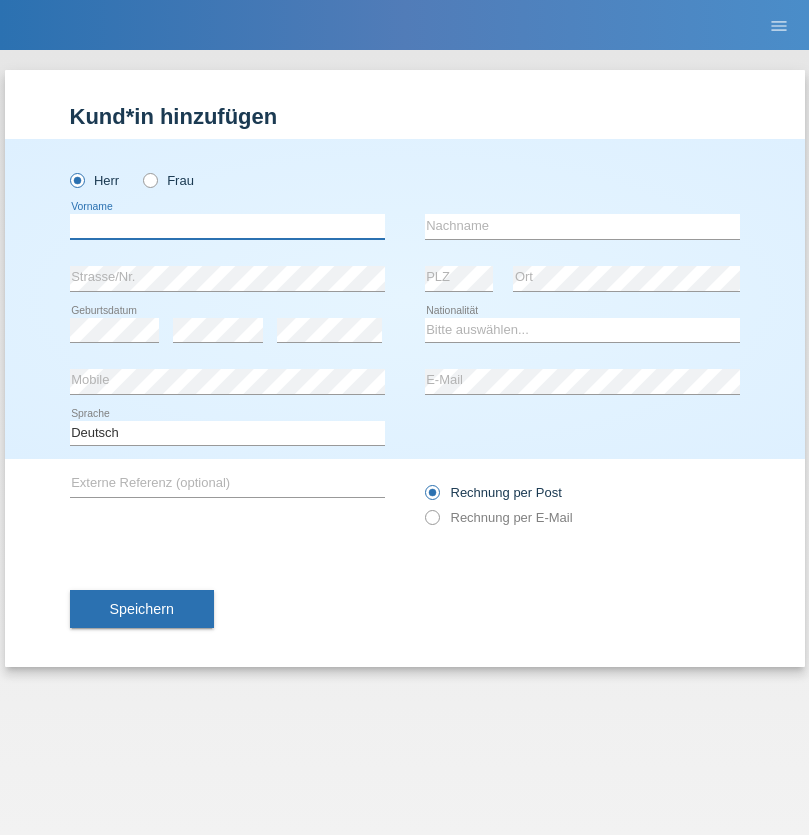 click at bounding box center [227, 226] 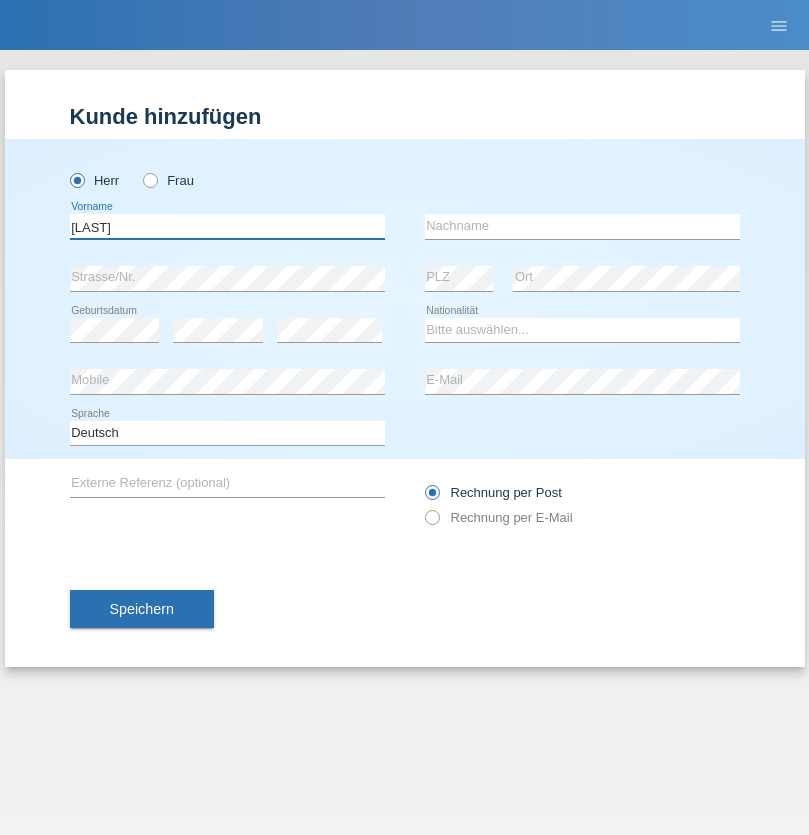 type on "Thankarasah" 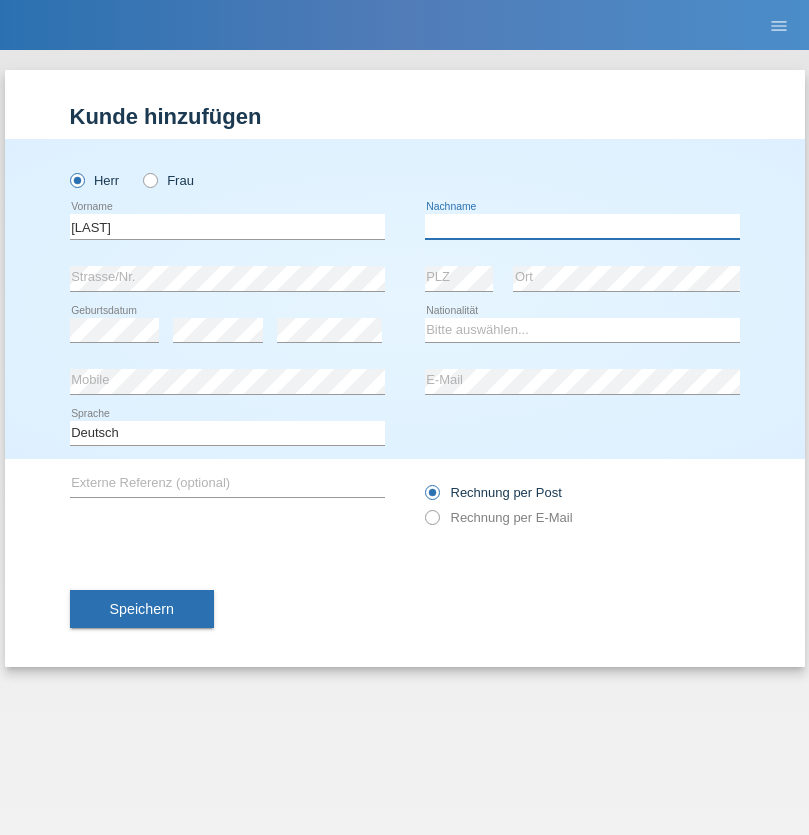 click at bounding box center (582, 226) 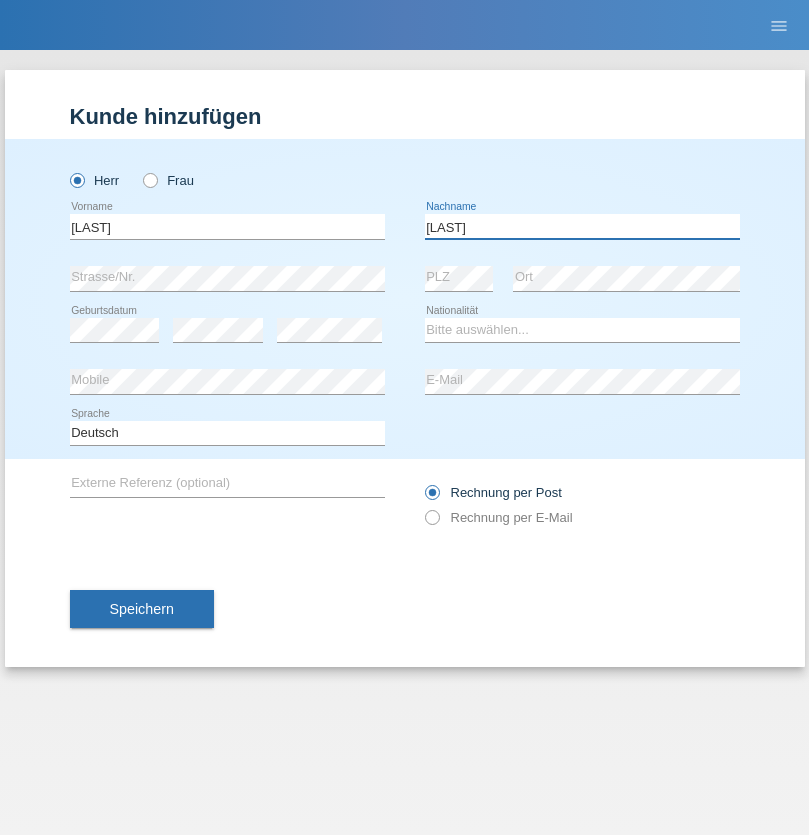type on "Pirakalathan" 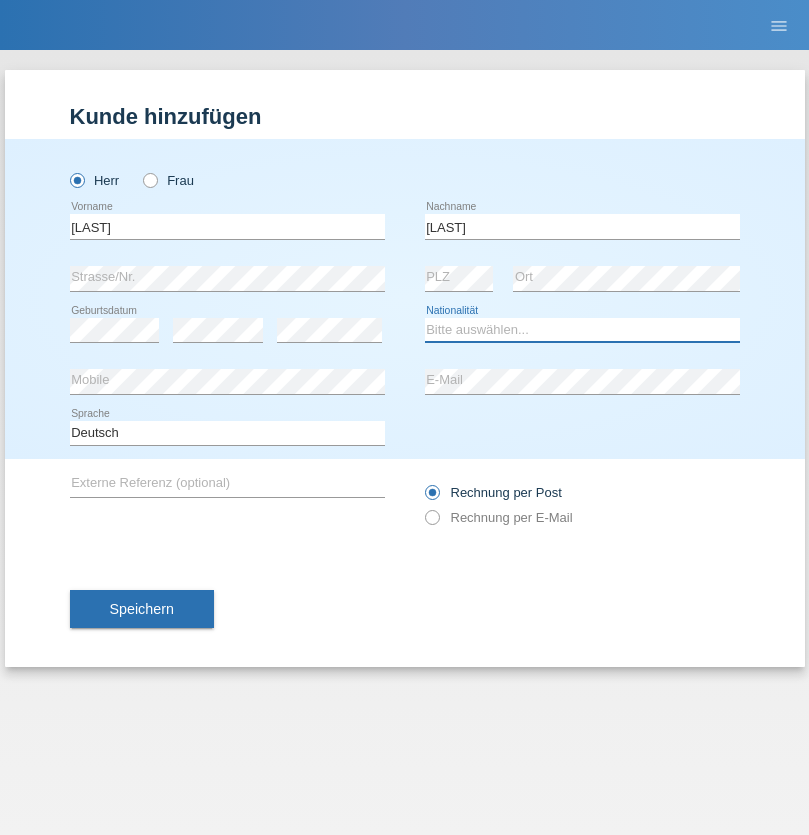 select on "LK" 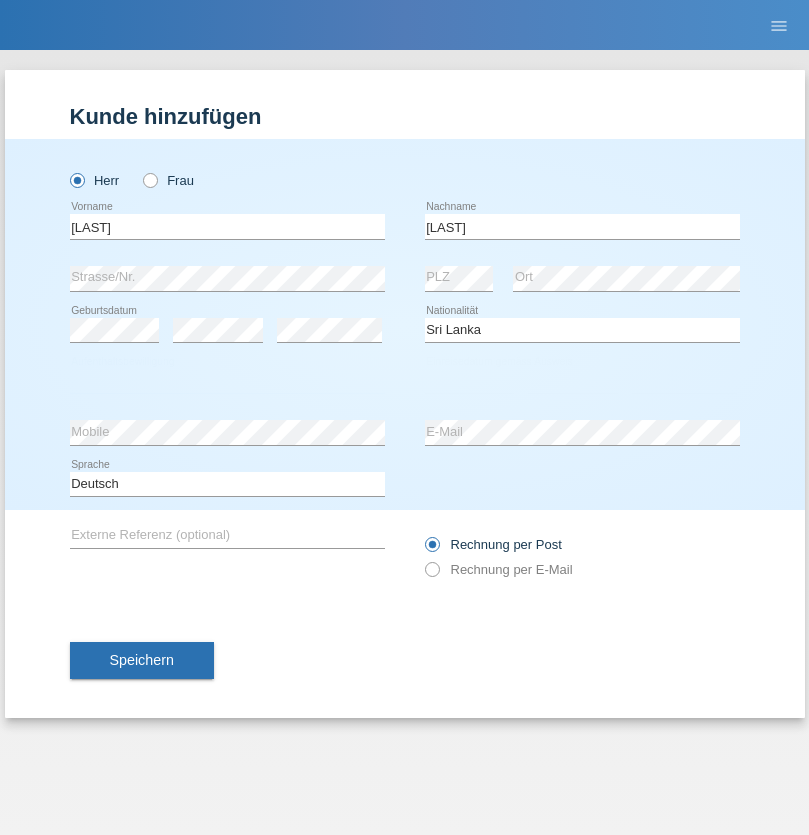 select on "C" 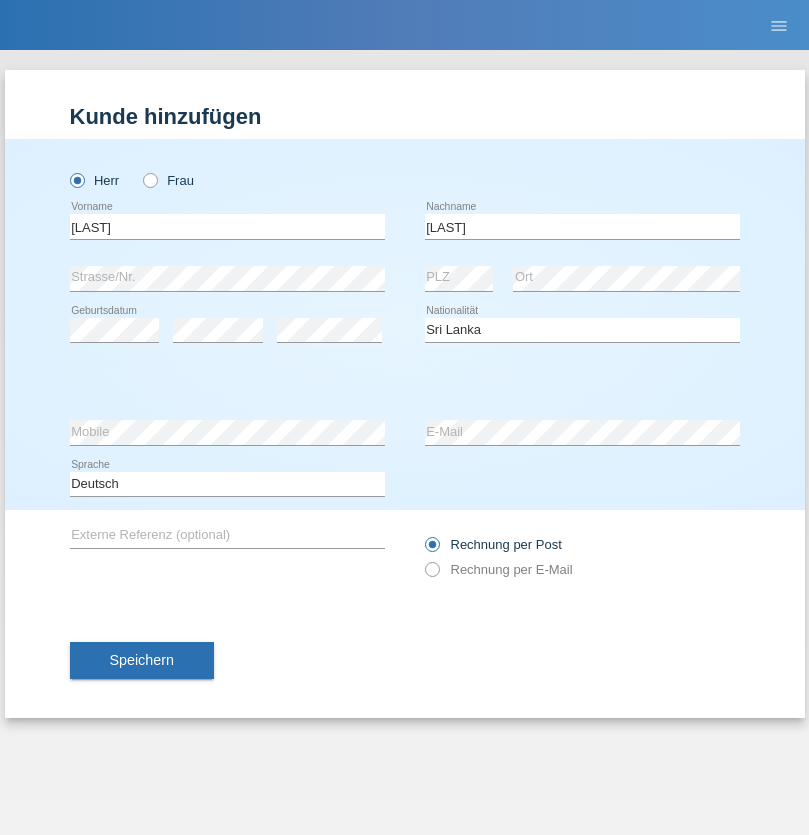 select on "14" 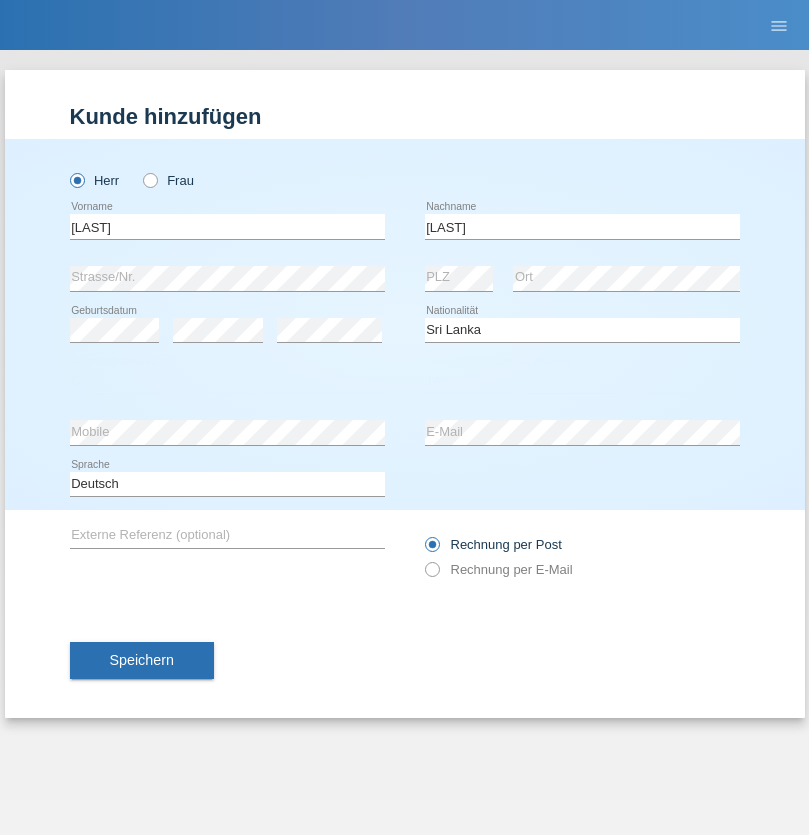 select on "06" 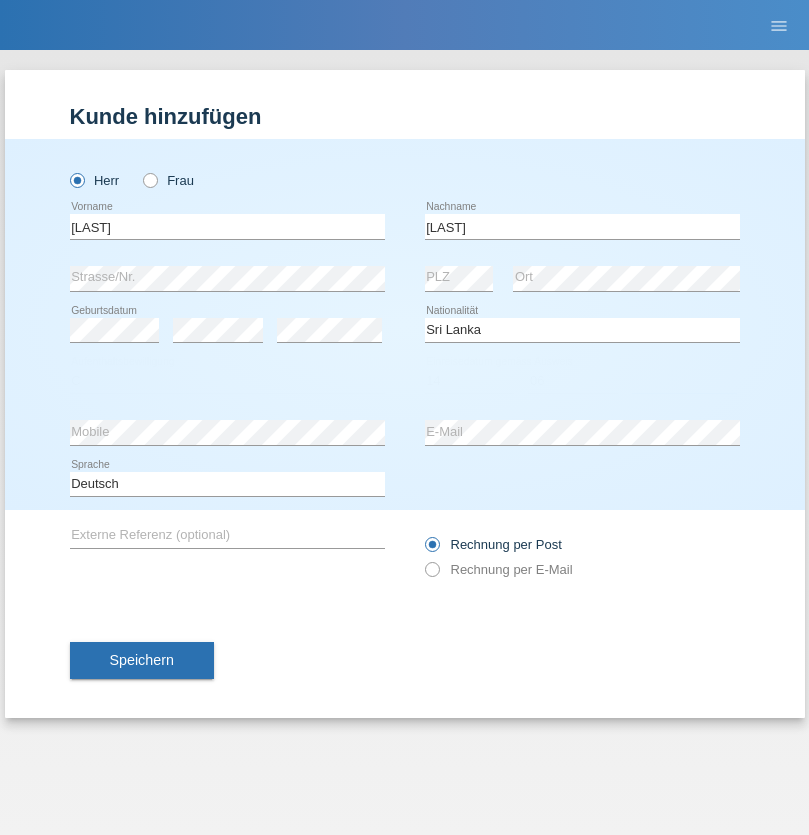 select on "2018" 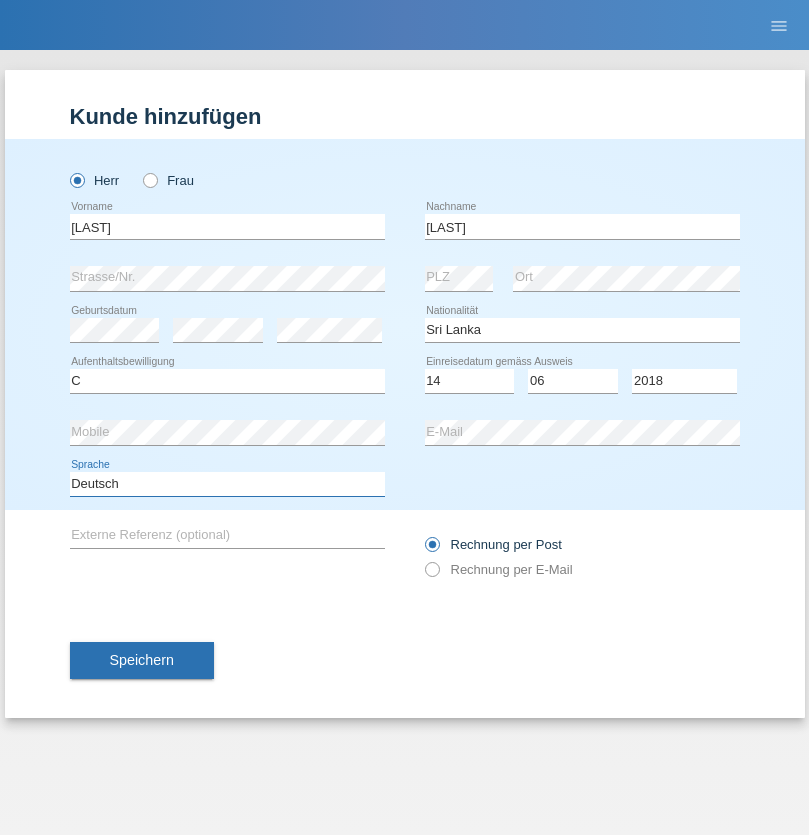 select on "en" 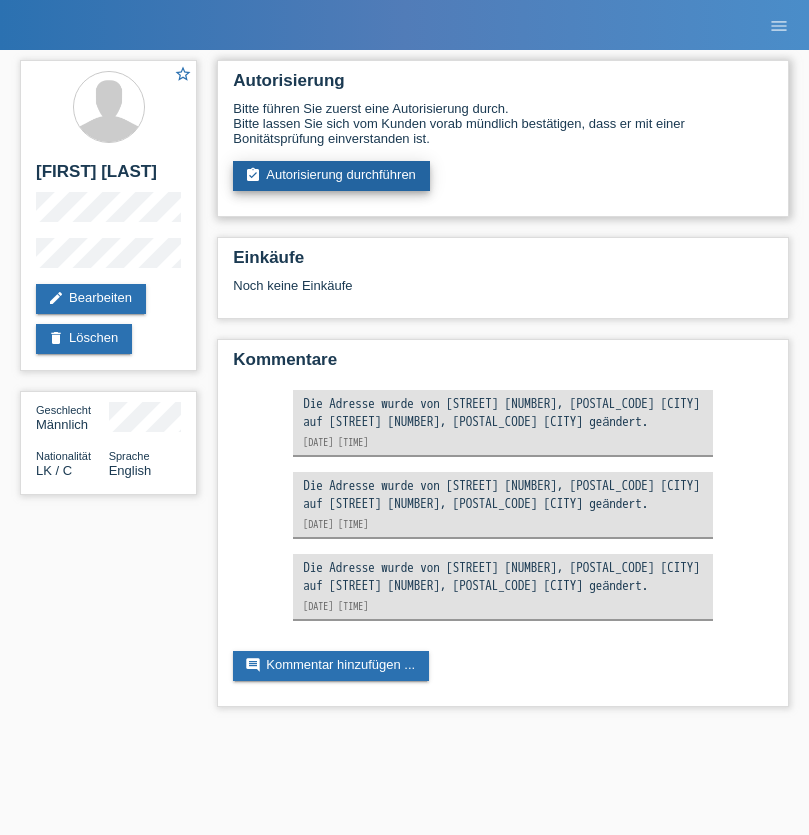 click on "assignment_turned_in  Autorisierung durchführen" at bounding box center [331, 176] 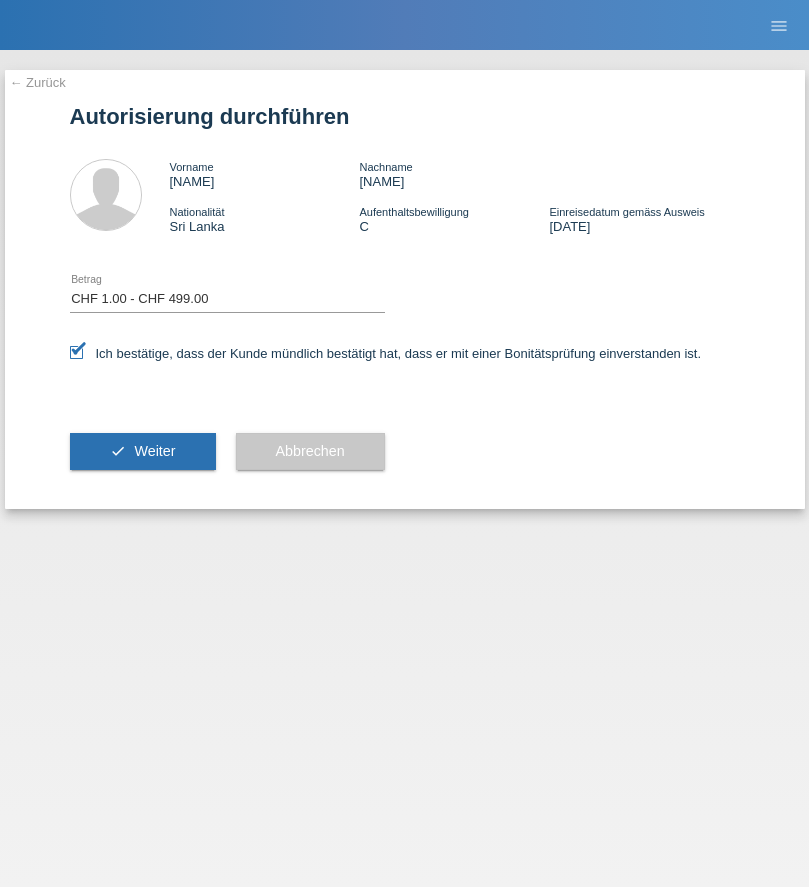 select on "1" 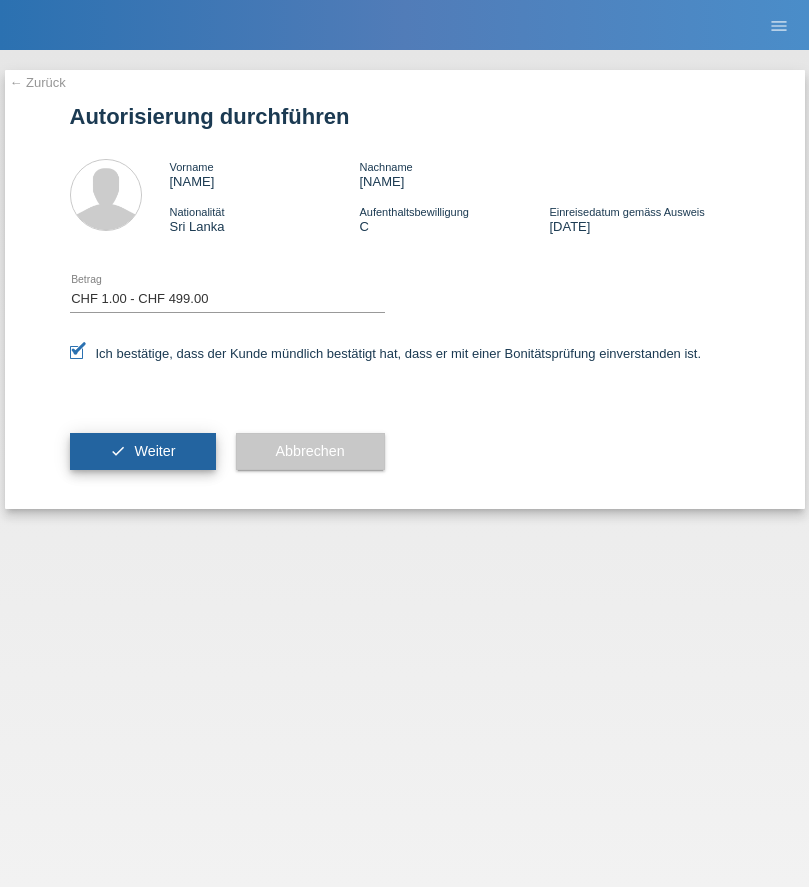 click on "Weiter" at bounding box center [154, 451] 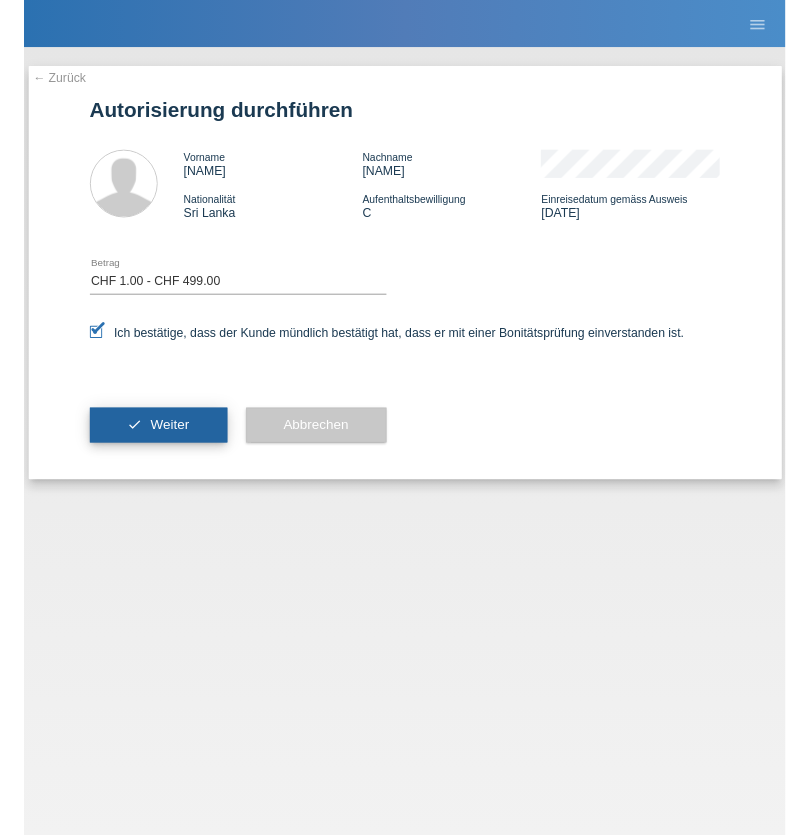 scroll, scrollTop: 0, scrollLeft: 0, axis: both 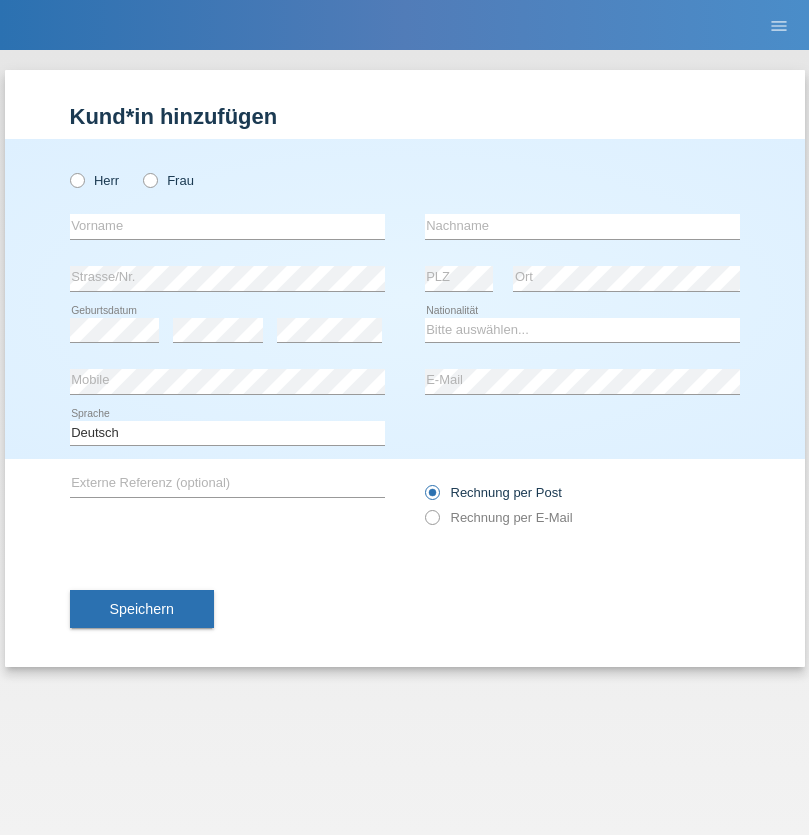 radio on "true" 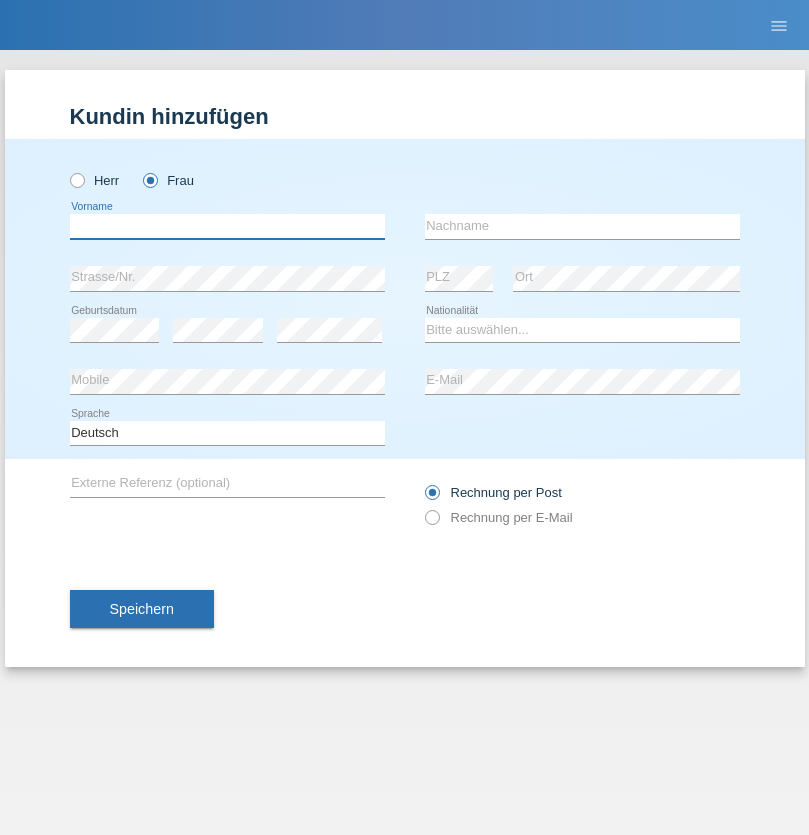 click at bounding box center [227, 226] 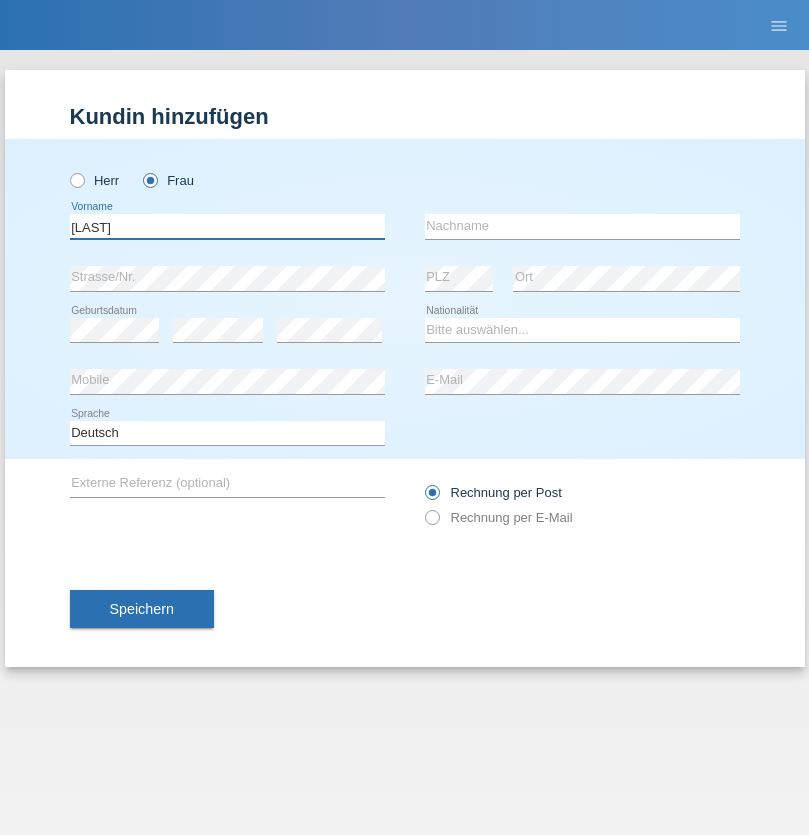 type on "[FIRST]" 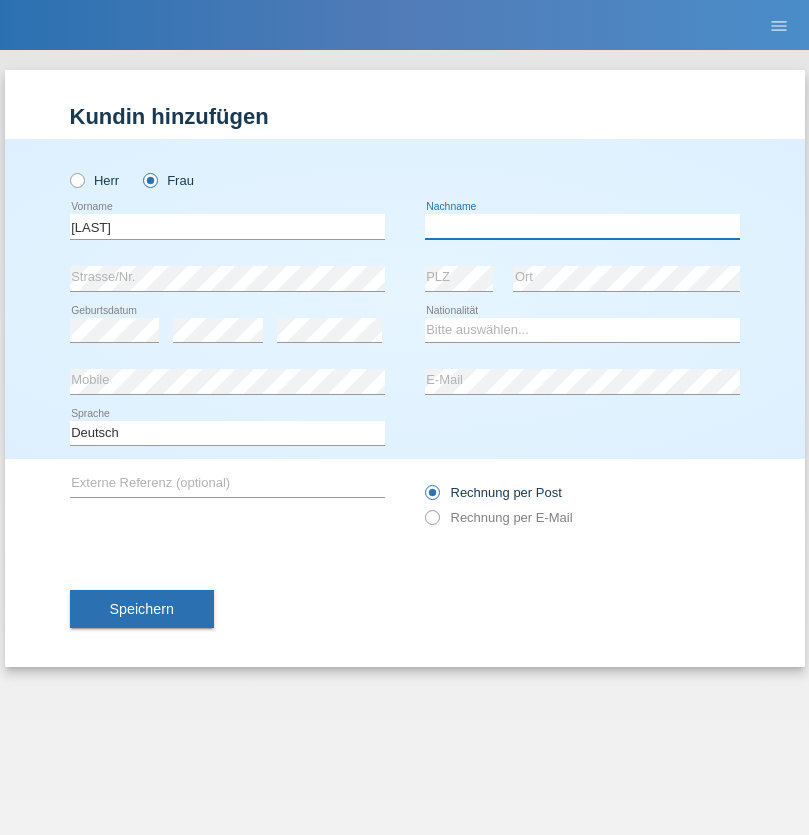 click at bounding box center (582, 226) 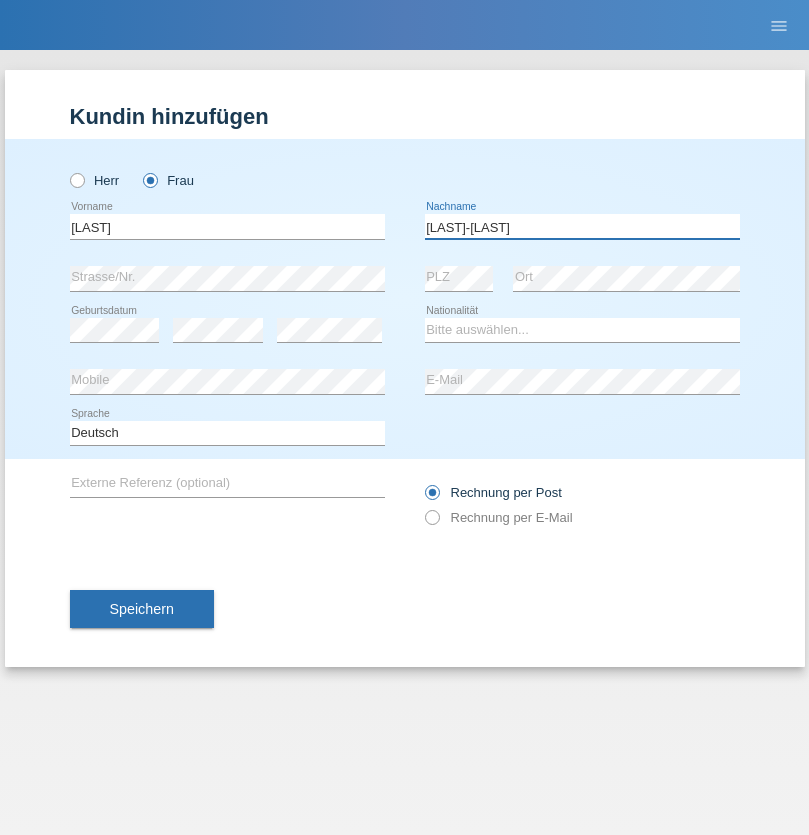 type on "[LAST]" 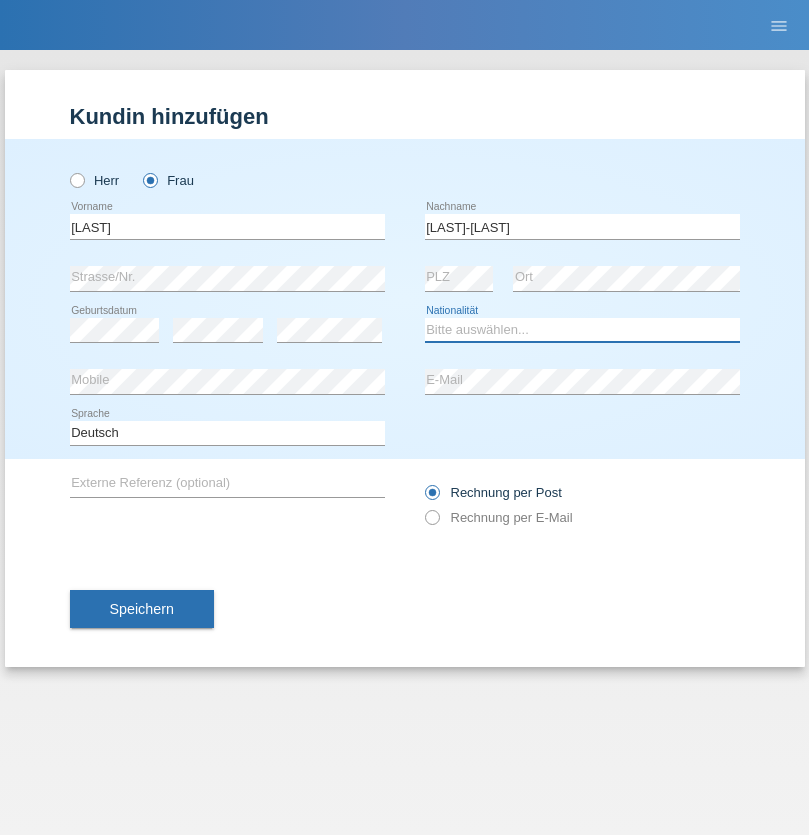 select on "CH" 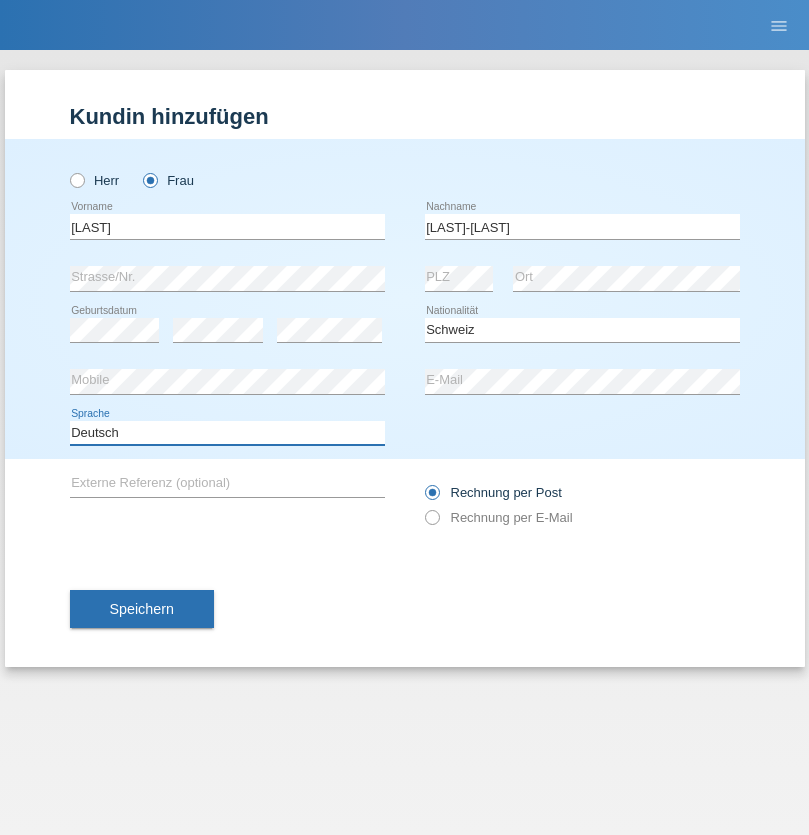 select on "en" 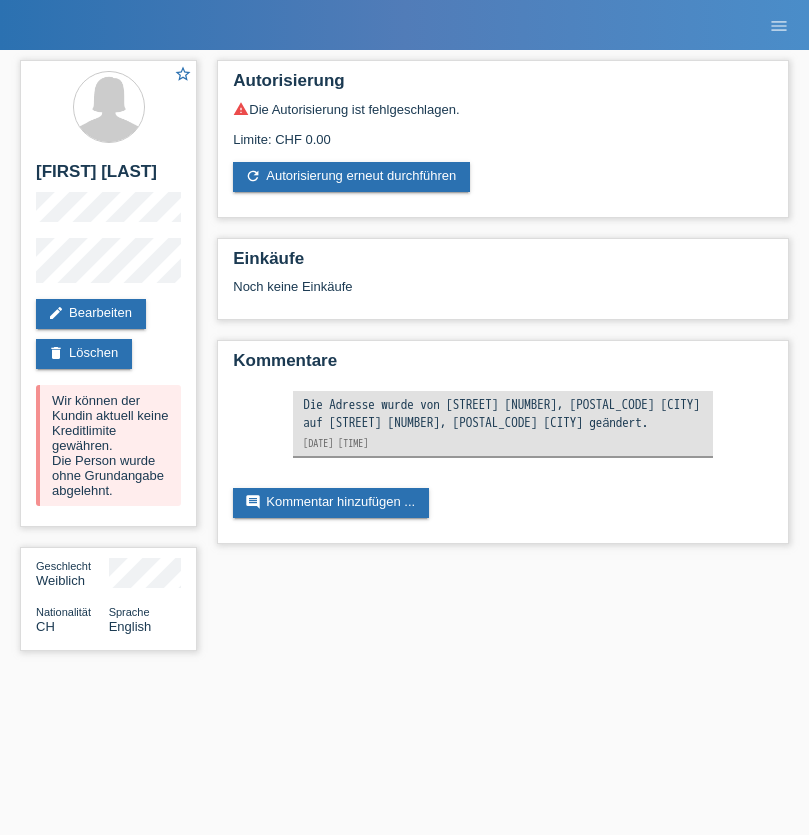 scroll, scrollTop: 0, scrollLeft: 0, axis: both 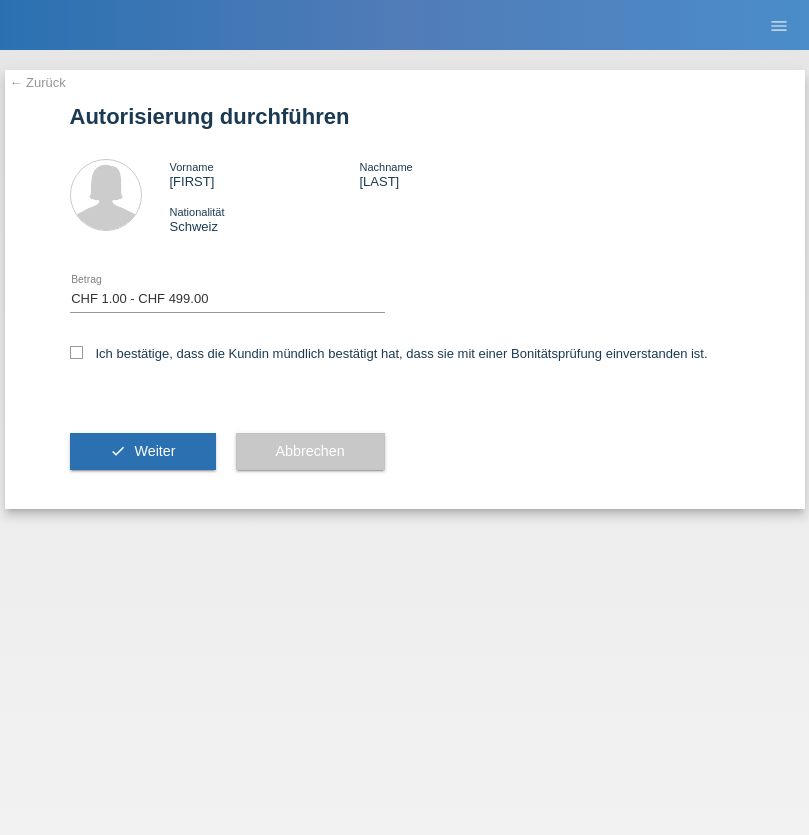 select on "1" 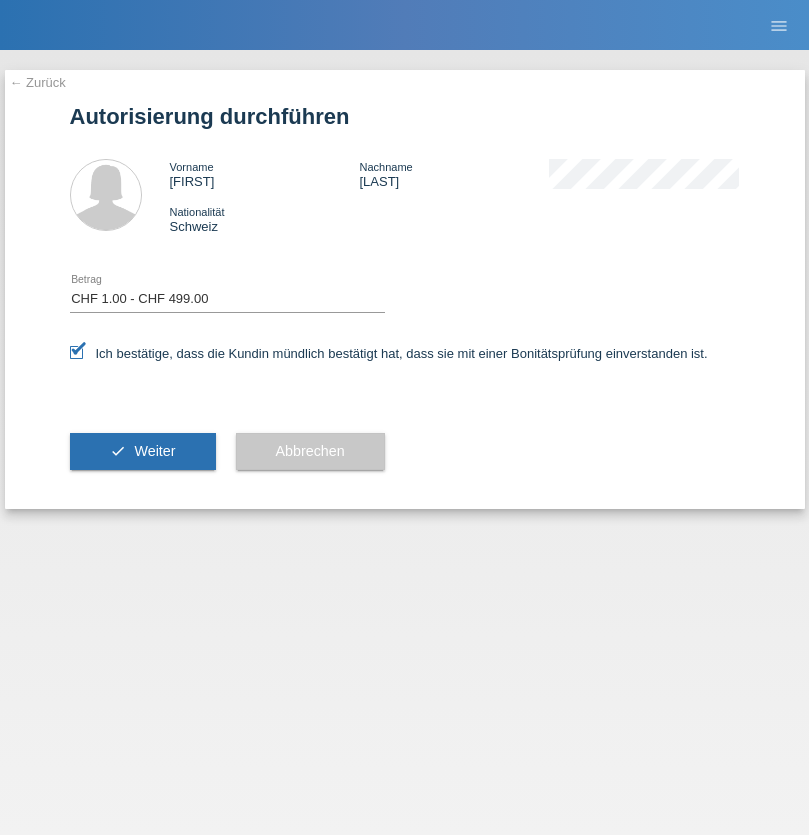 scroll, scrollTop: 0, scrollLeft: 0, axis: both 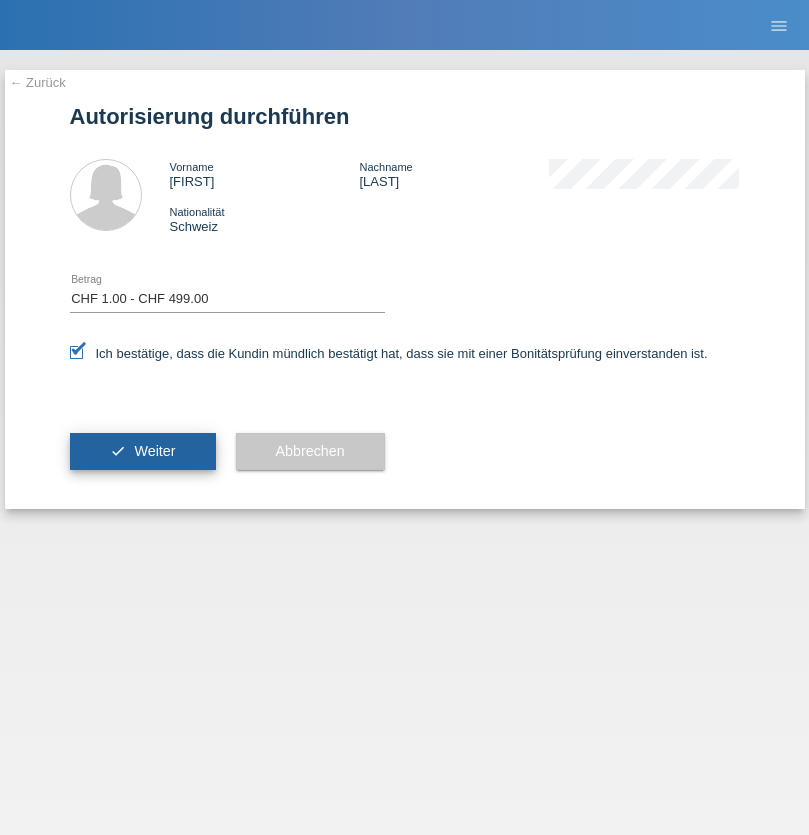 click on "Weiter" at bounding box center [154, 451] 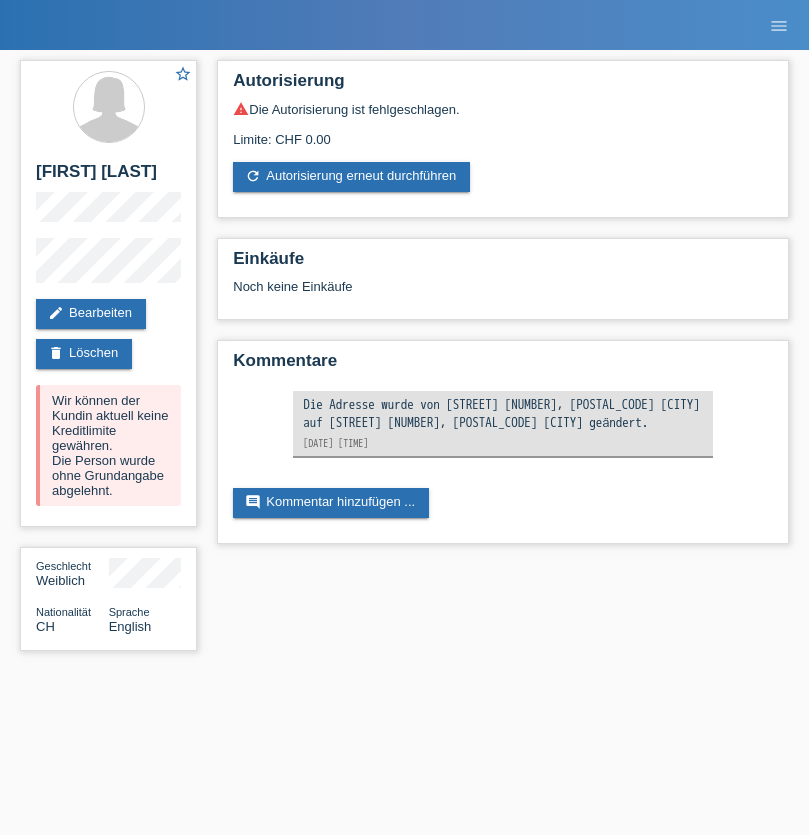 scroll, scrollTop: 0, scrollLeft: 0, axis: both 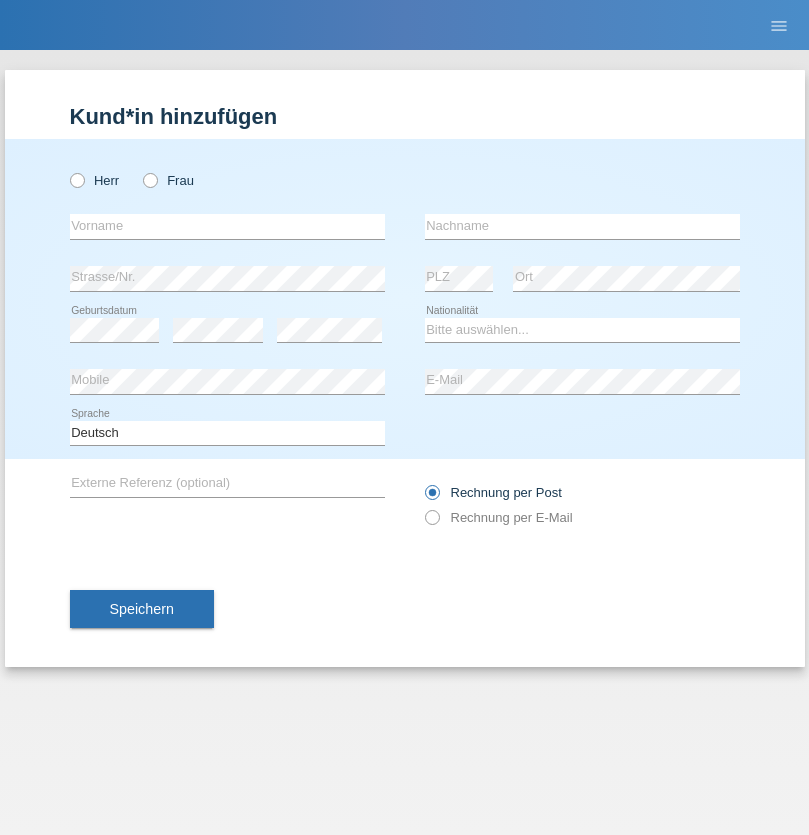 radio on "true" 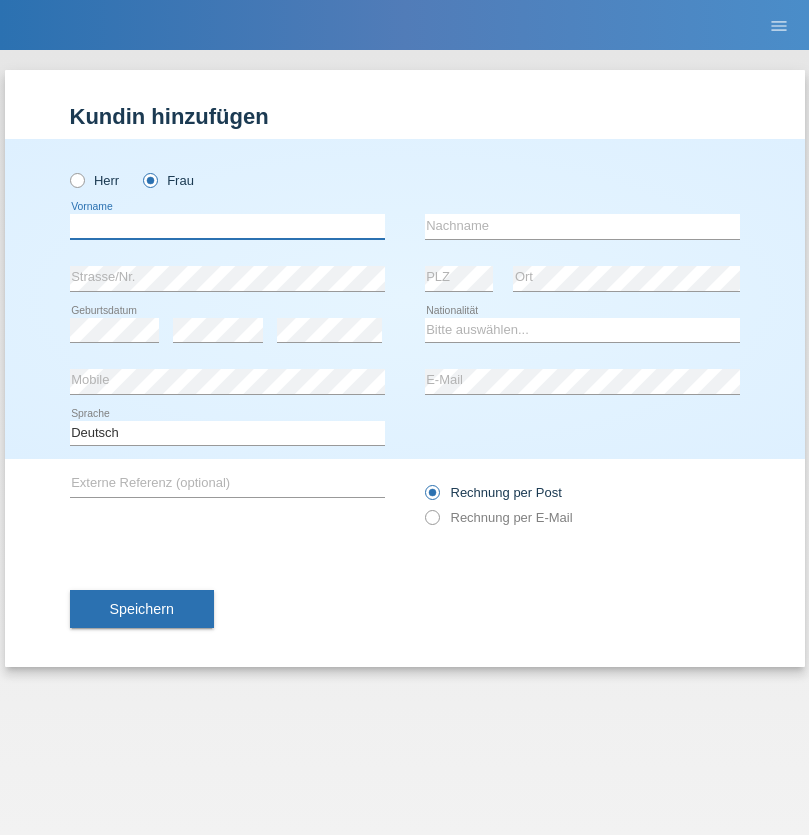 click at bounding box center [227, 226] 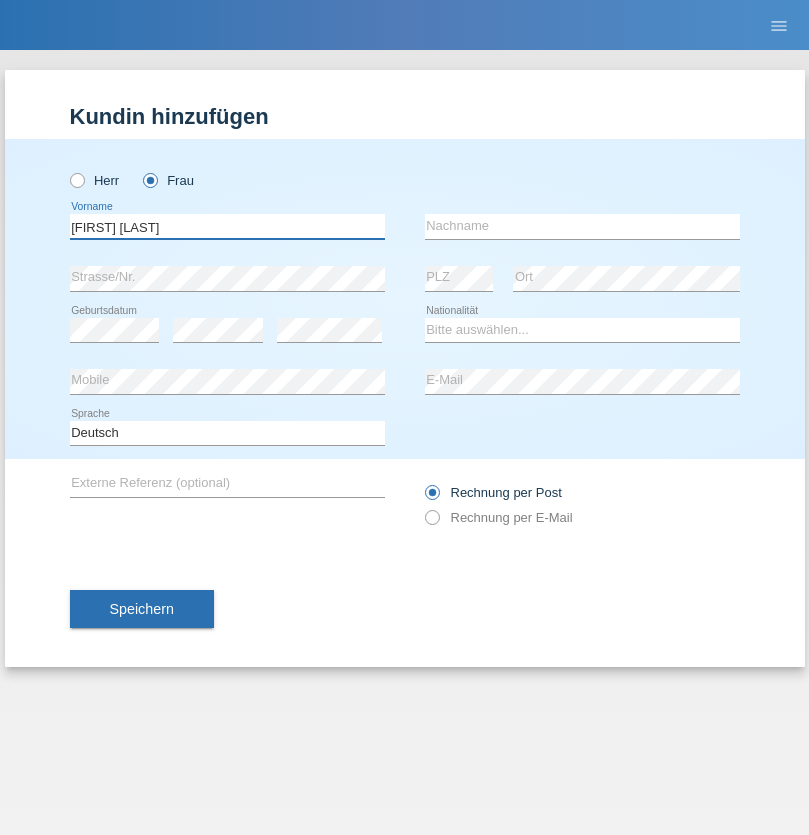 type on "Margare Asucena" 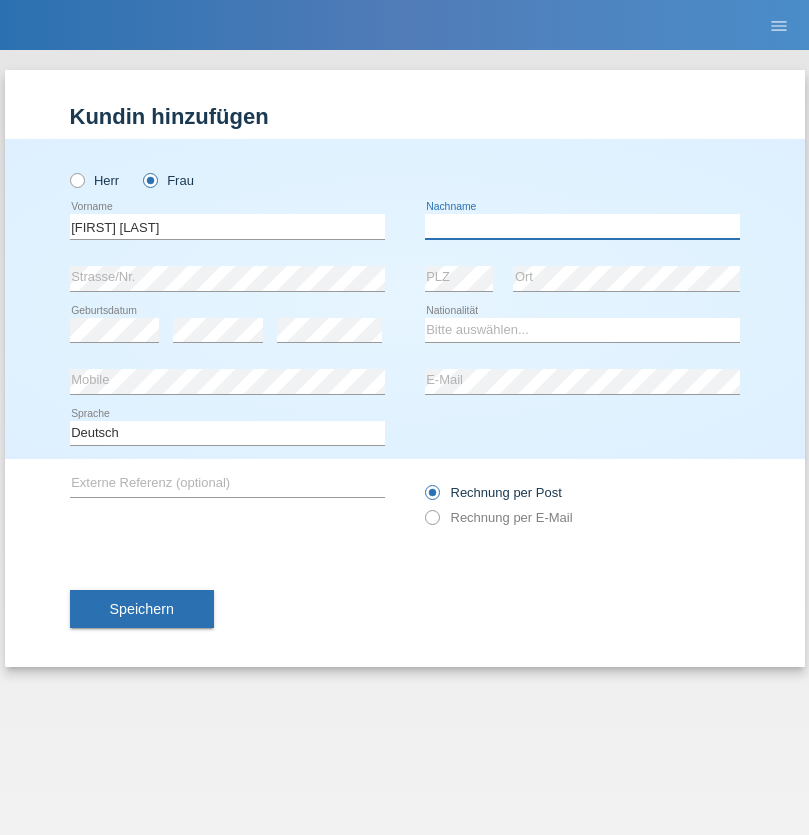 click at bounding box center [582, 226] 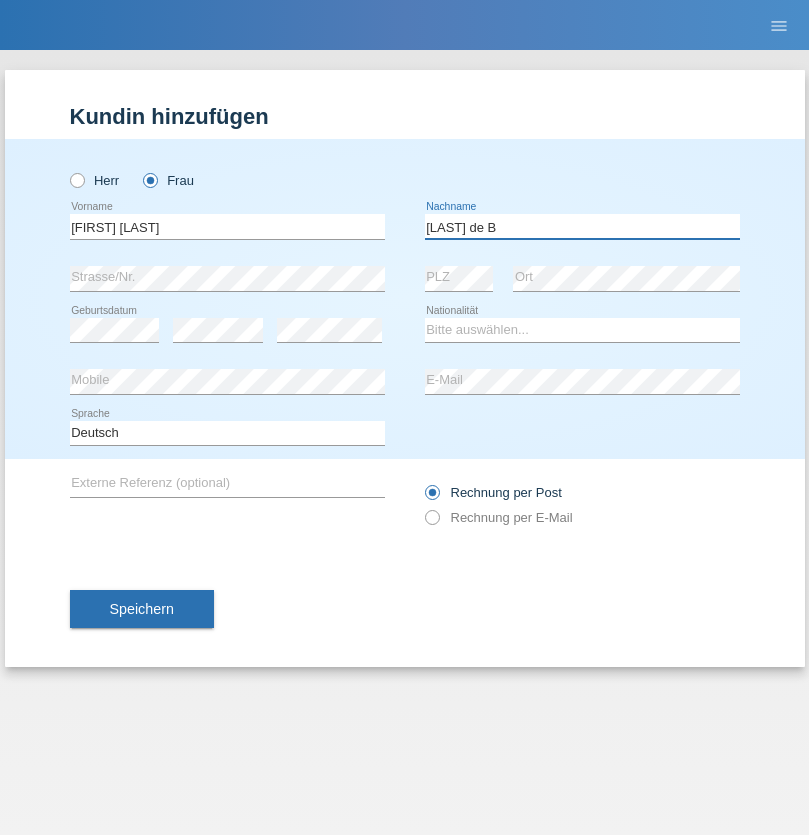 type on "Herebia de Beck" 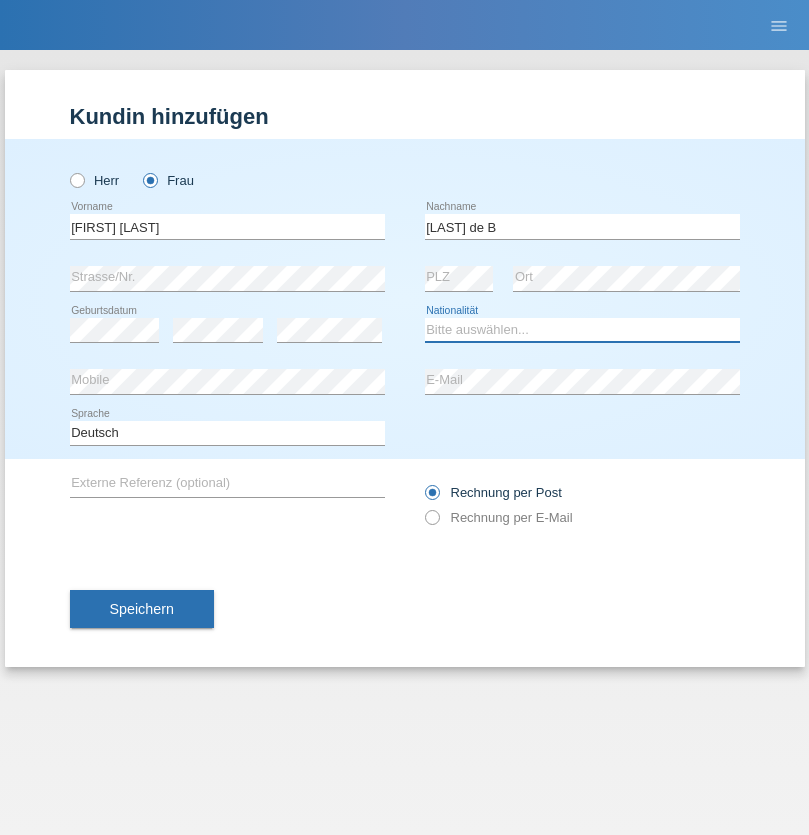 select on "CH" 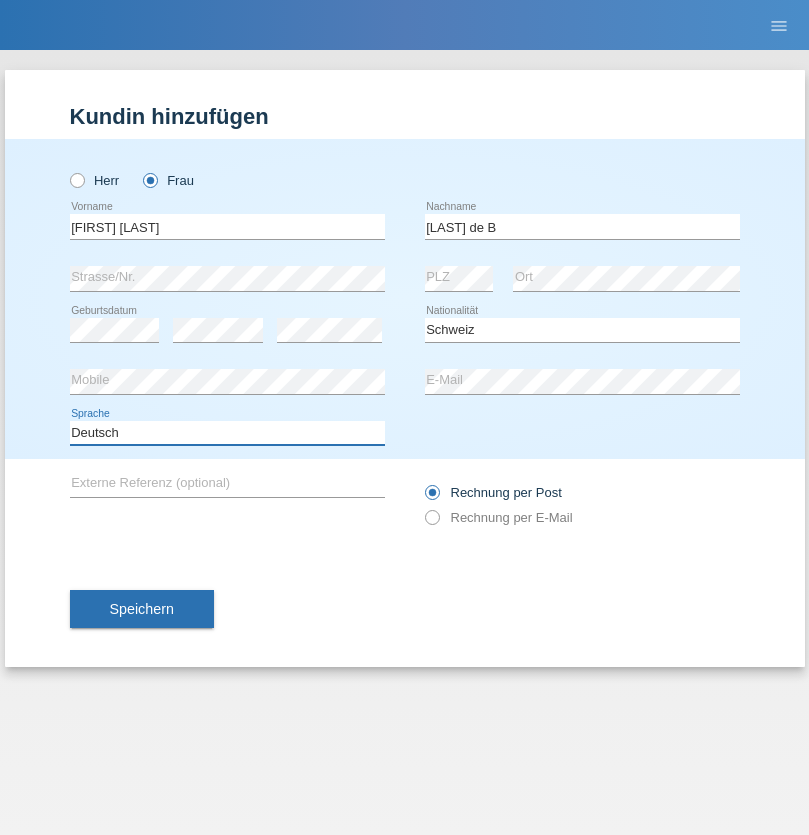 select on "en" 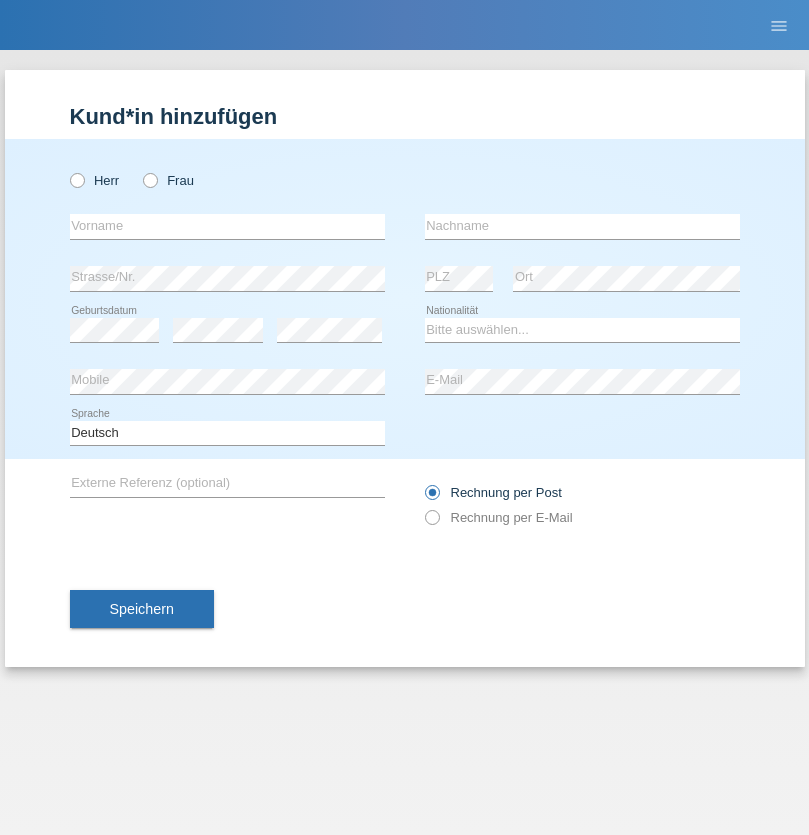 scroll, scrollTop: 0, scrollLeft: 0, axis: both 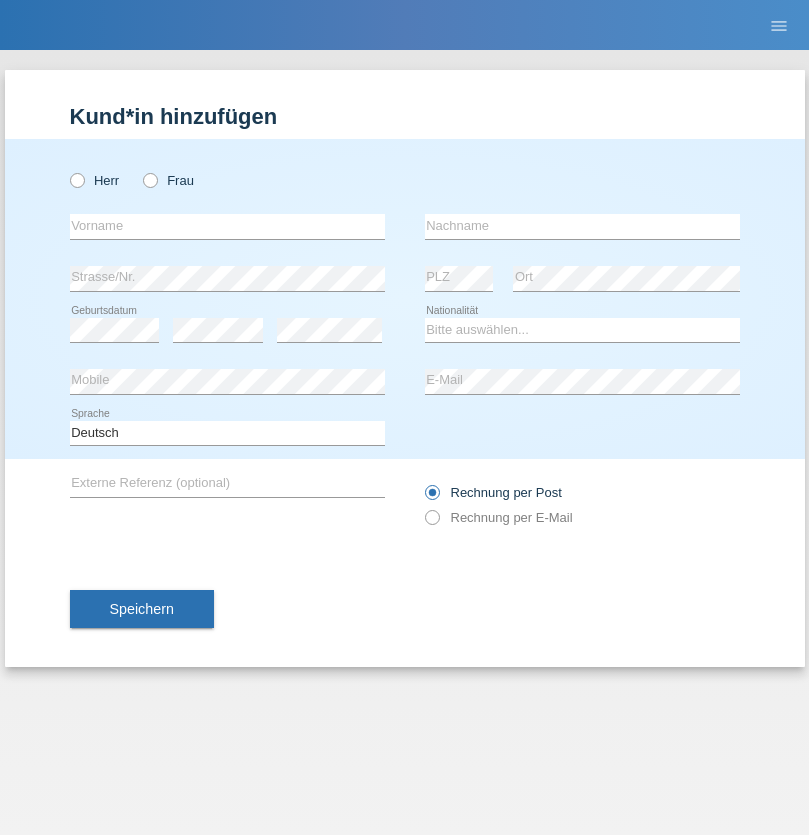 radio on "true" 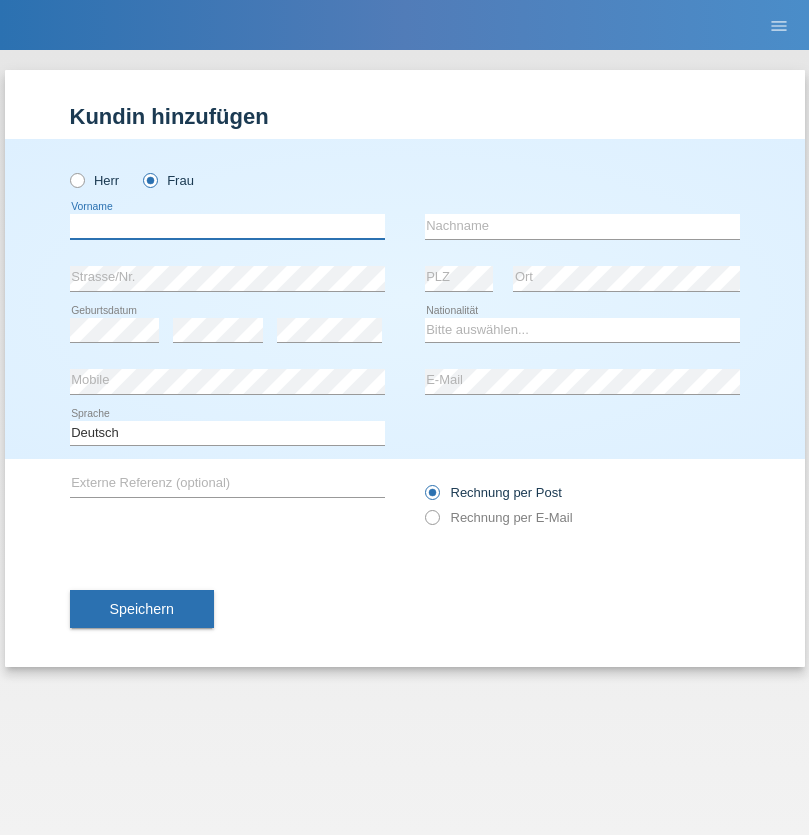 click at bounding box center (227, 226) 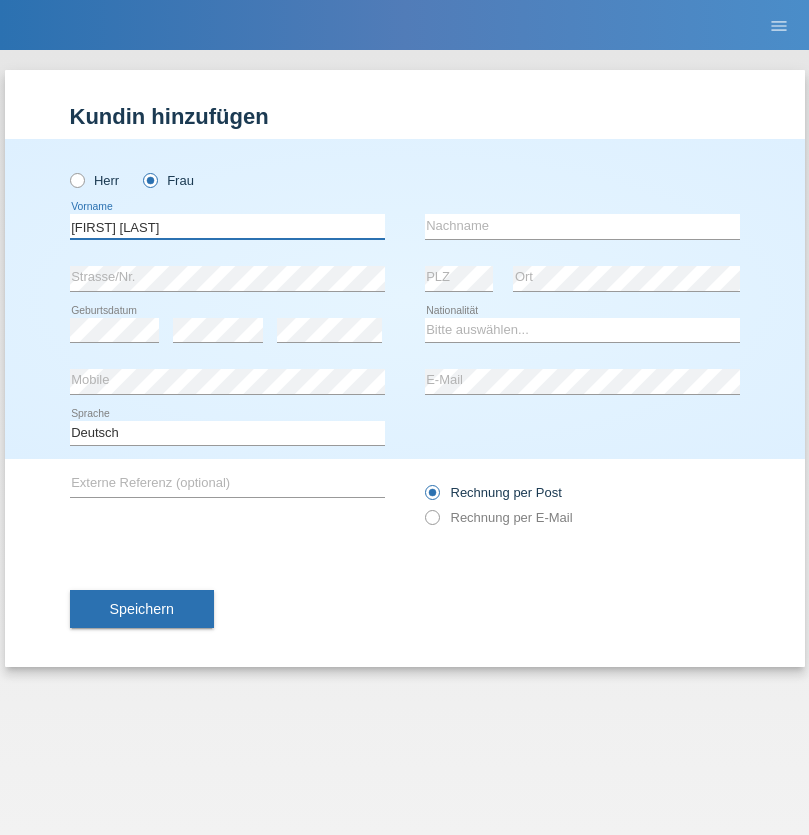 type on "Melissa Paz" 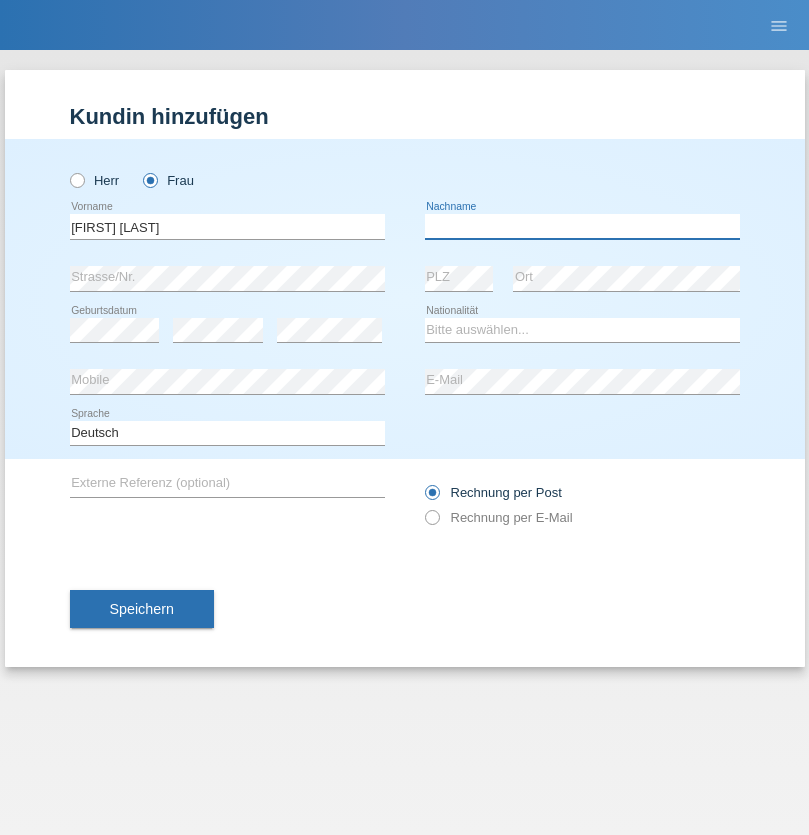click at bounding box center (582, 226) 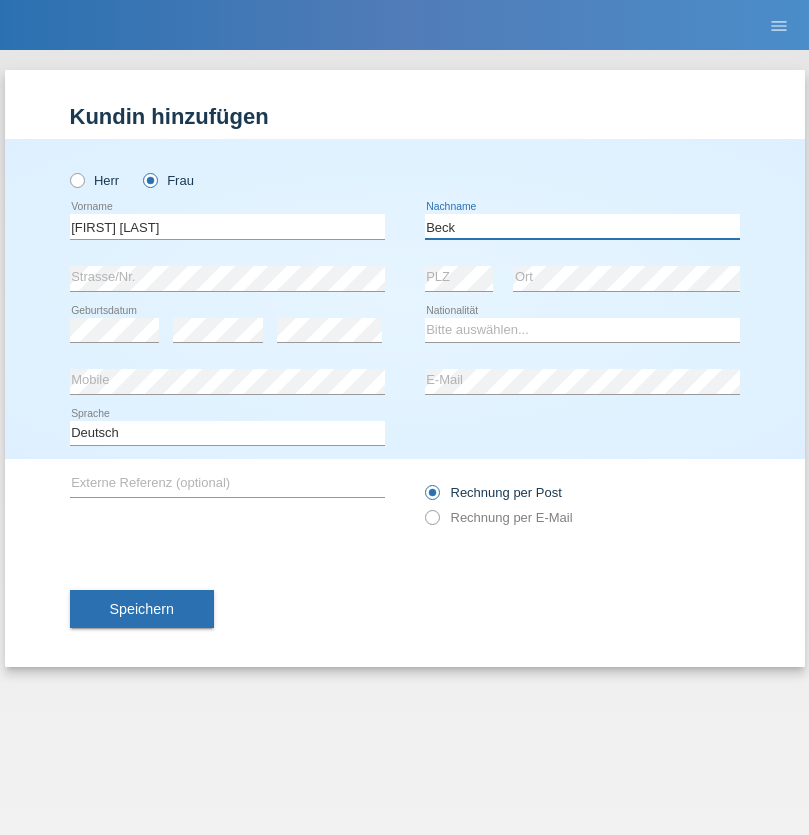 type on "Beck" 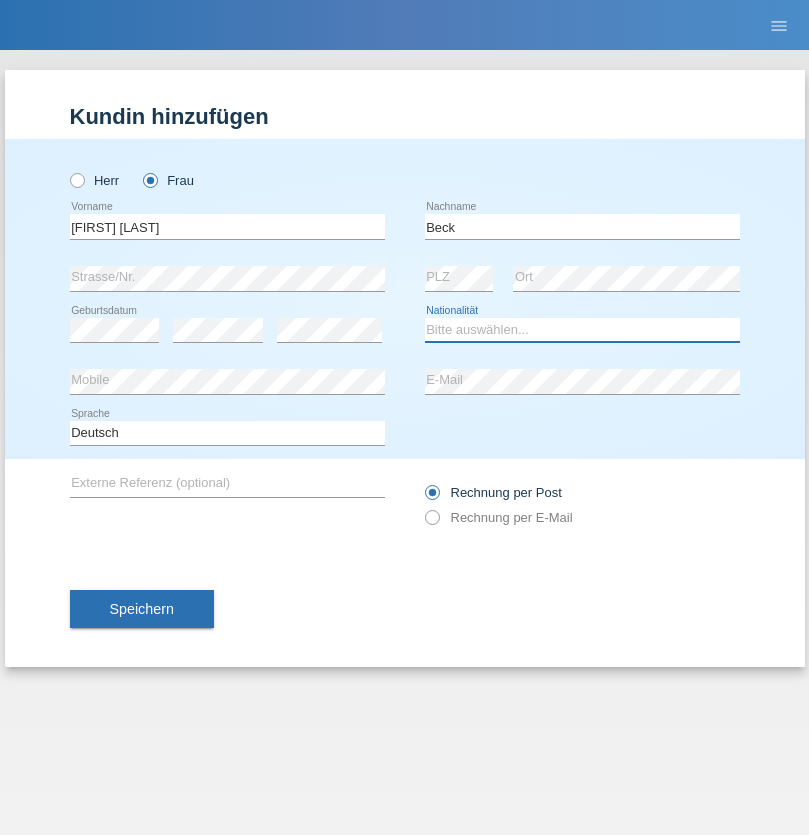 select on "CH" 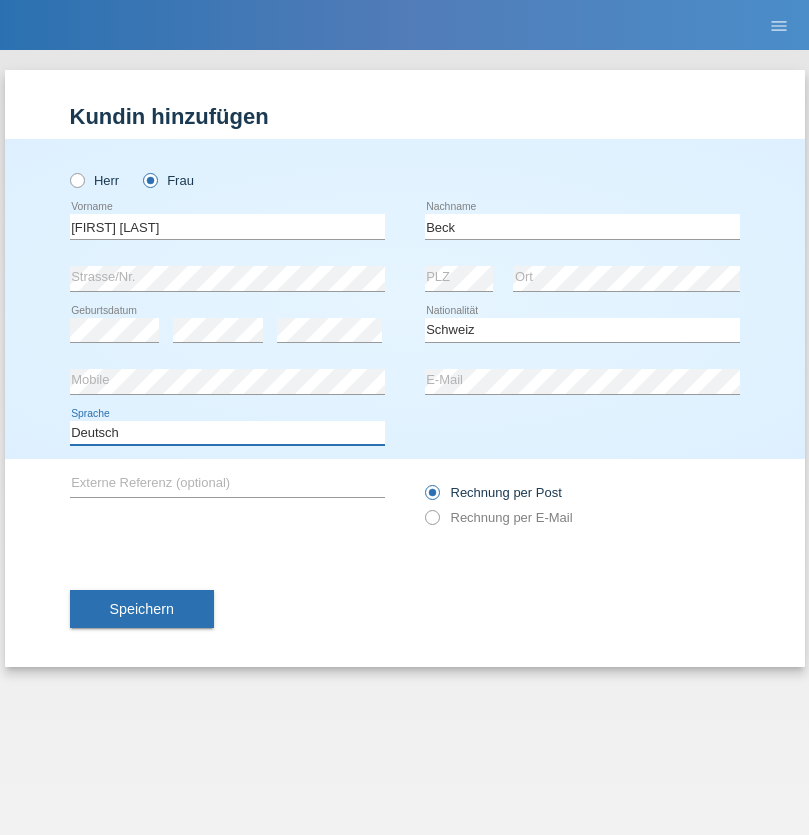select on "en" 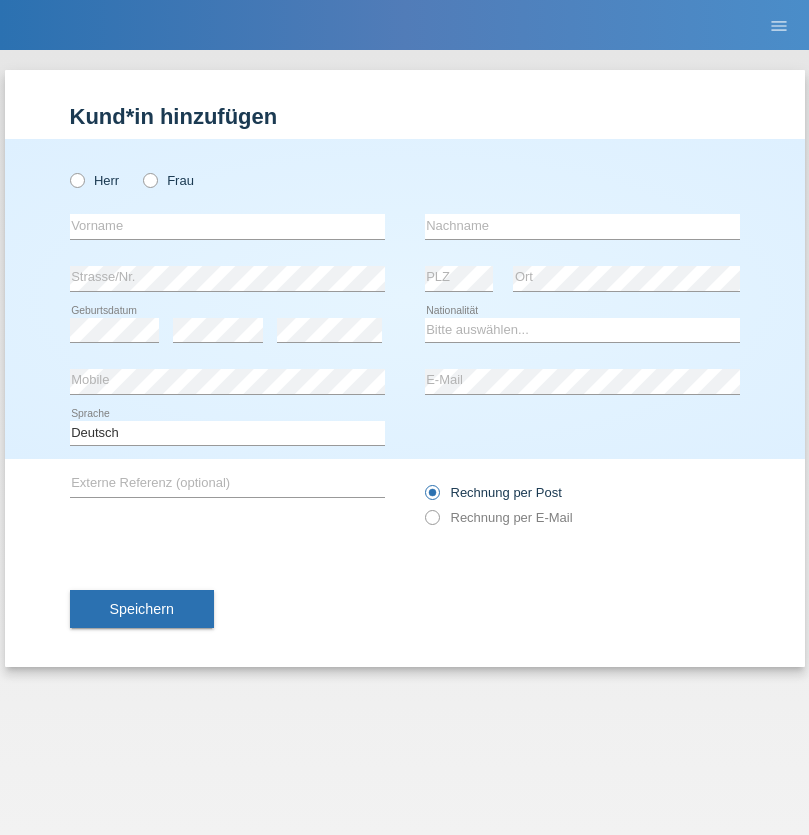 scroll, scrollTop: 0, scrollLeft: 0, axis: both 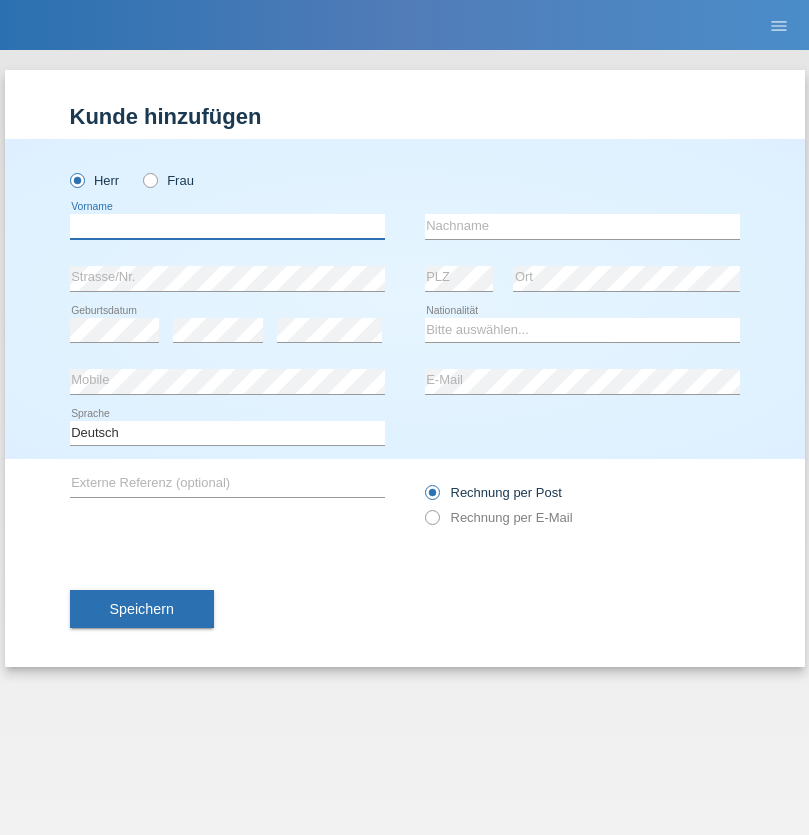 click at bounding box center (227, 226) 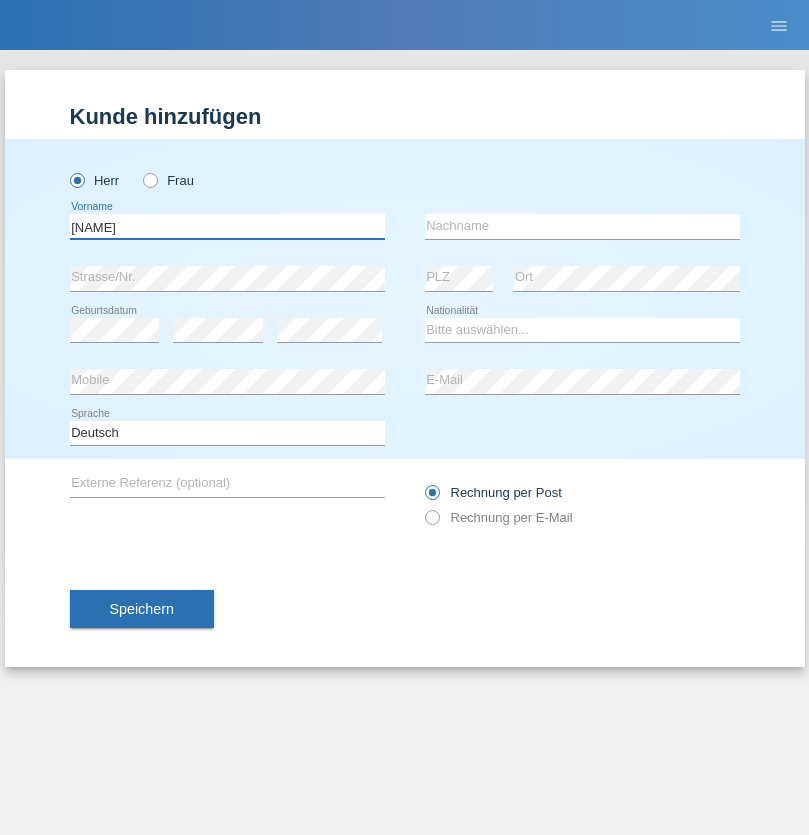type on "[NAME]" 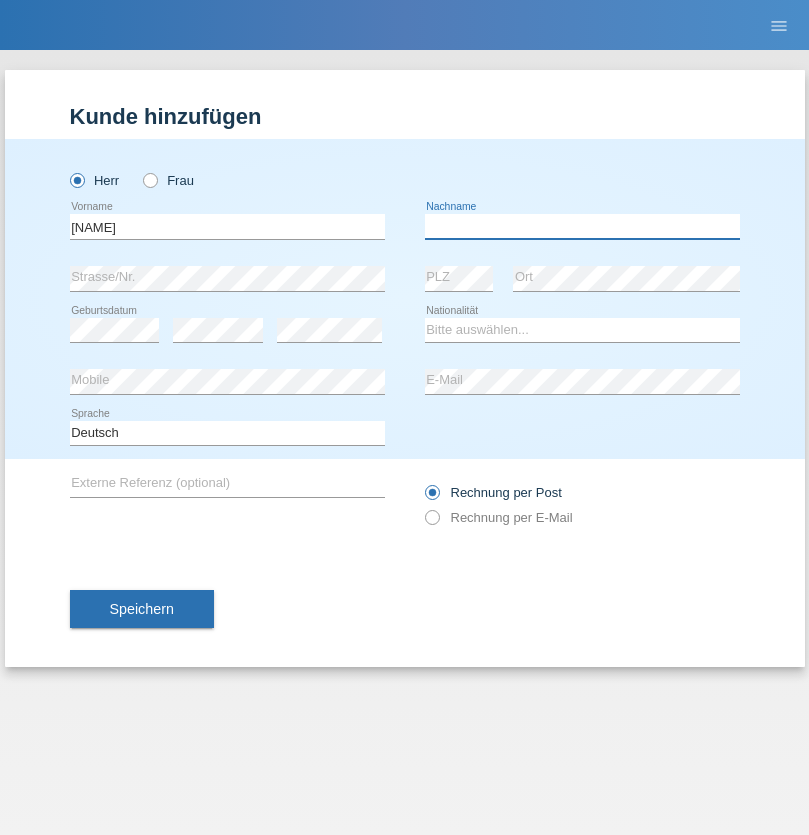 click at bounding box center (582, 226) 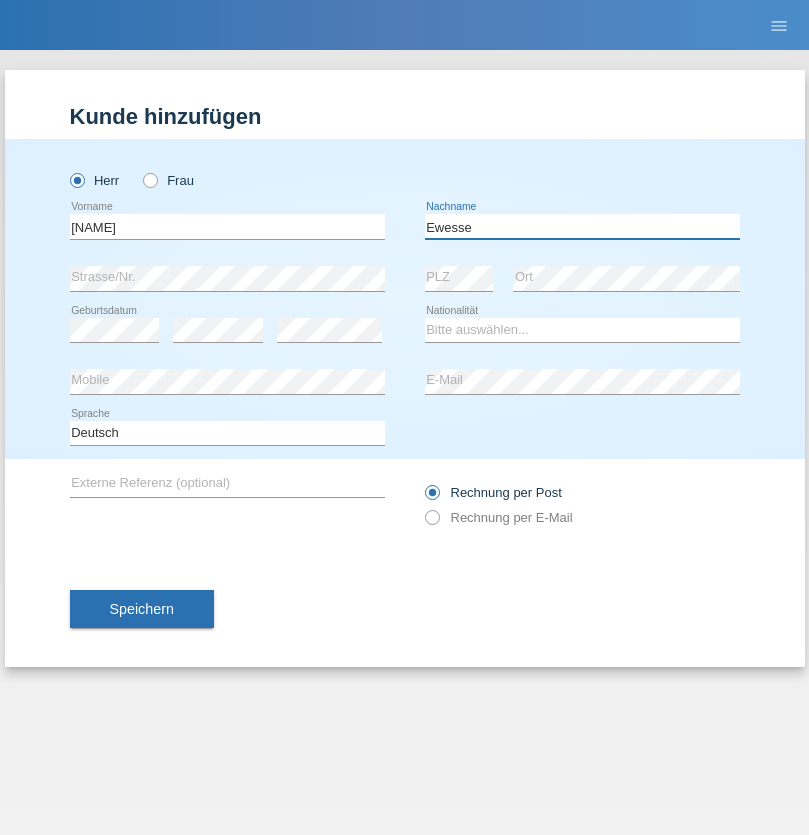 type on "Ewesse" 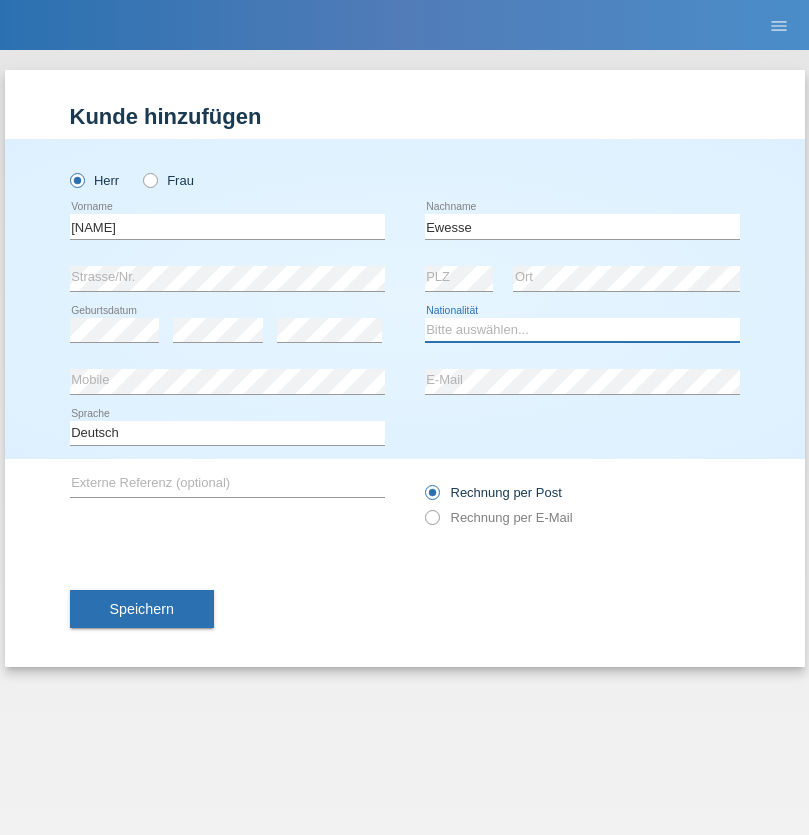 select on "FR" 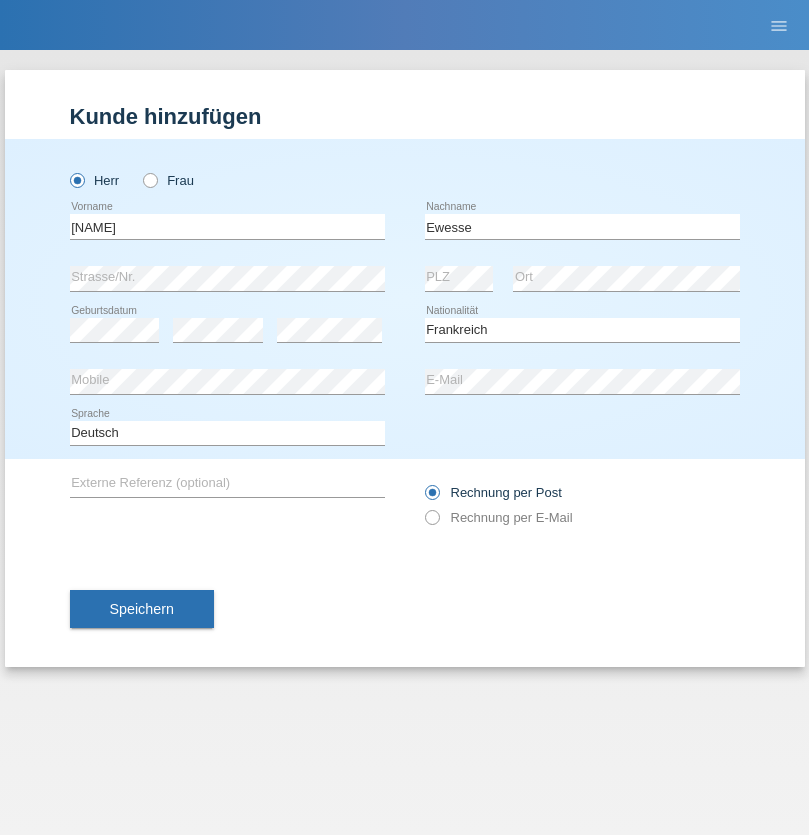 select on "C" 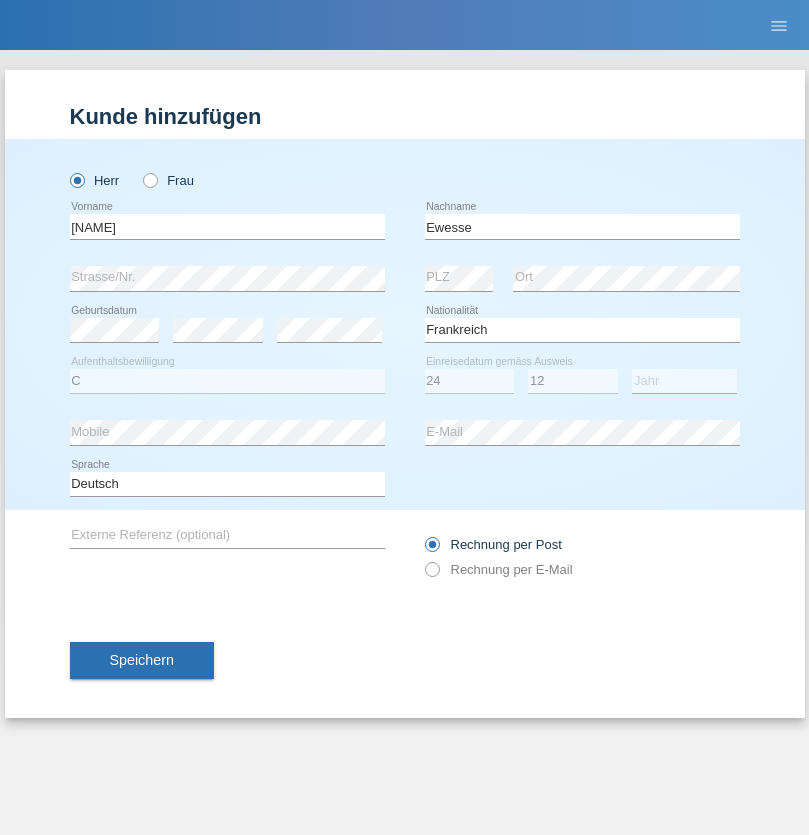 select on "1926" 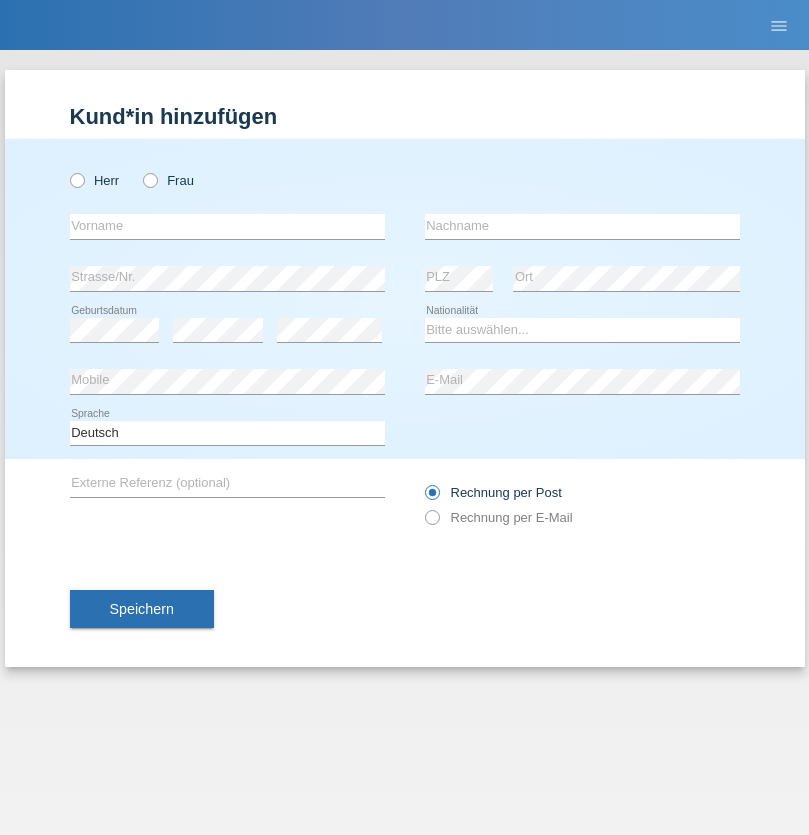 scroll, scrollTop: 0, scrollLeft: 0, axis: both 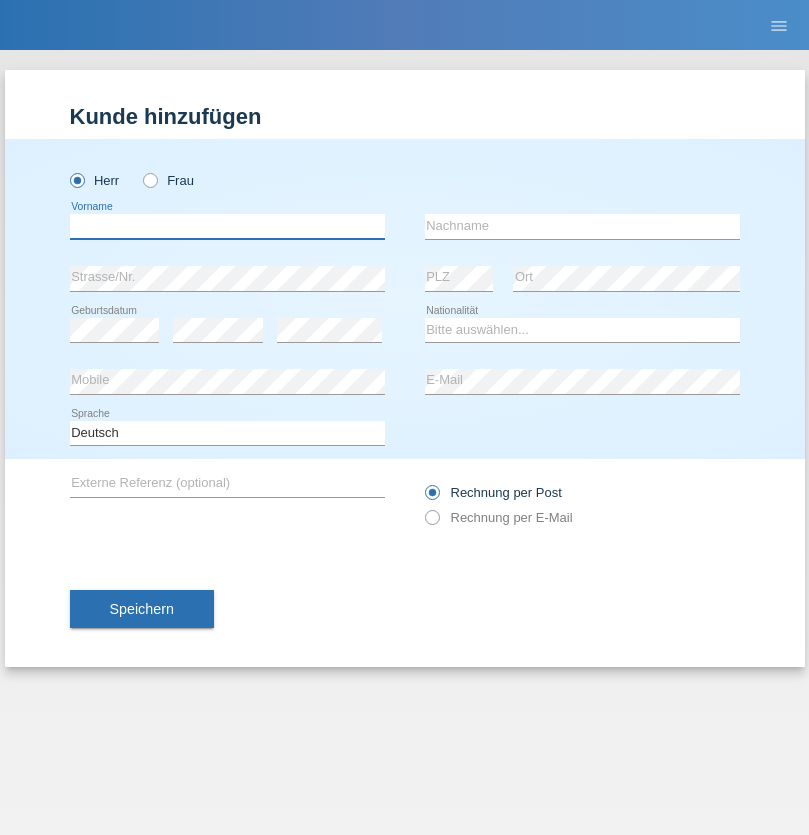 click at bounding box center (227, 226) 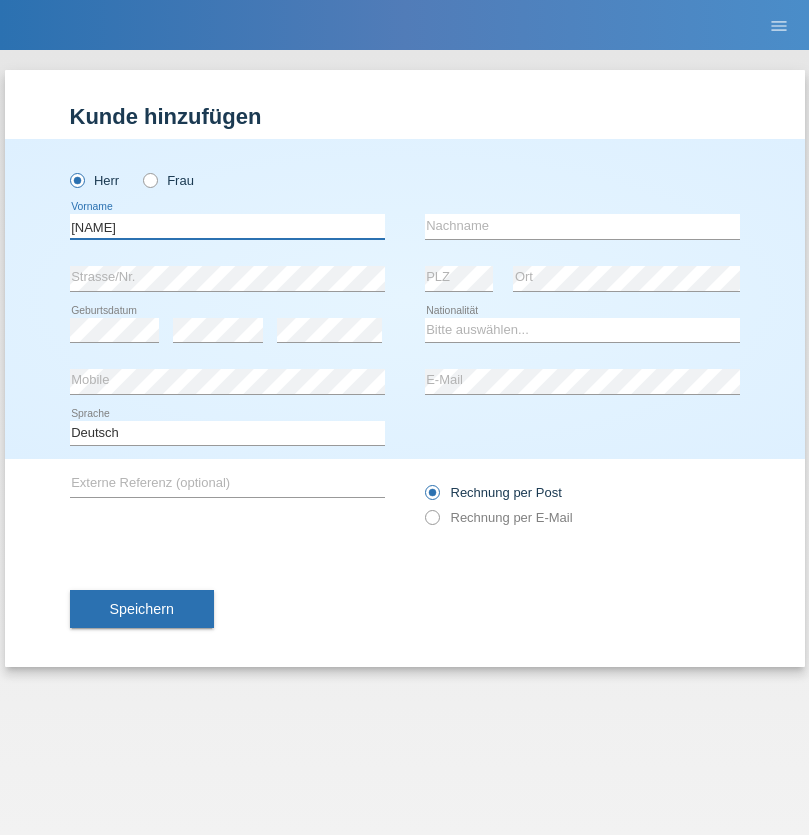 type on "Mehmet" 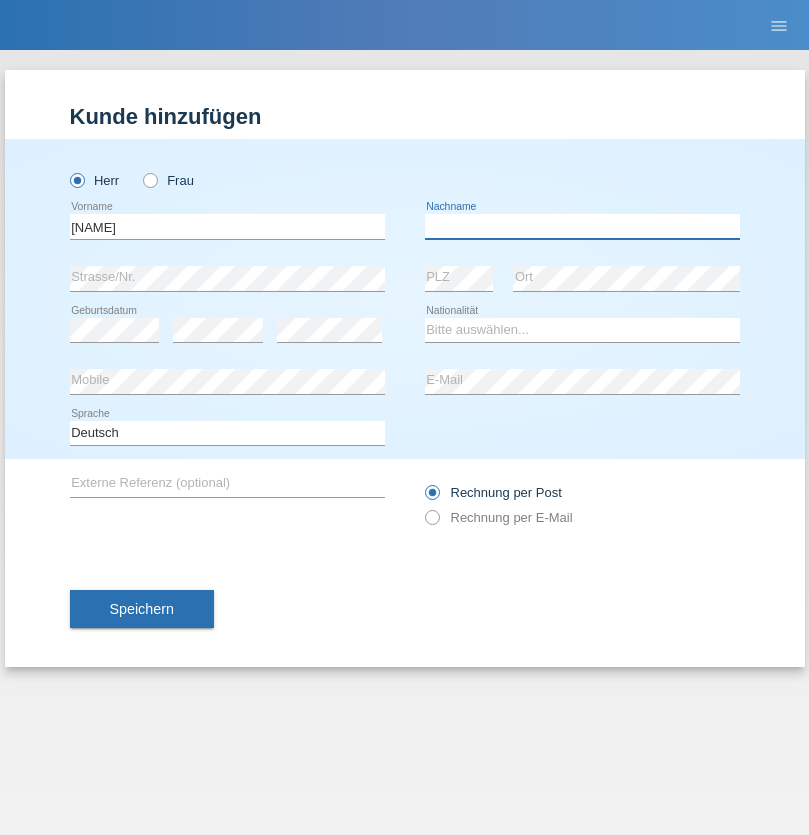 click at bounding box center [582, 226] 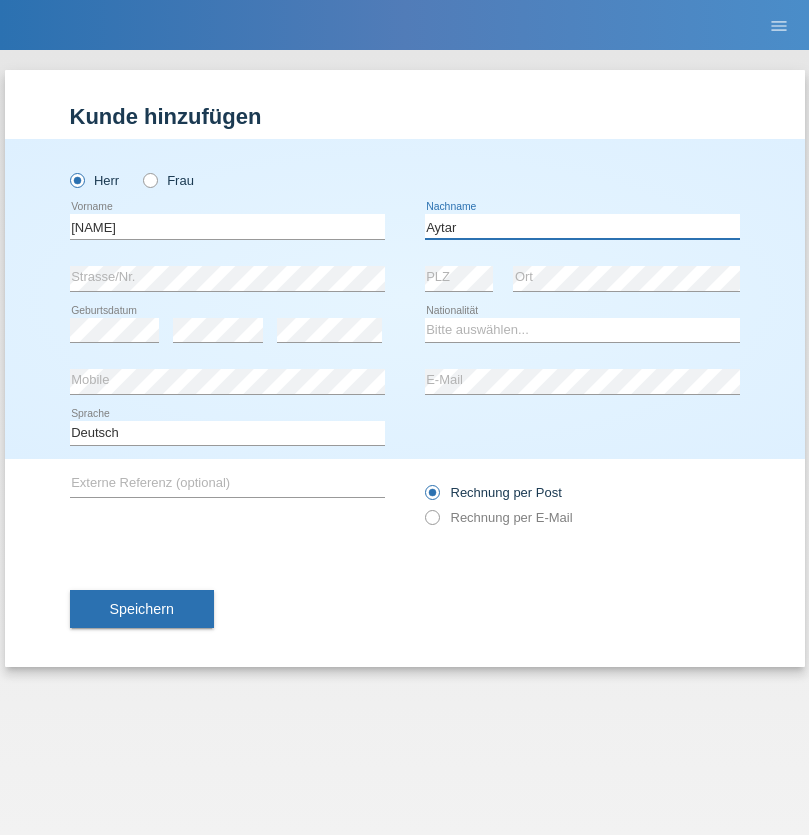 type on "Aytar" 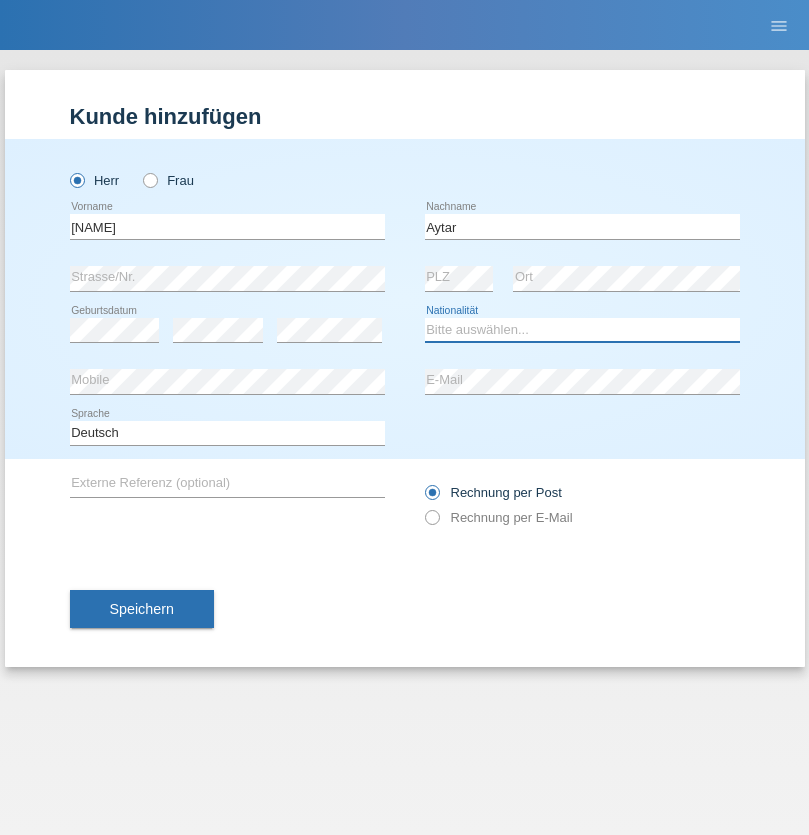 select on "CH" 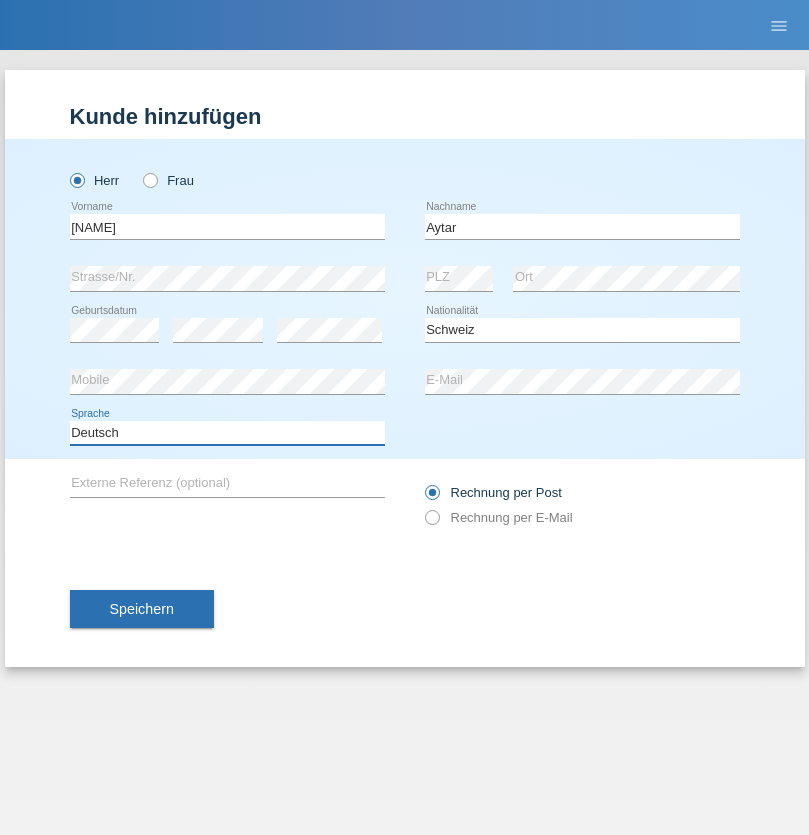 select on "en" 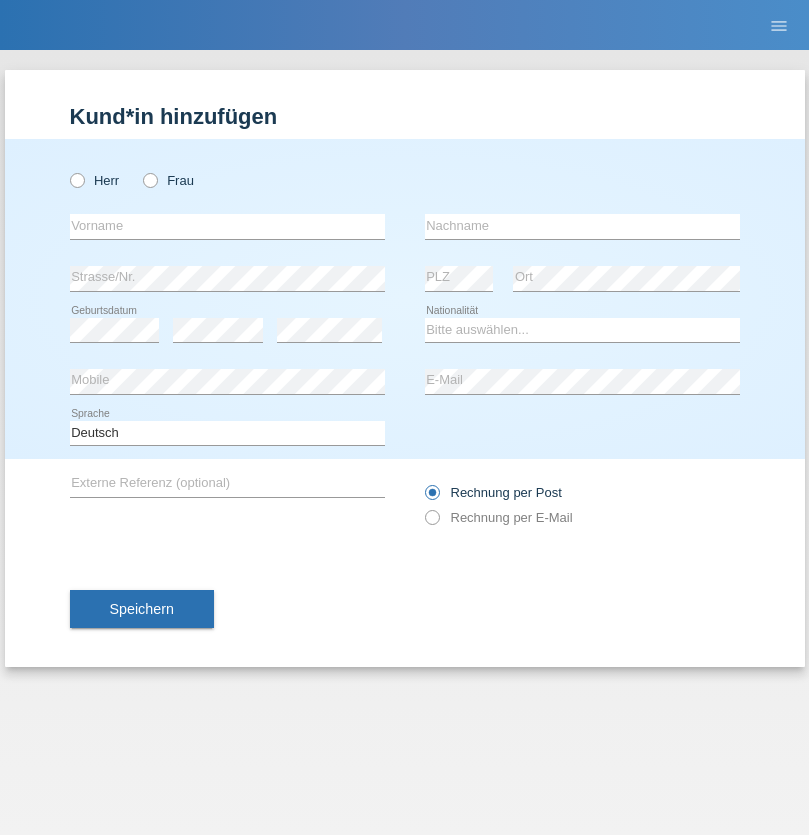 scroll, scrollTop: 0, scrollLeft: 0, axis: both 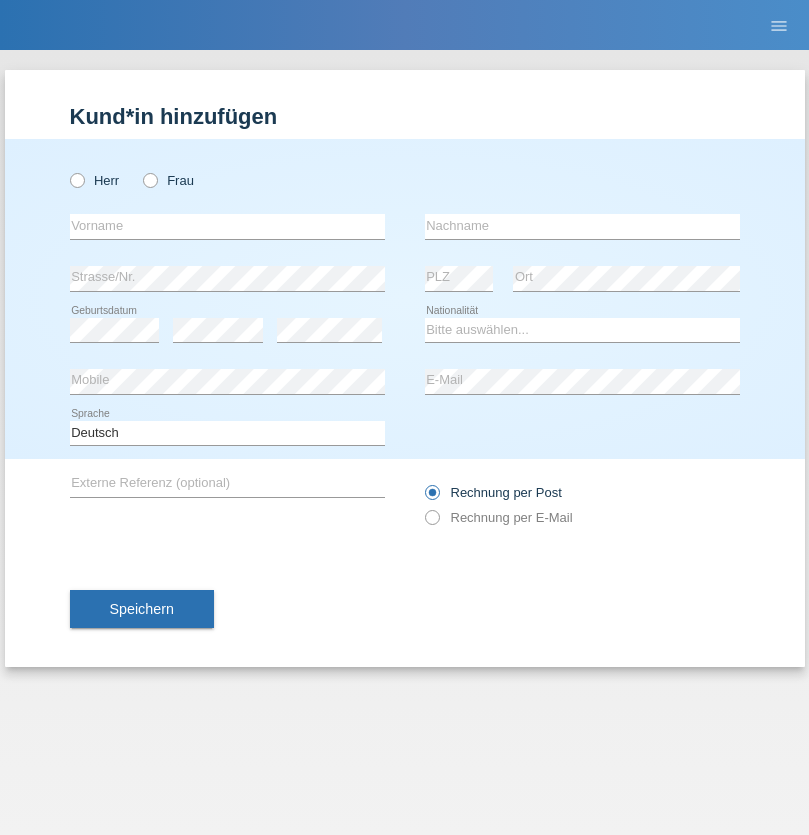 radio on "true" 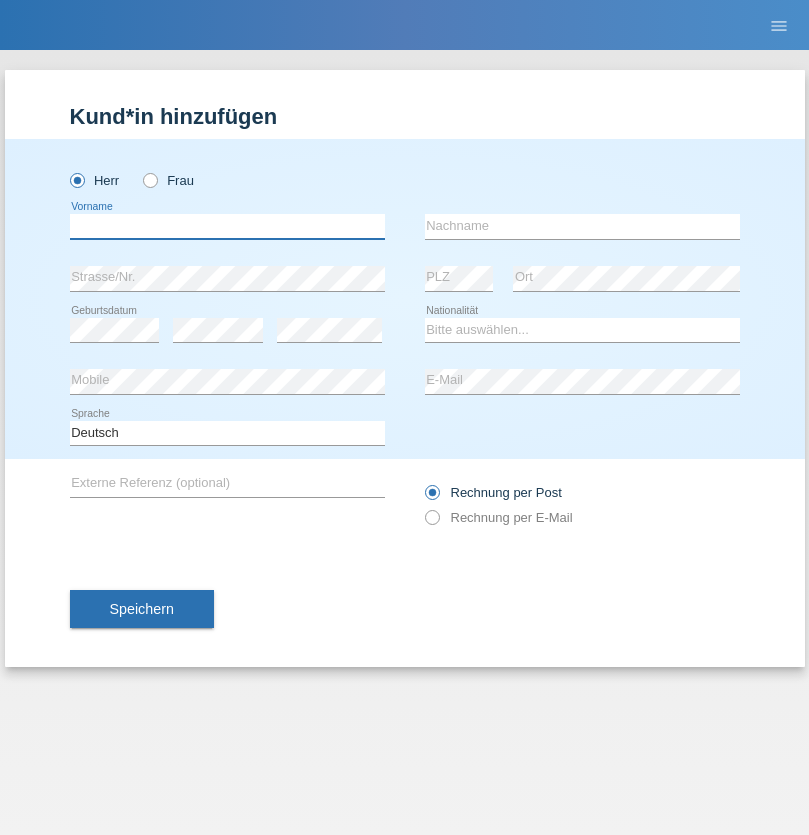 click at bounding box center (227, 226) 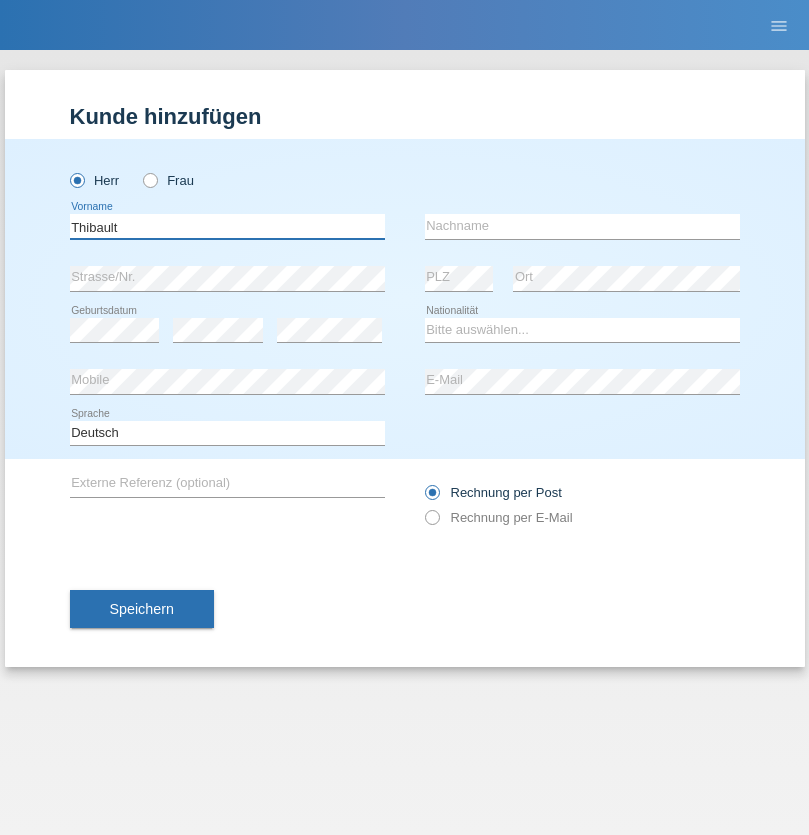 type on "Thibault" 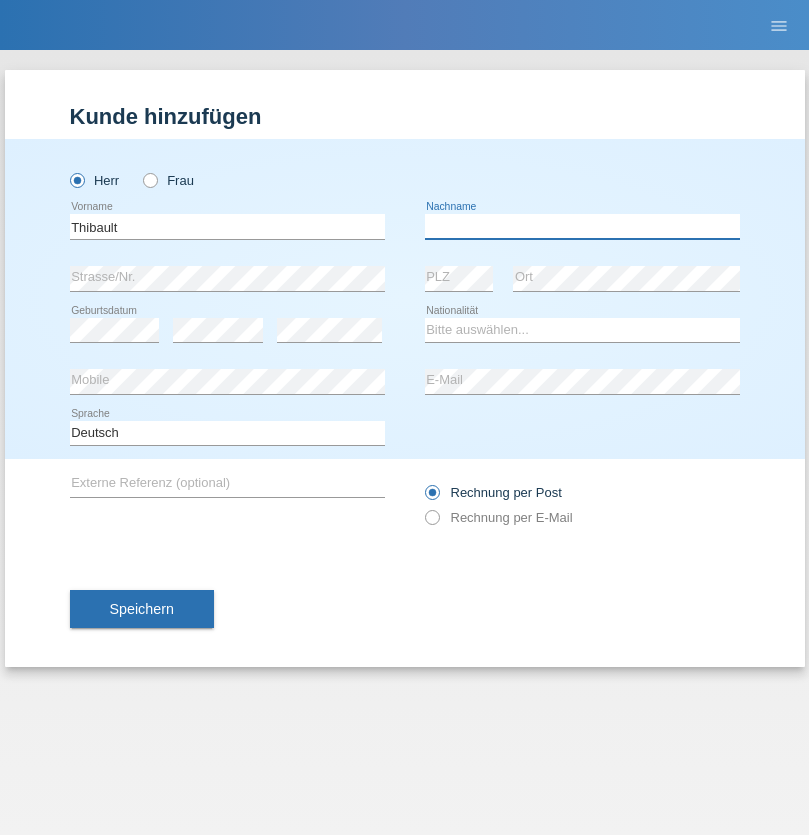 click at bounding box center (582, 226) 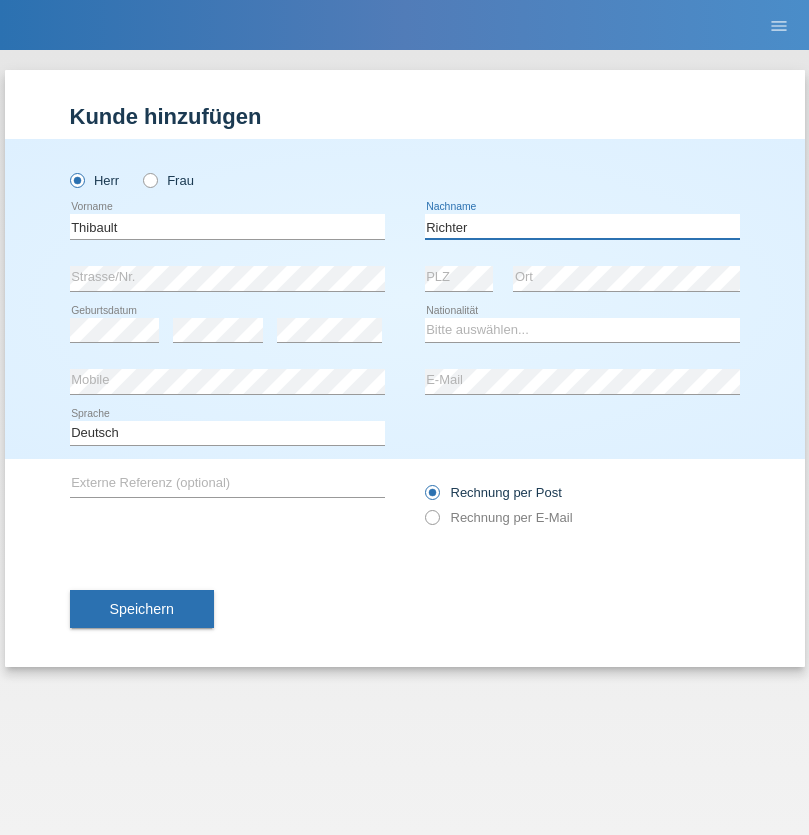 type on "Richter" 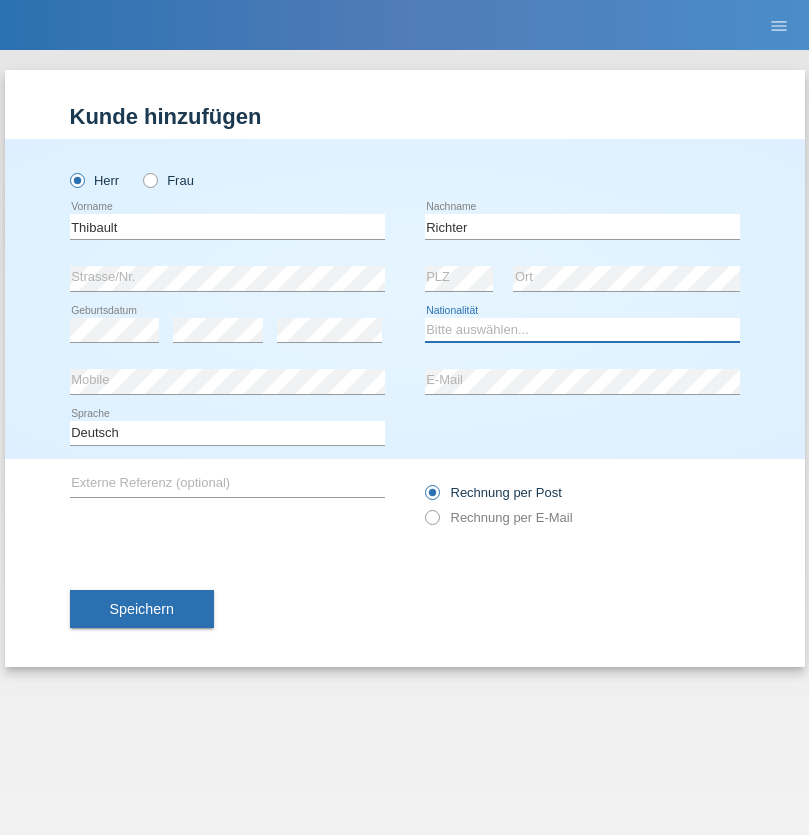 select on "CH" 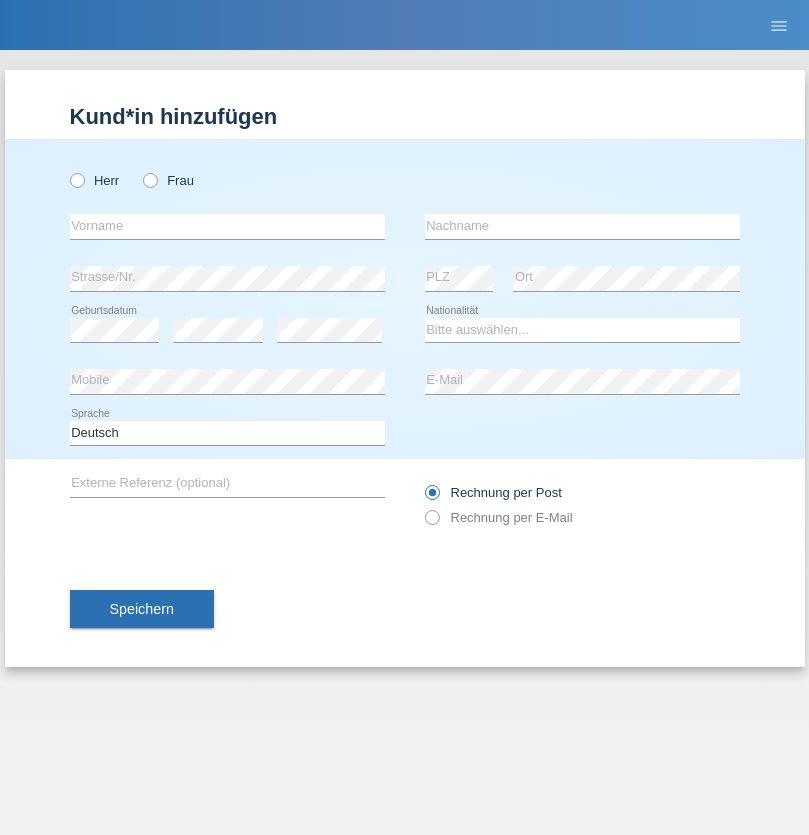 scroll, scrollTop: 0, scrollLeft: 0, axis: both 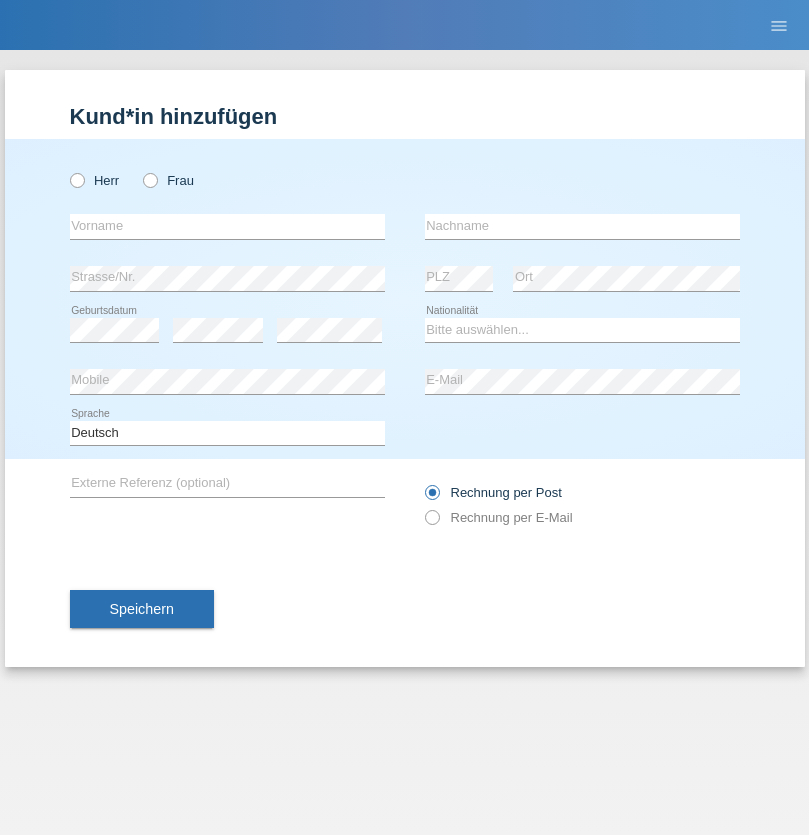radio on "true" 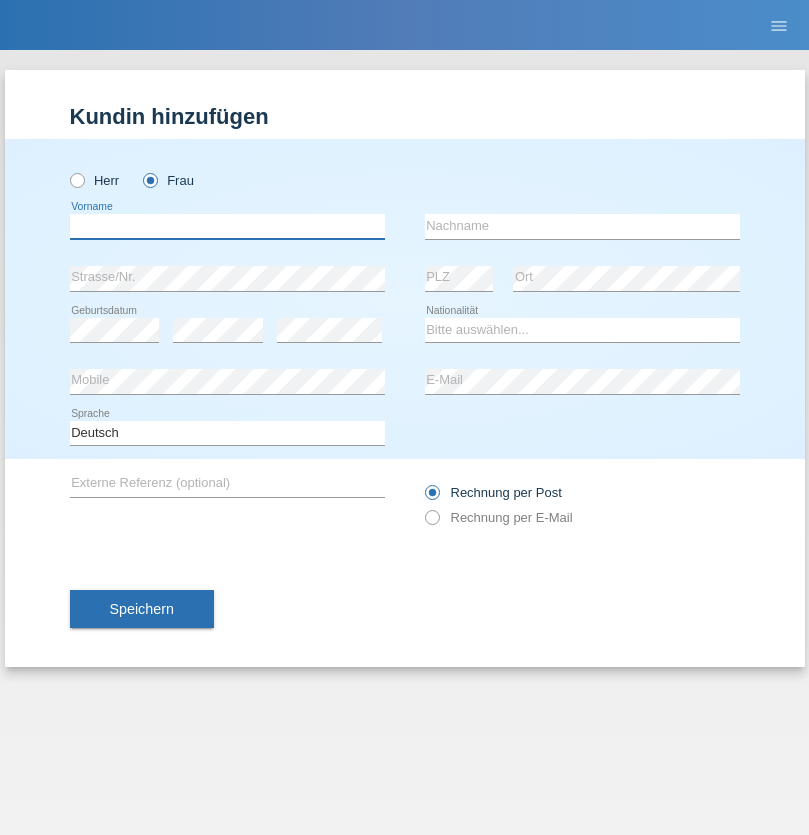 click at bounding box center [227, 226] 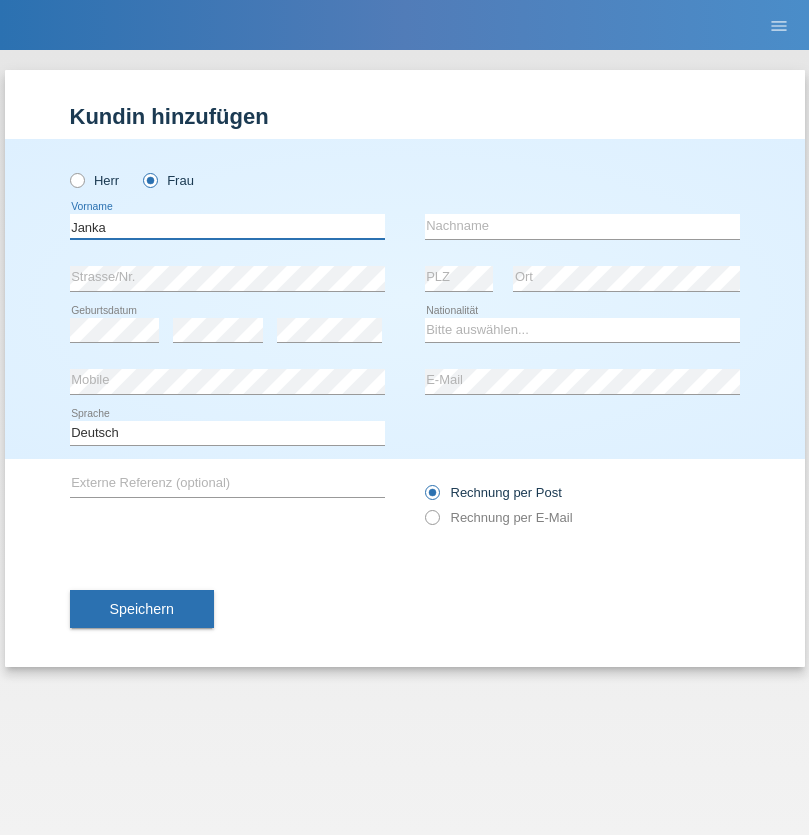 type on "Janka" 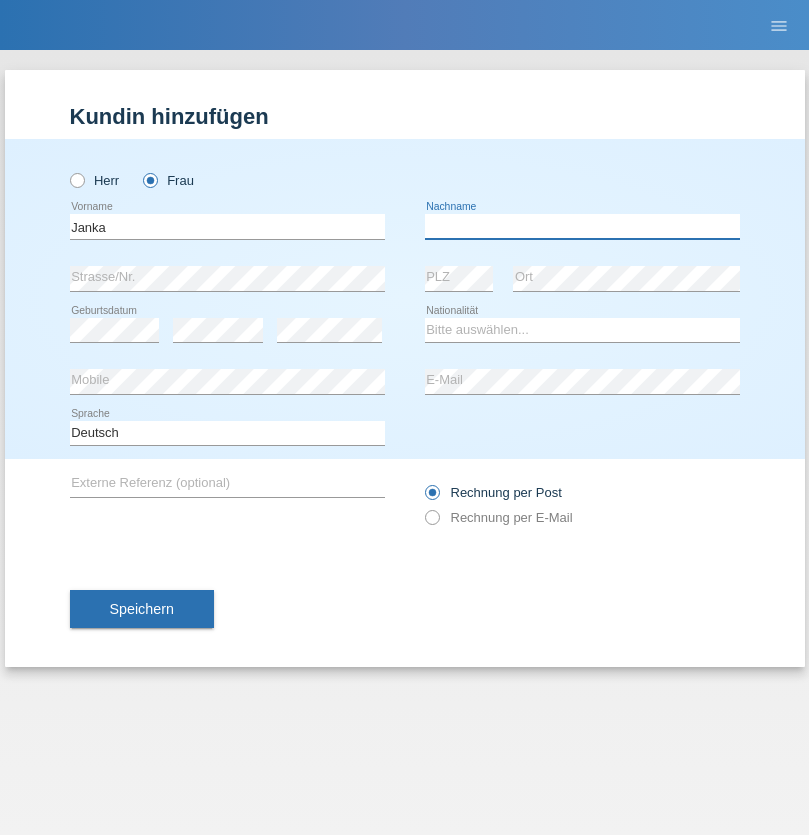 click at bounding box center [582, 226] 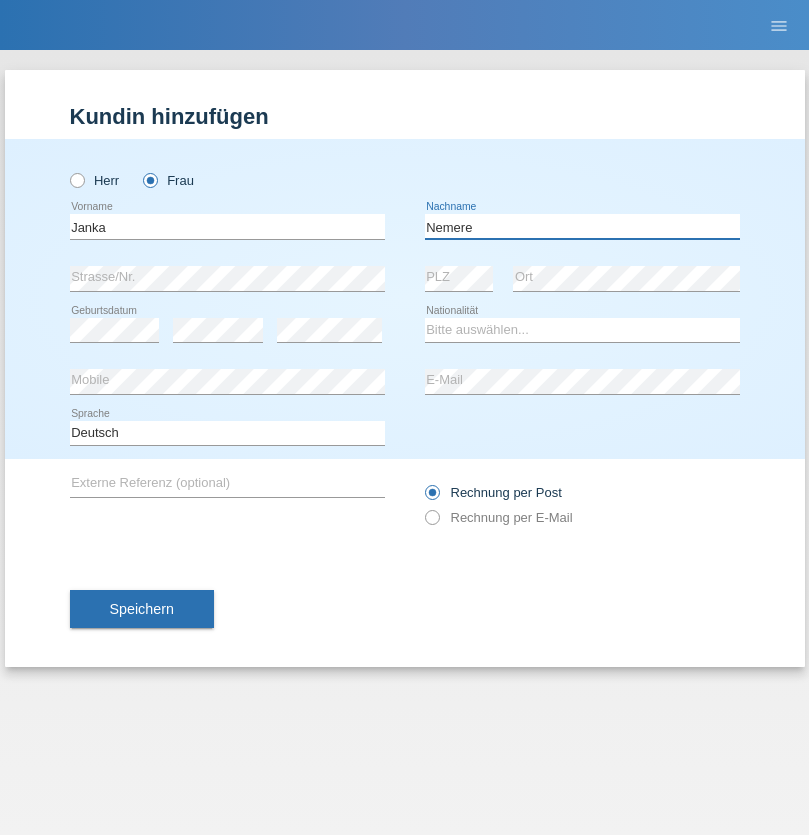 type on "Nemere" 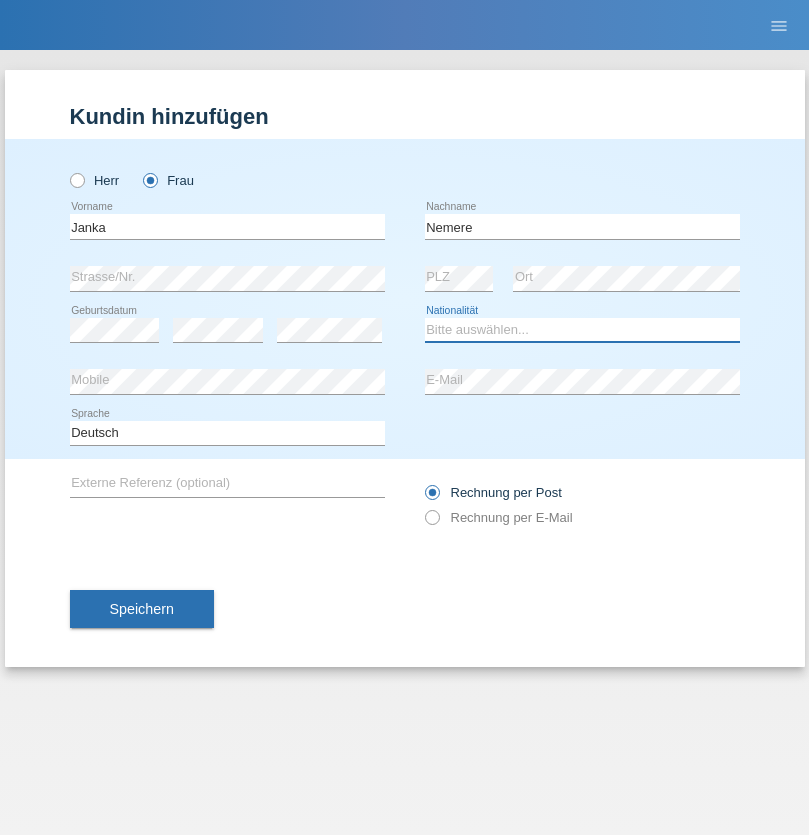 select on "HU" 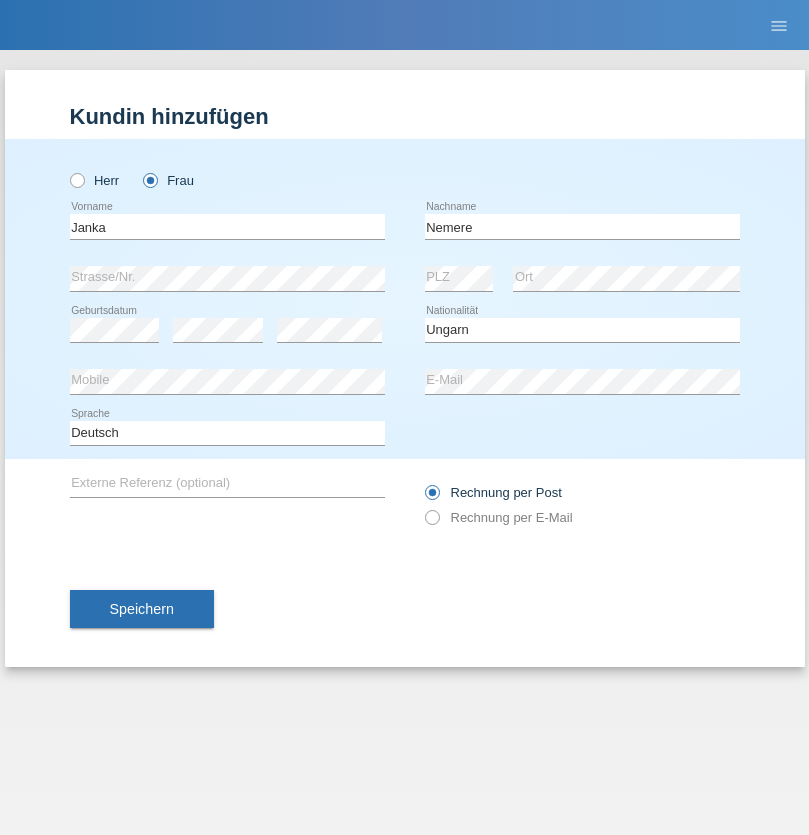 select on "C" 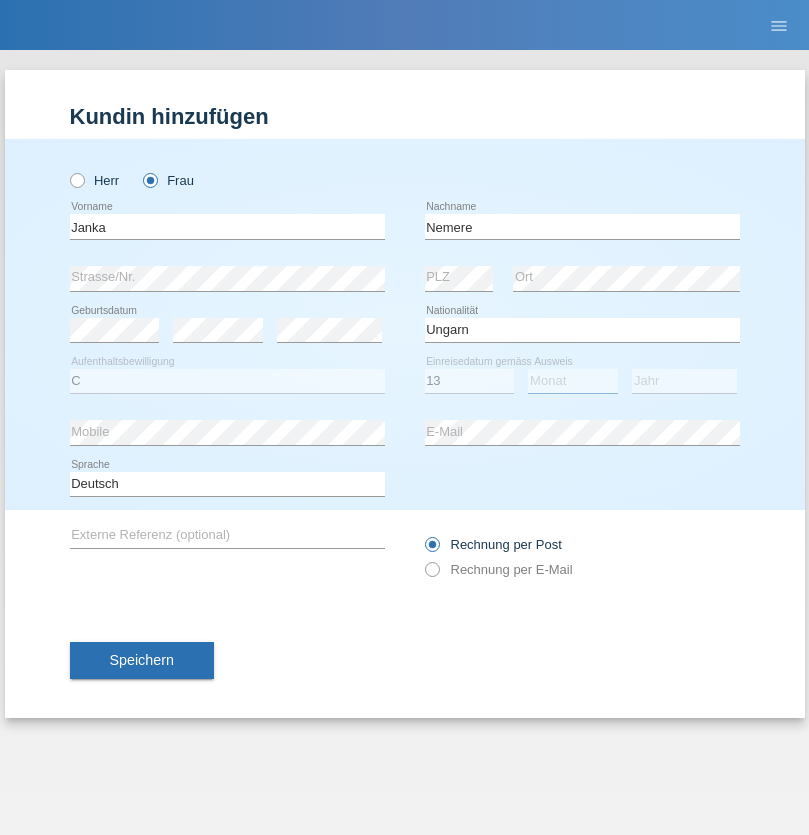 select on "12" 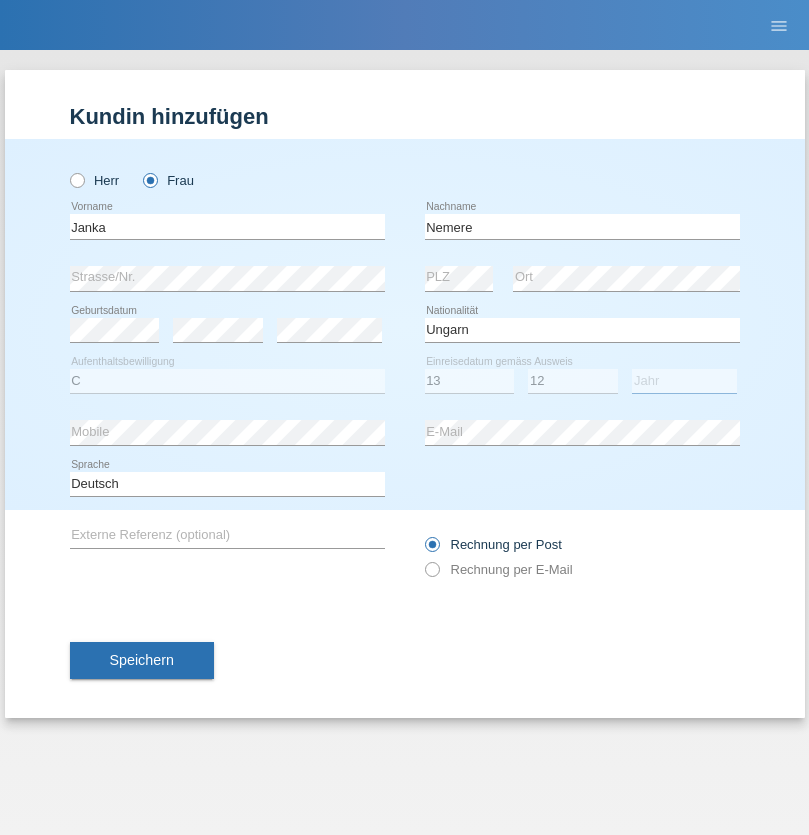 select on "2021" 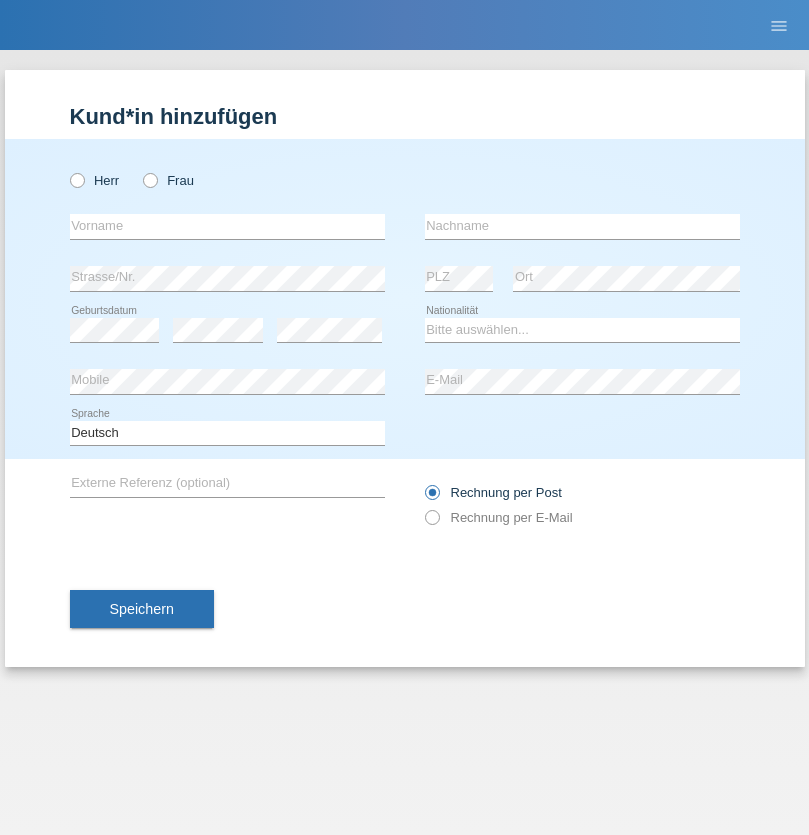 scroll, scrollTop: 0, scrollLeft: 0, axis: both 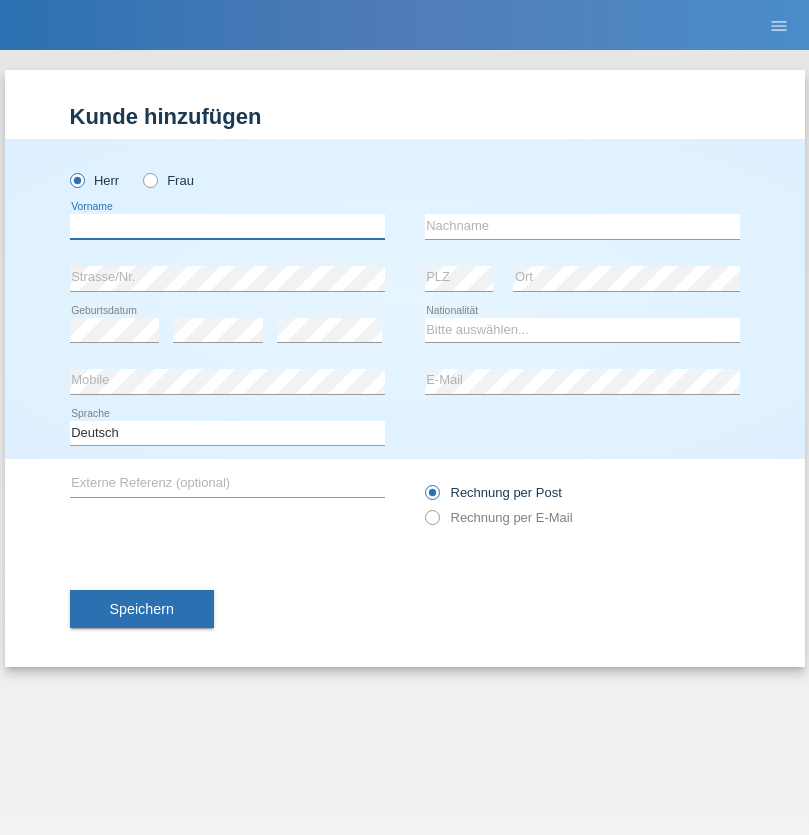 click at bounding box center [227, 226] 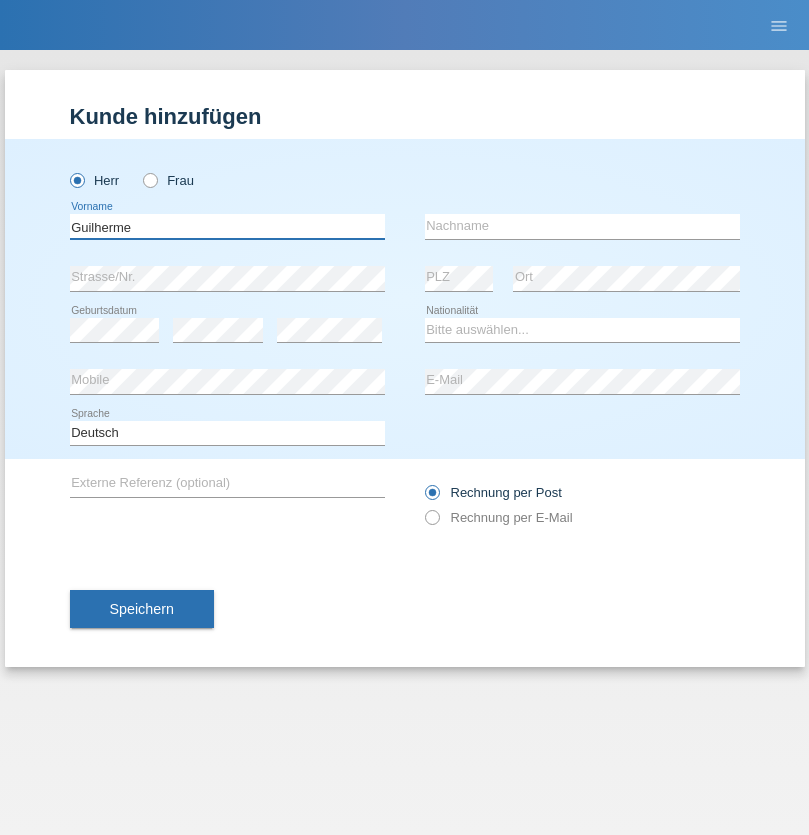 type on "Guilherme" 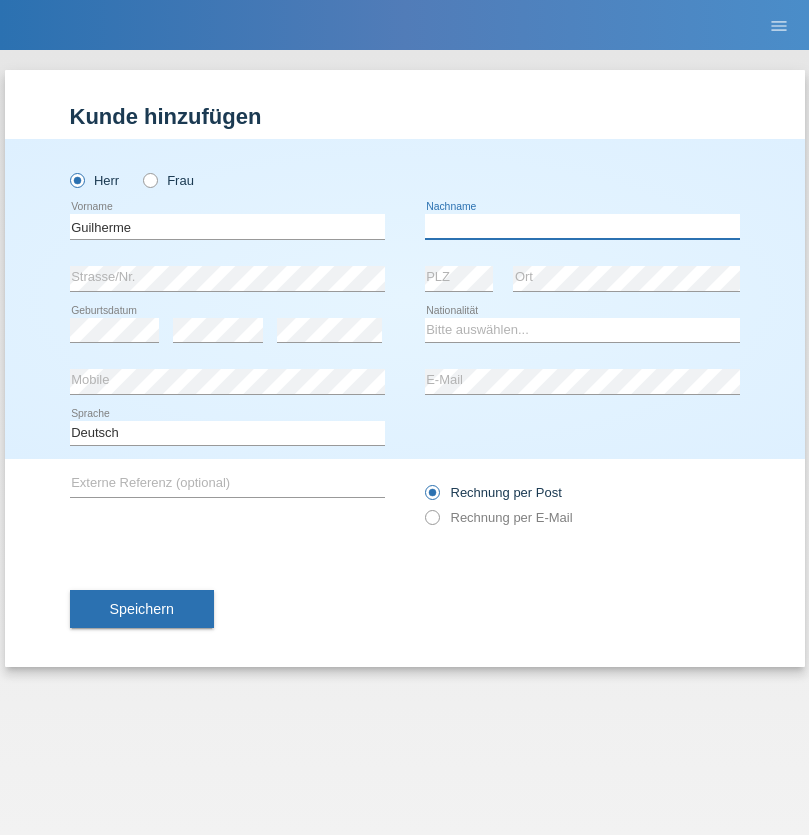 click at bounding box center (582, 226) 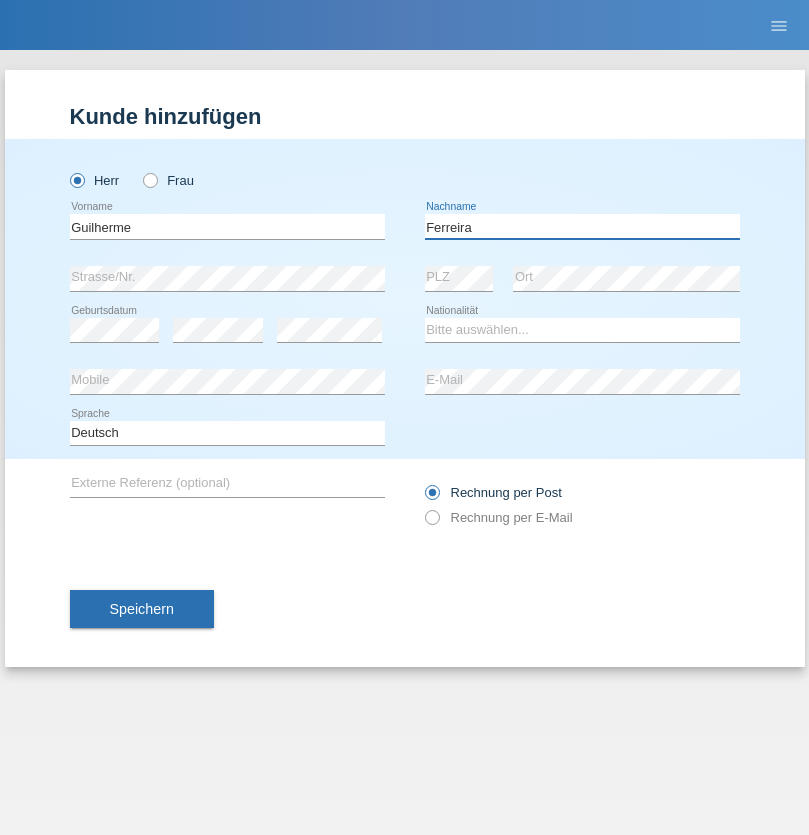 type on "Ferreira" 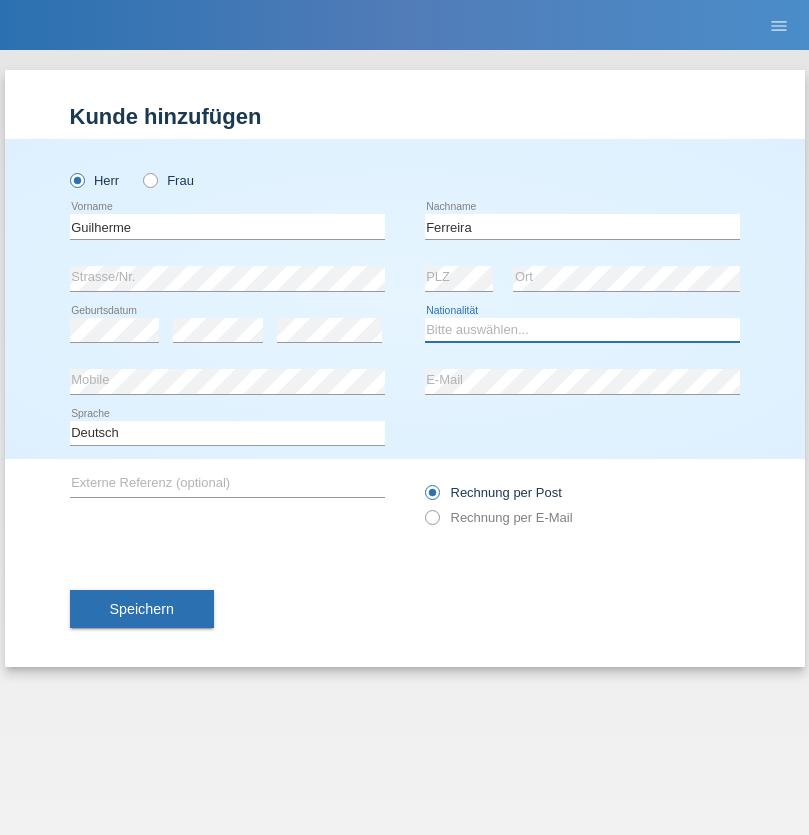 select on "PT" 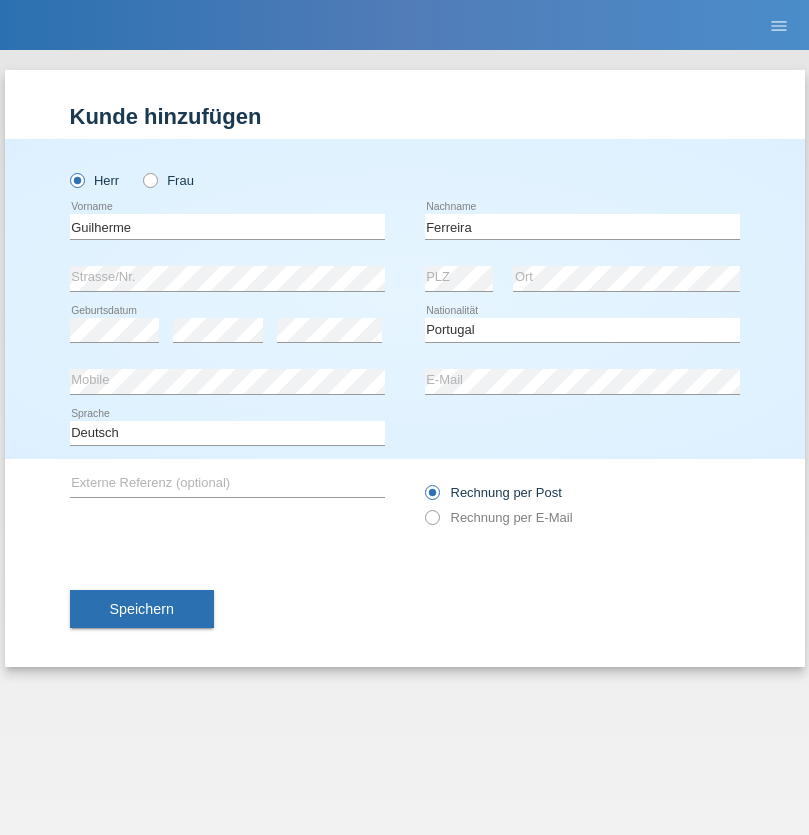 select on "C" 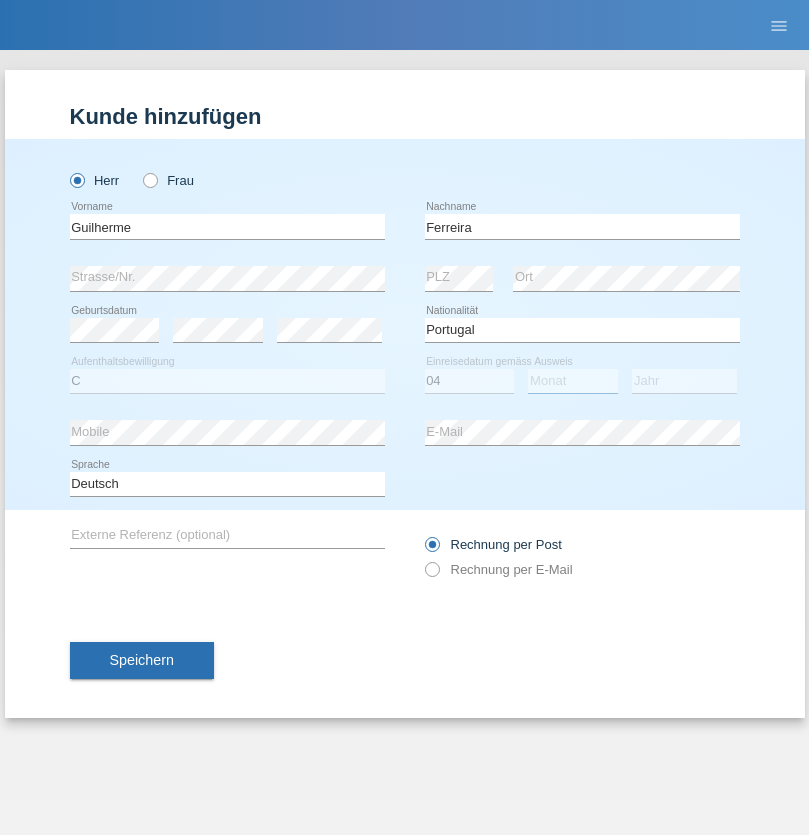 select on "09" 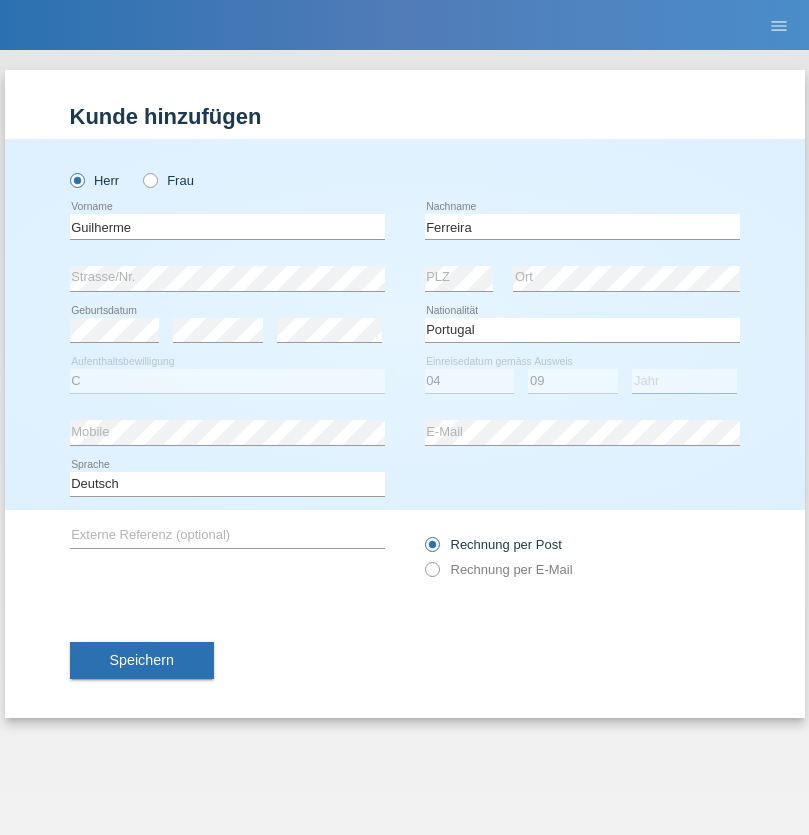 select on "2021" 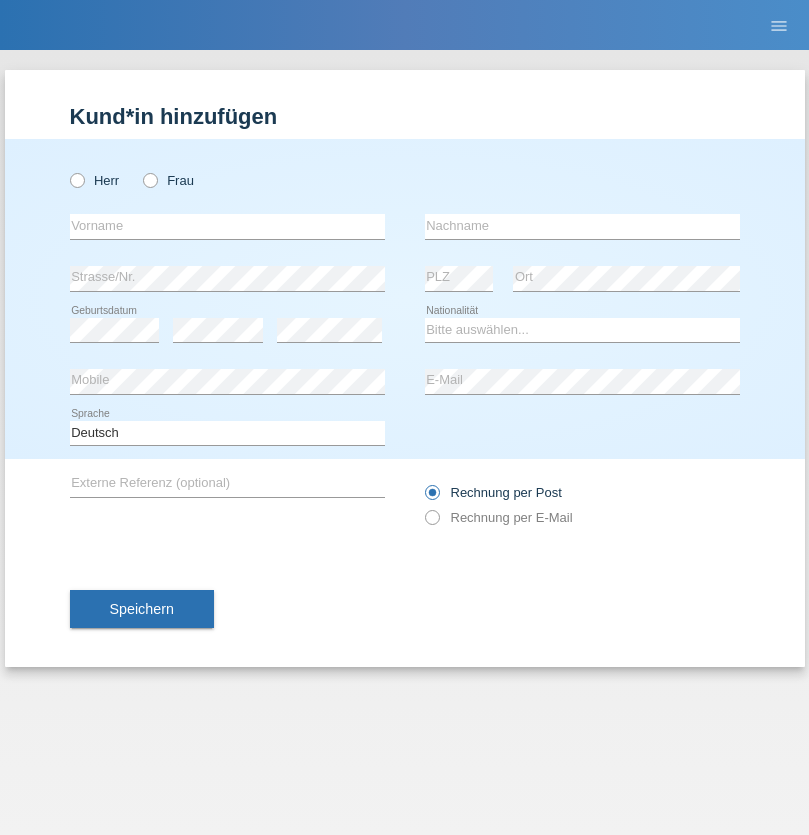 scroll, scrollTop: 0, scrollLeft: 0, axis: both 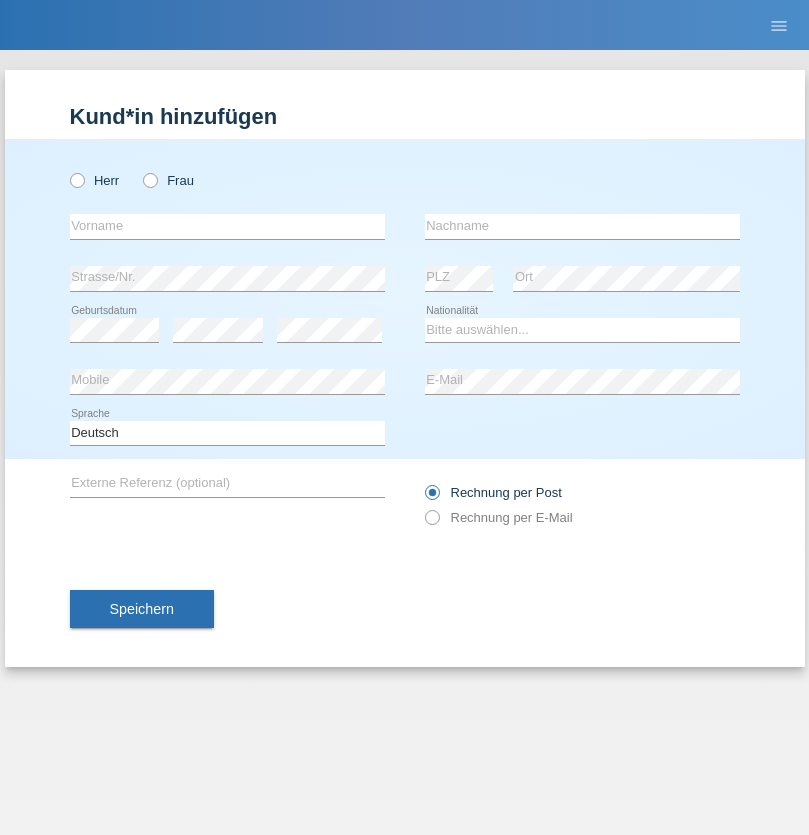 radio on "true" 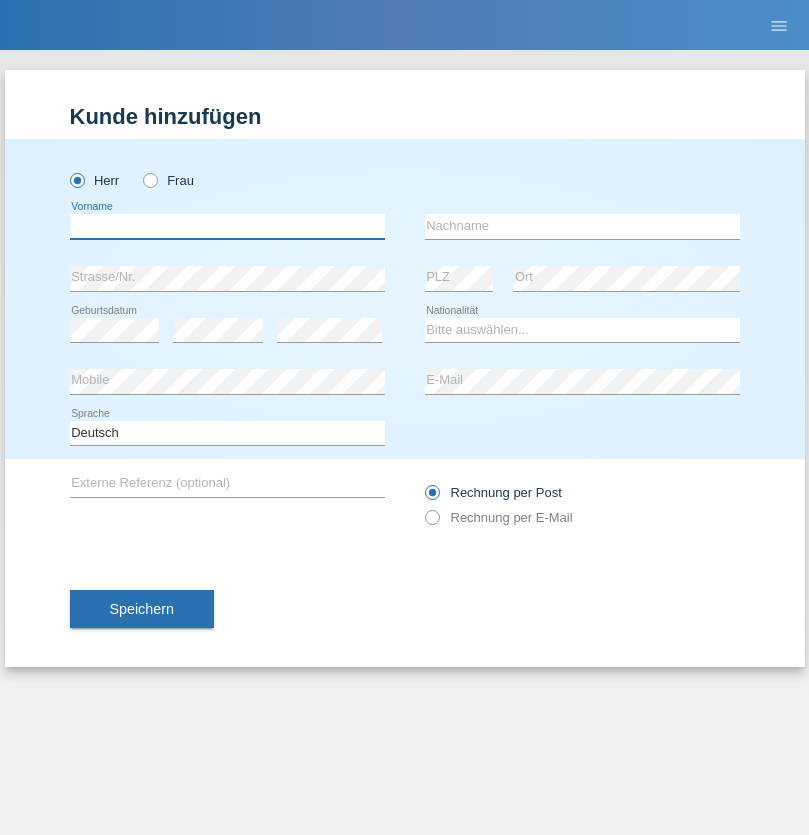 click at bounding box center (227, 226) 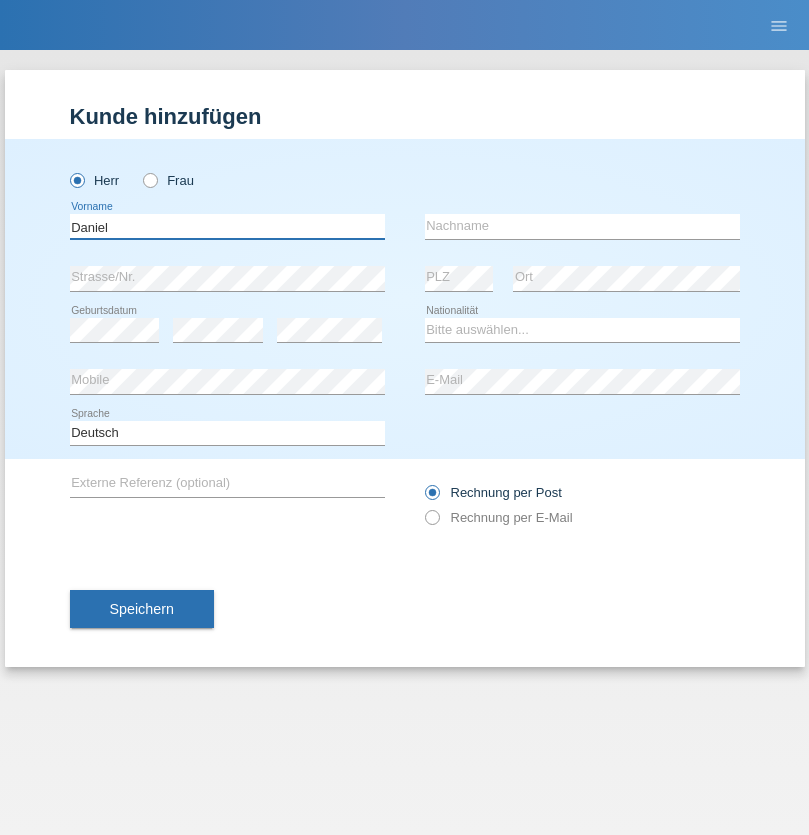 type on "Daniel" 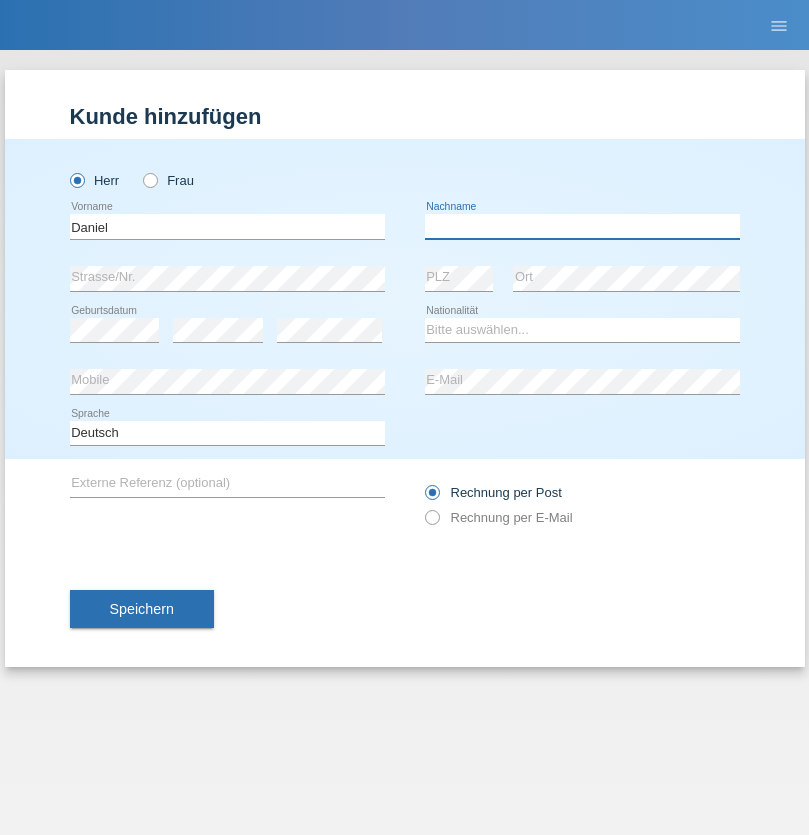click at bounding box center (582, 226) 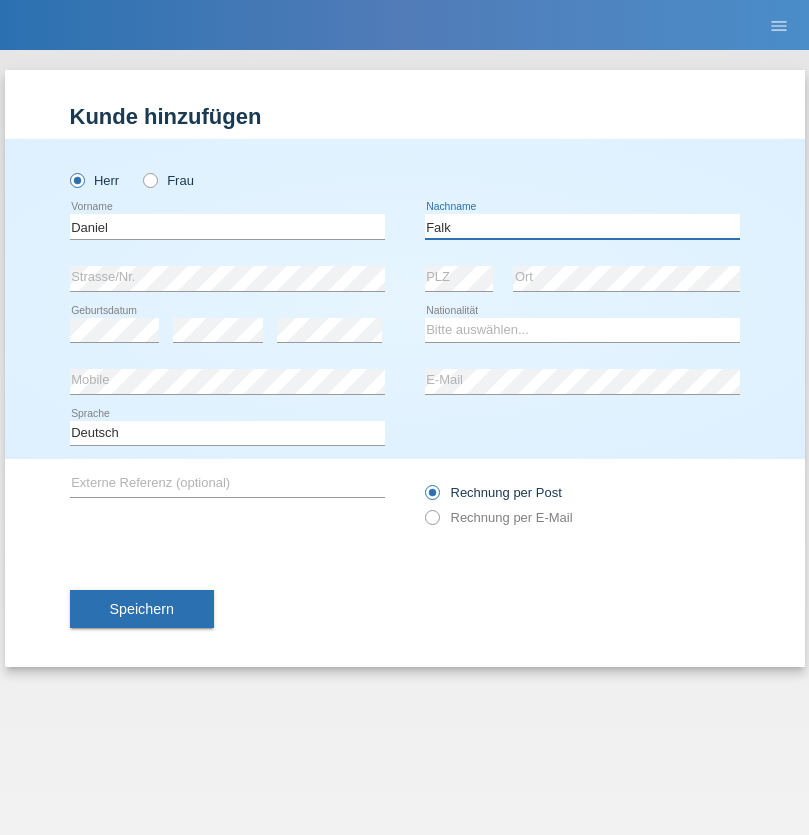 type on "Falk" 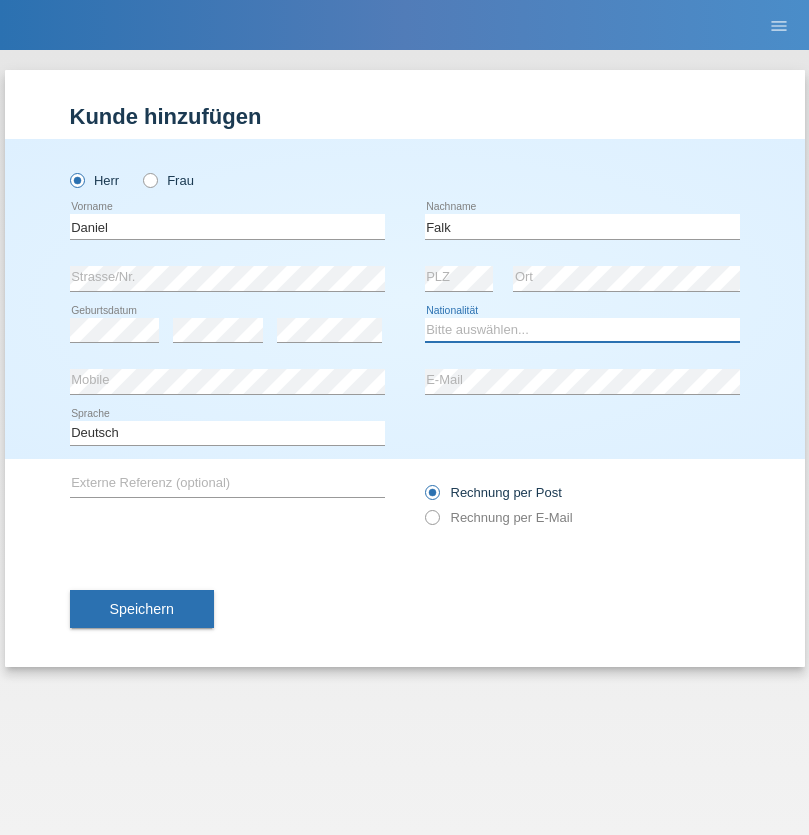 select on "CH" 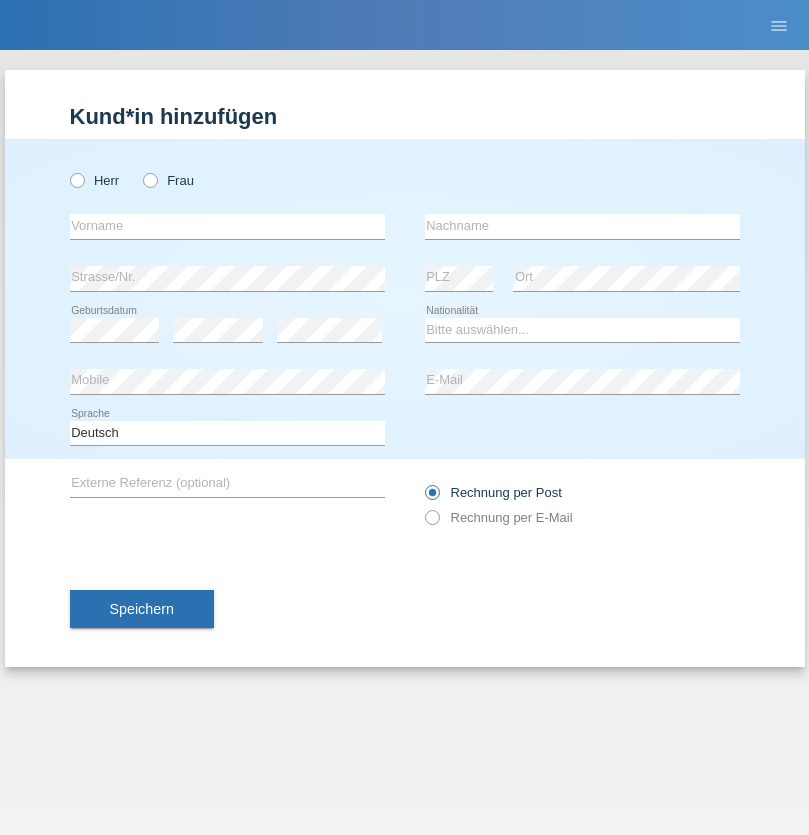 scroll, scrollTop: 0, scrollLeft: 0, axis: both 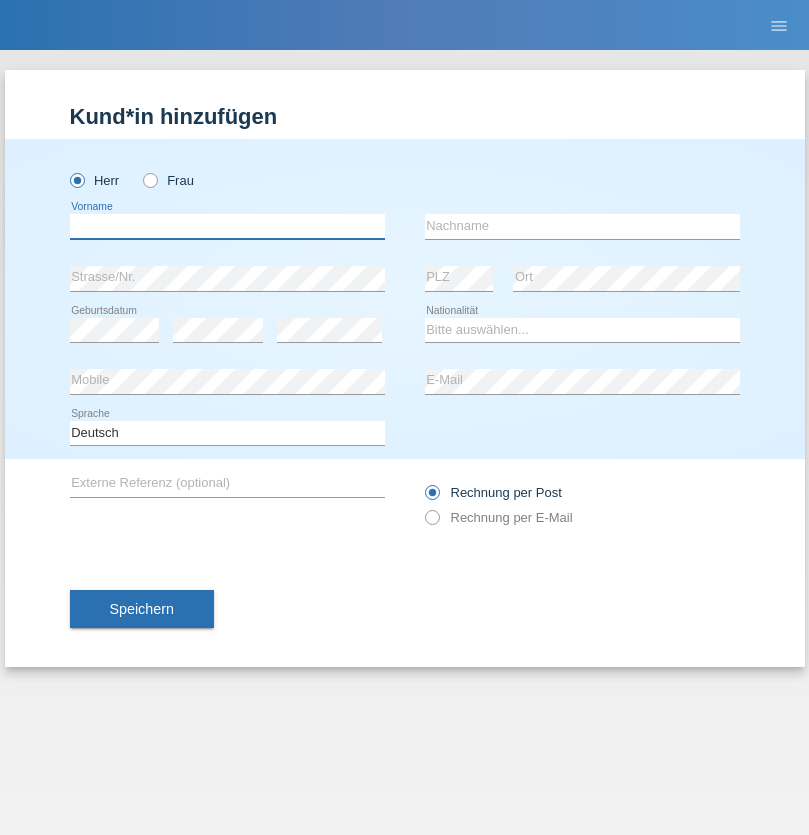 click at bounding box center (227, 226) 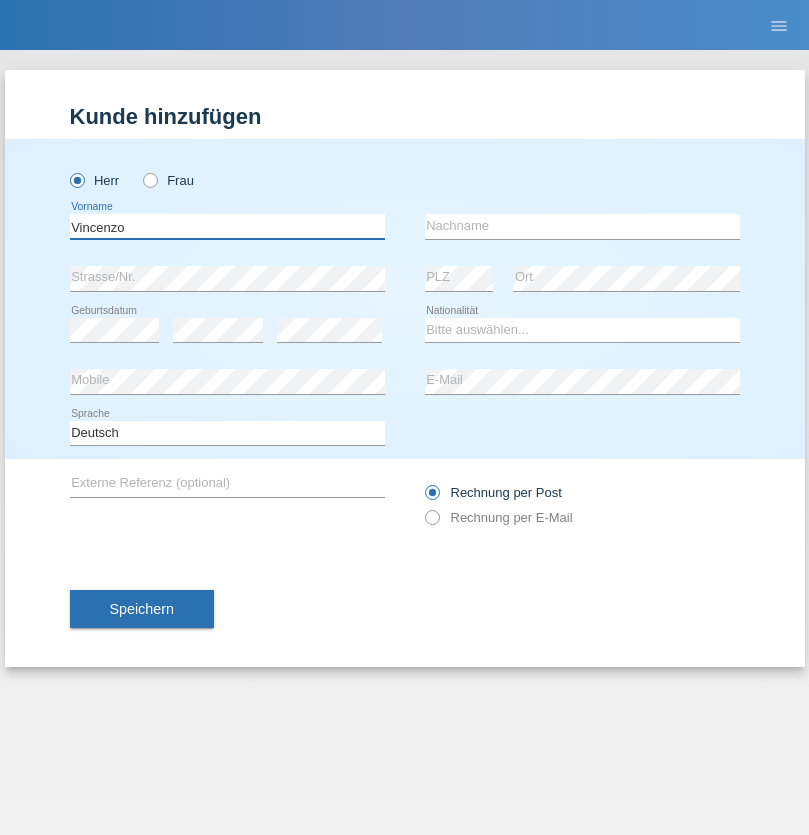 type on "Vincenzo" 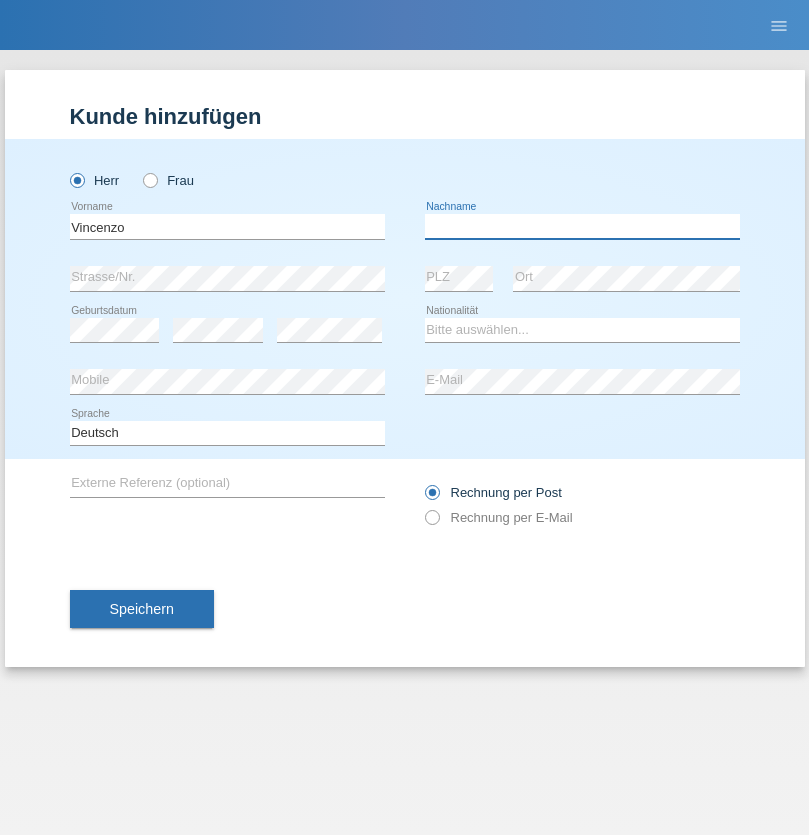 click at bounding box center (582, 226) 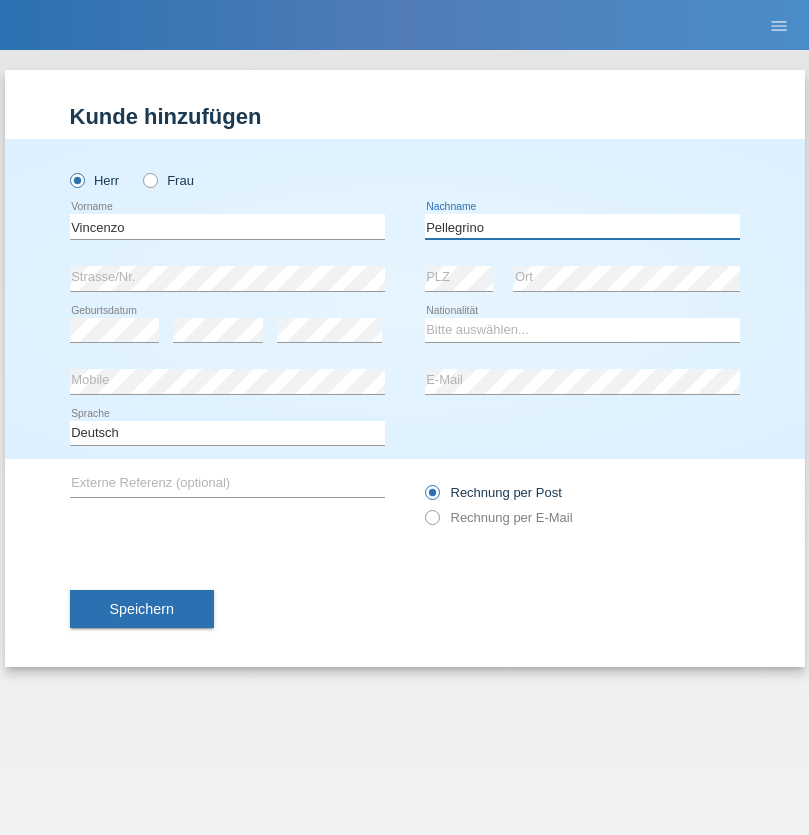 type on "Pellegrino" 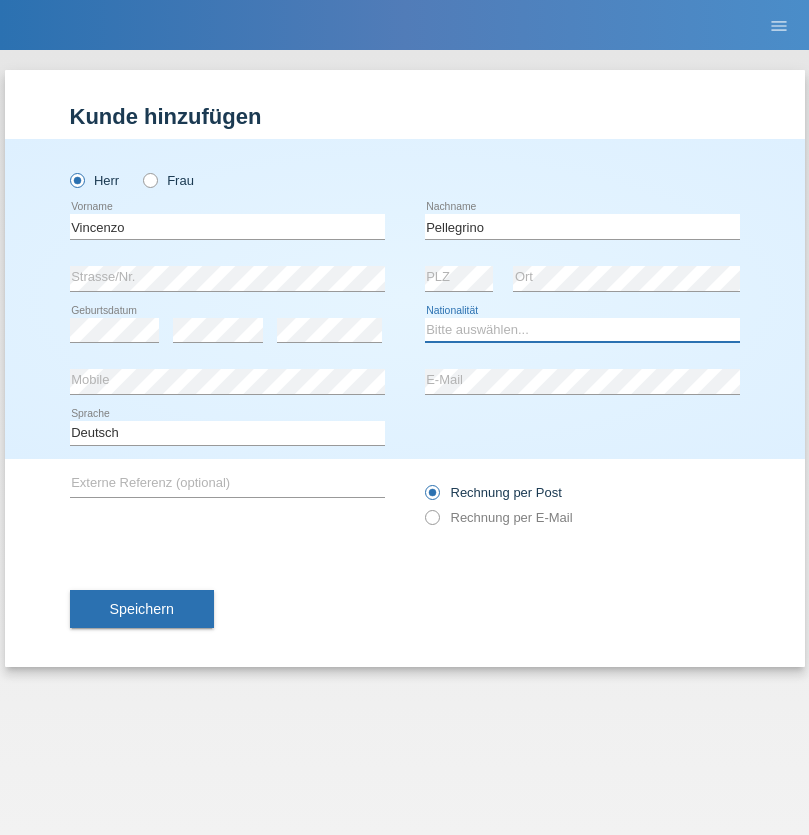 select on "IT" 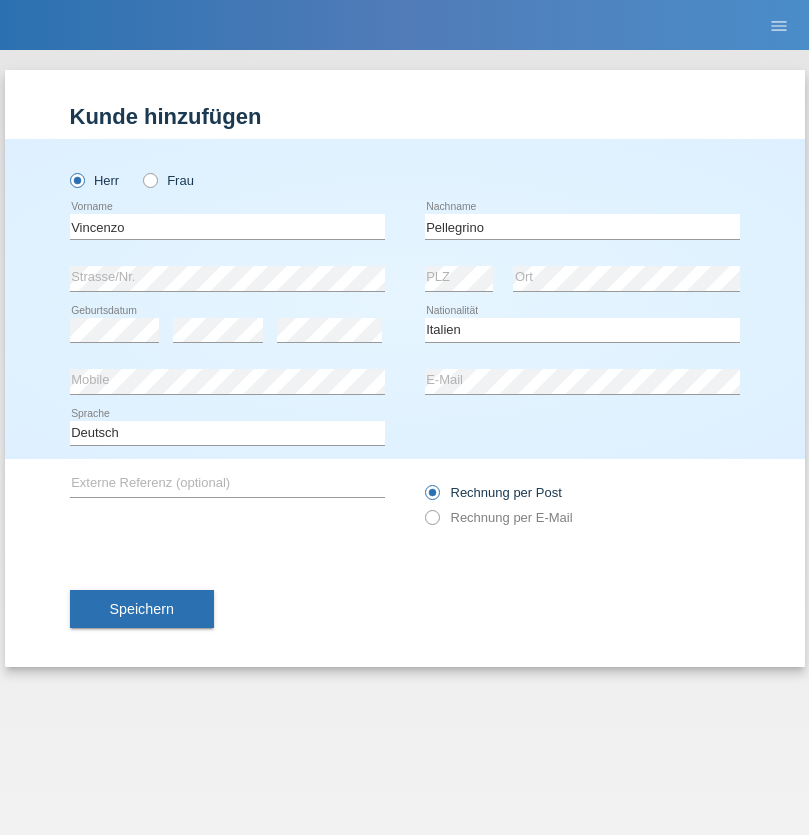 select on "C" 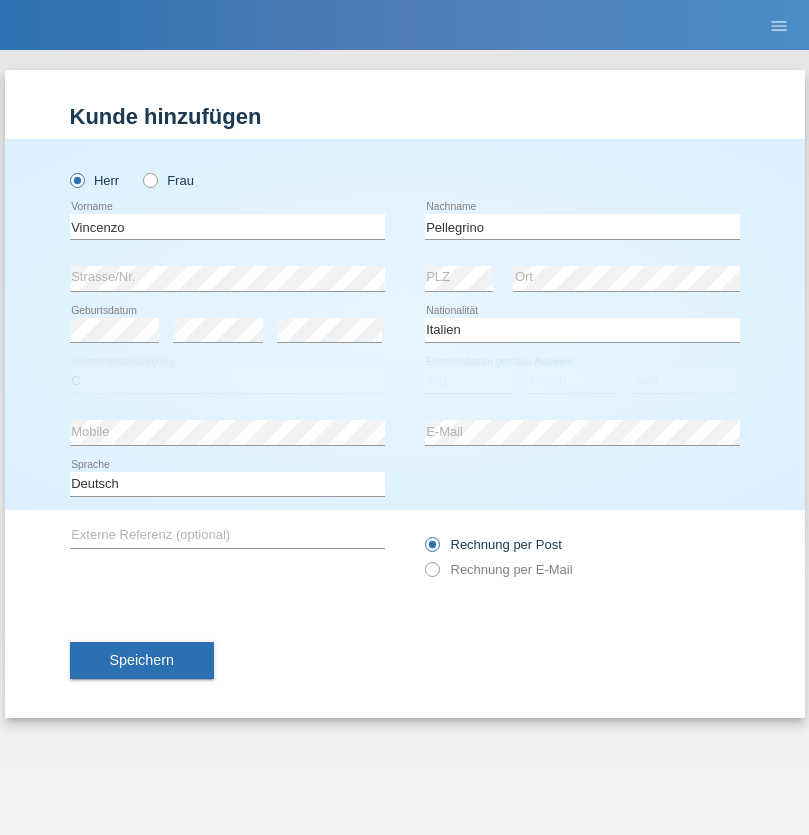 select on "07" 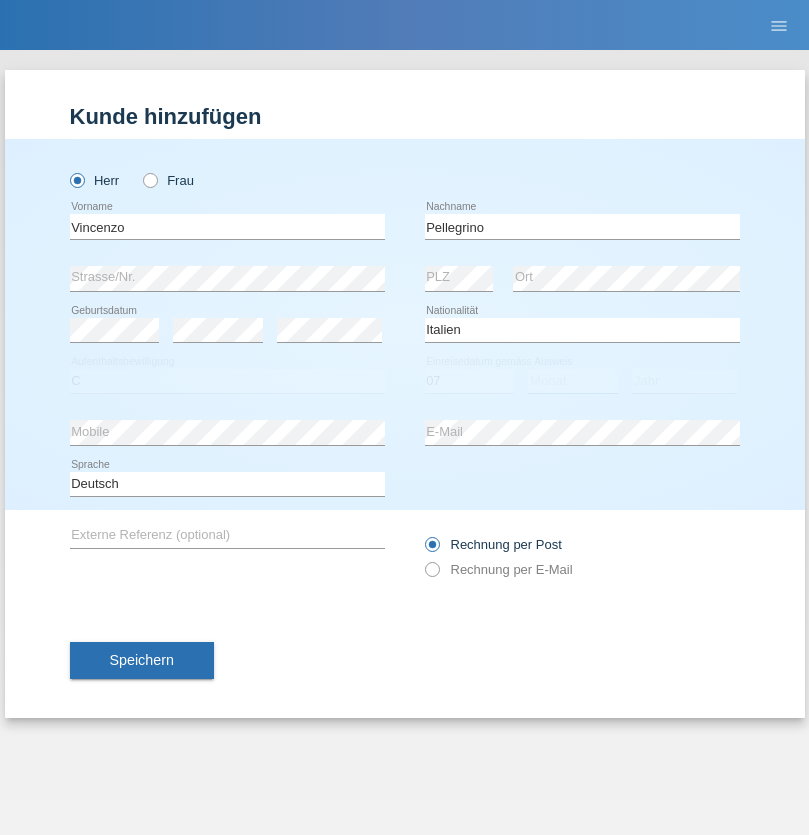 select on "07" 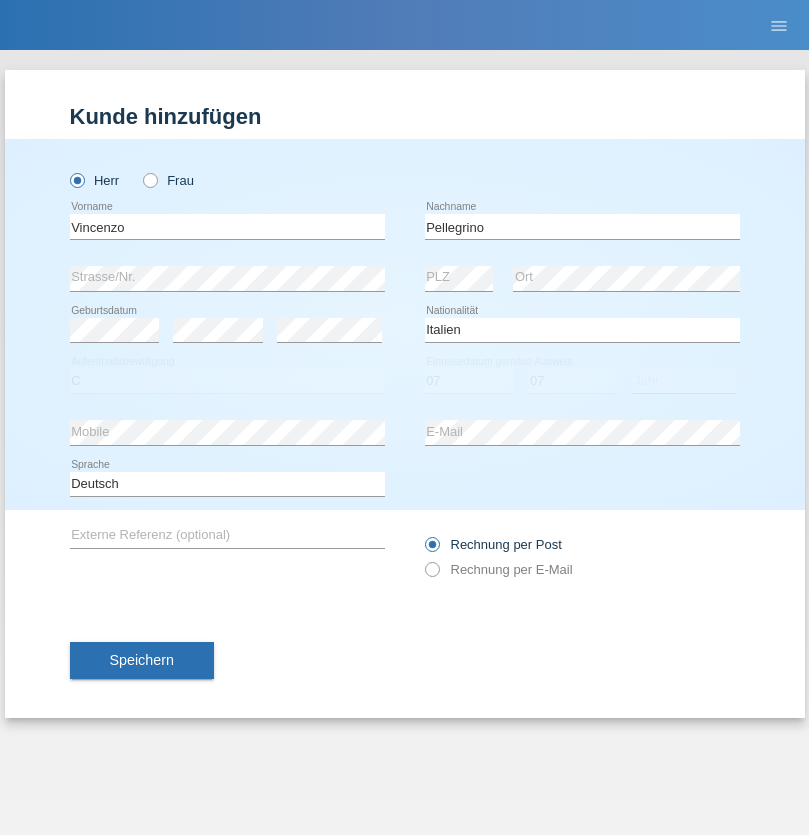 select on "2021" 